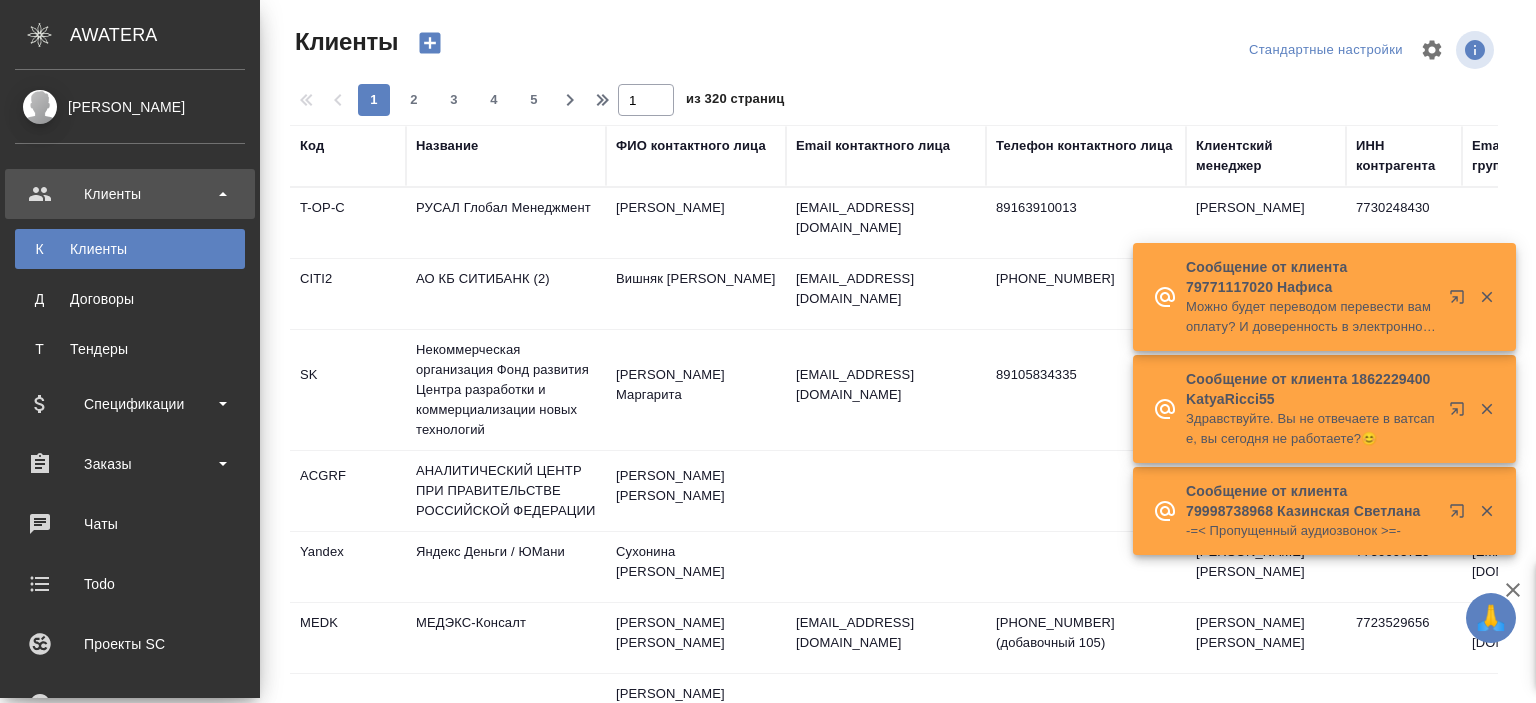 select on "RU" 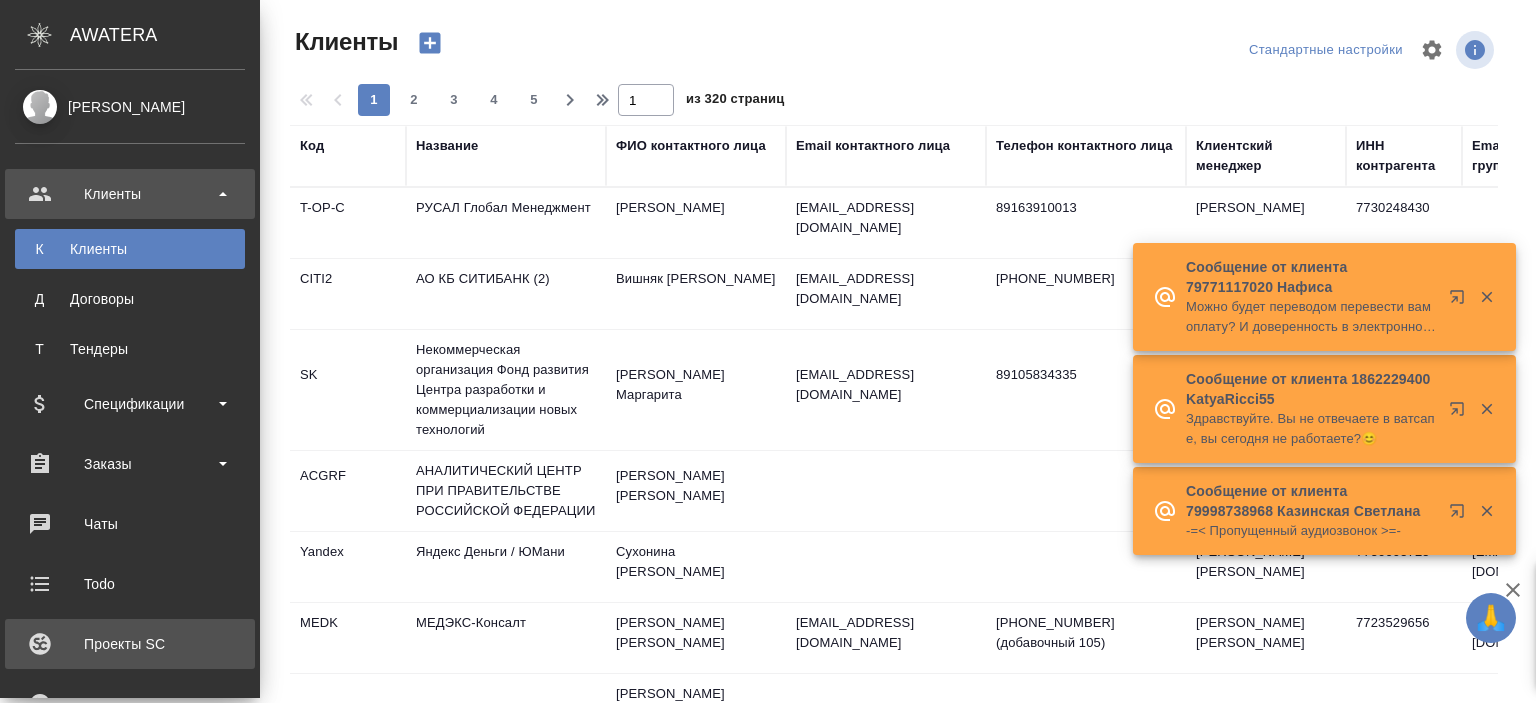 scroll, scrollTop: 0, scrollLeft: 0, axis: both 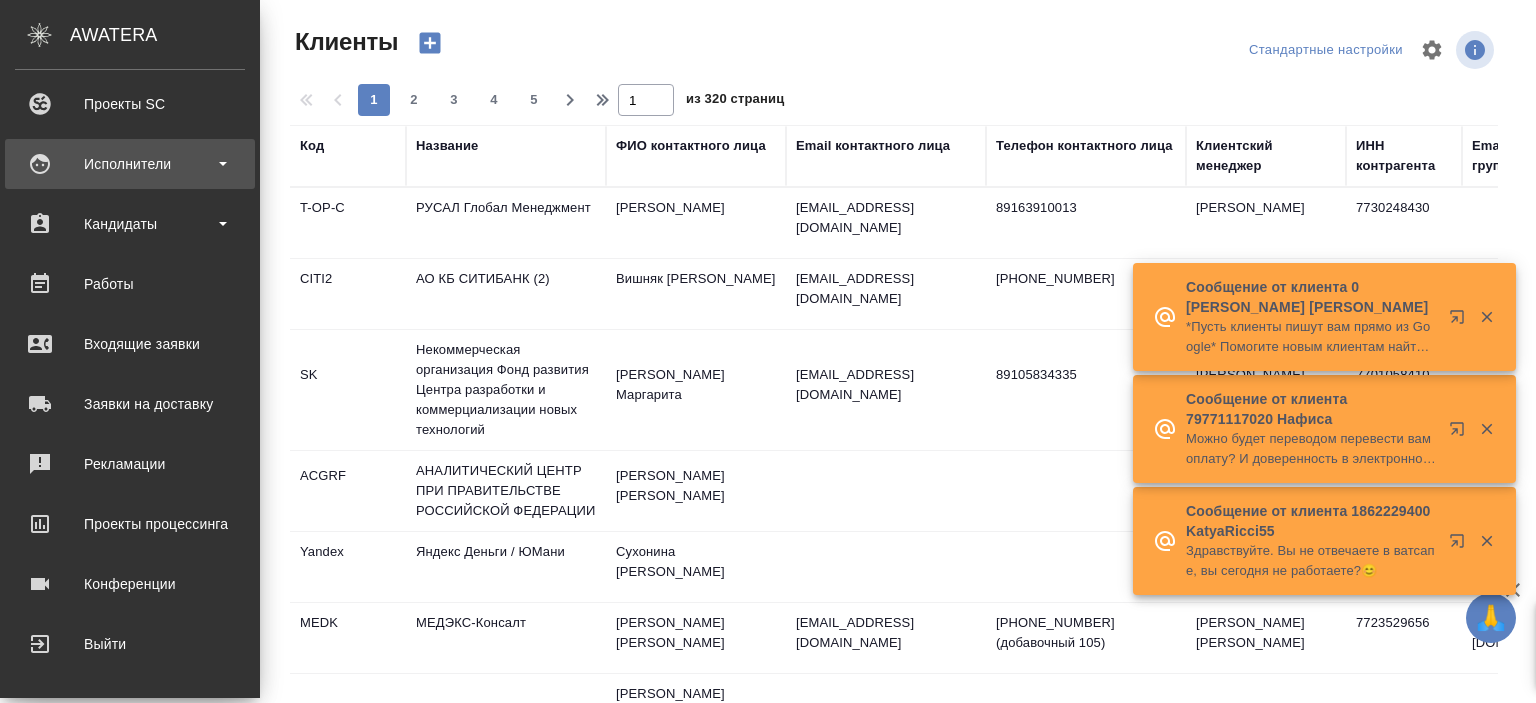 click on "Исполнители" at bounding box center [130, 164] 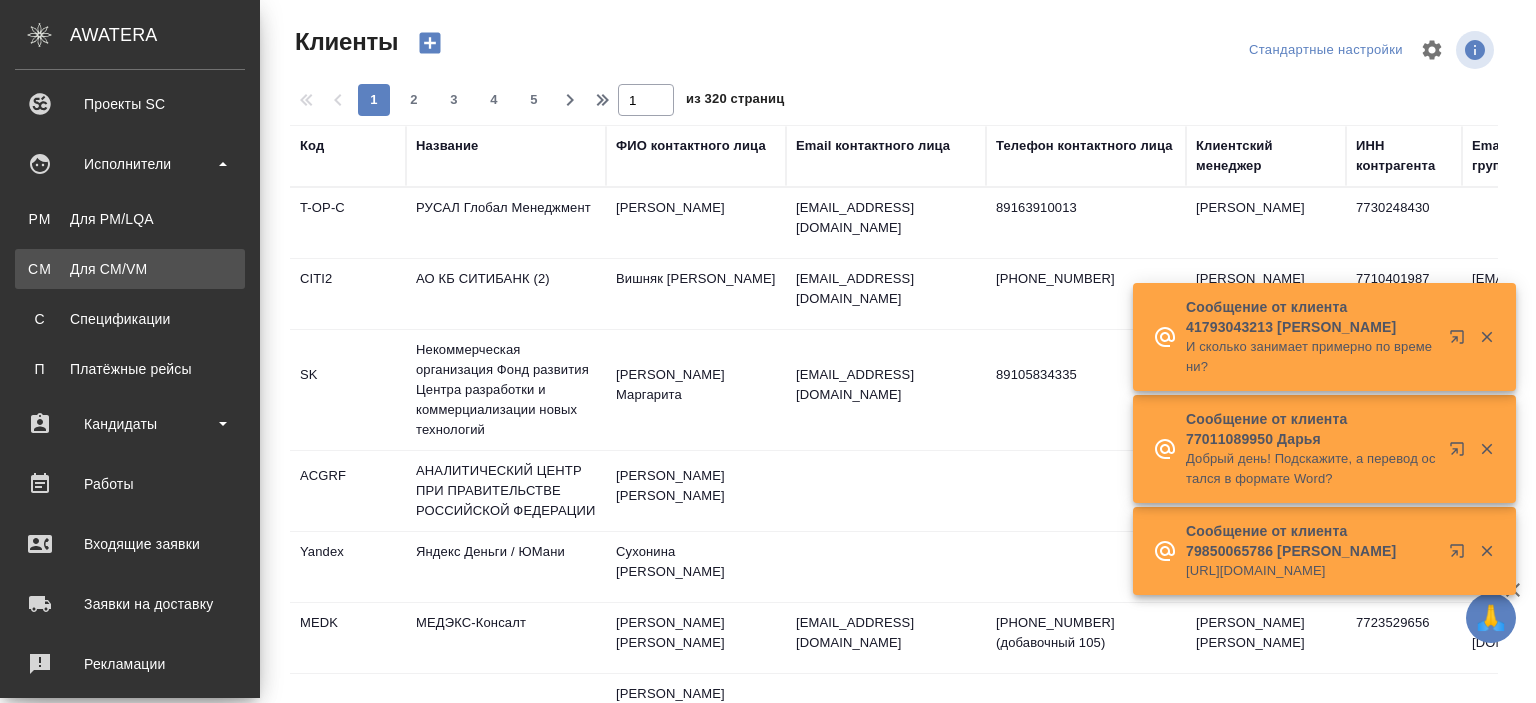 click on "Для CM/VM" at bounding box center [130, 269] 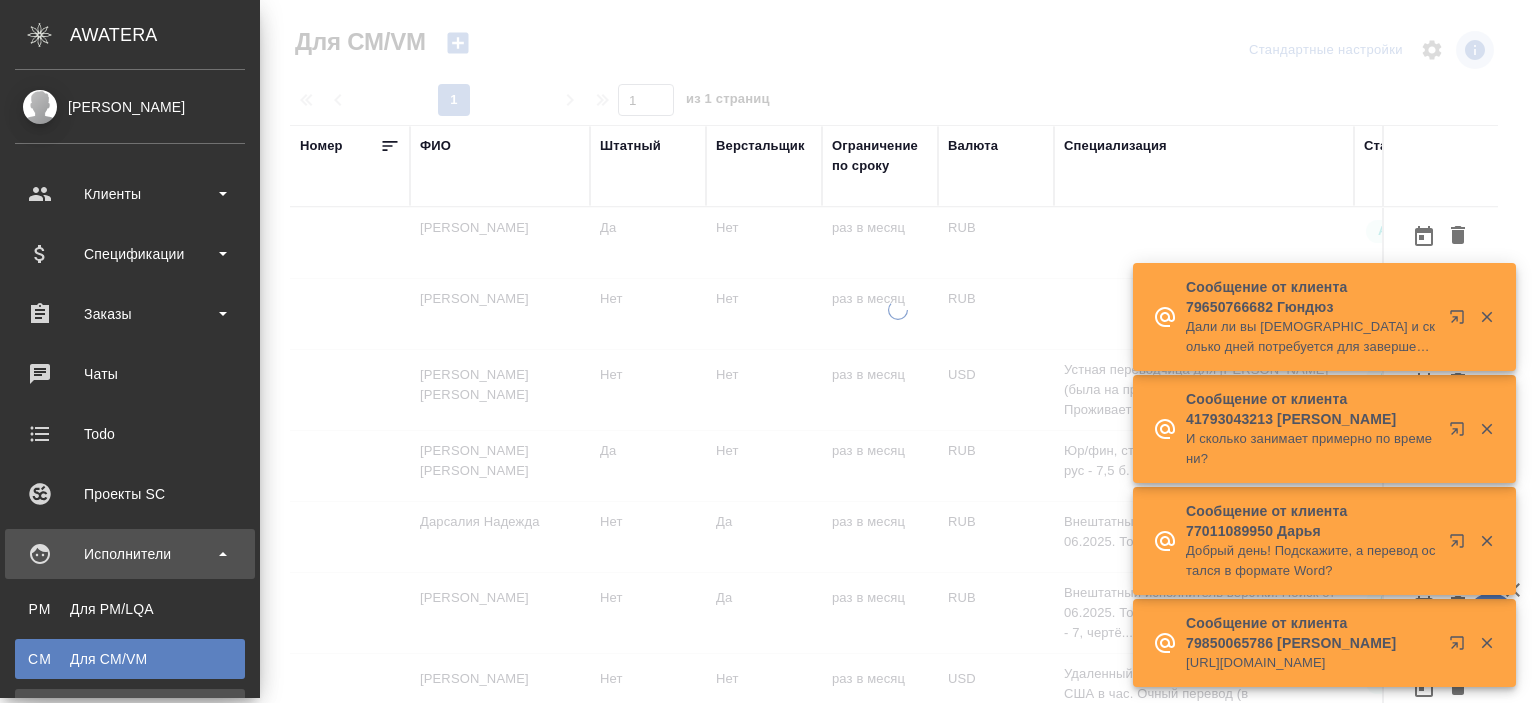 scroll, scrollTop: 200, scrollLeft: 0, axis: vertical 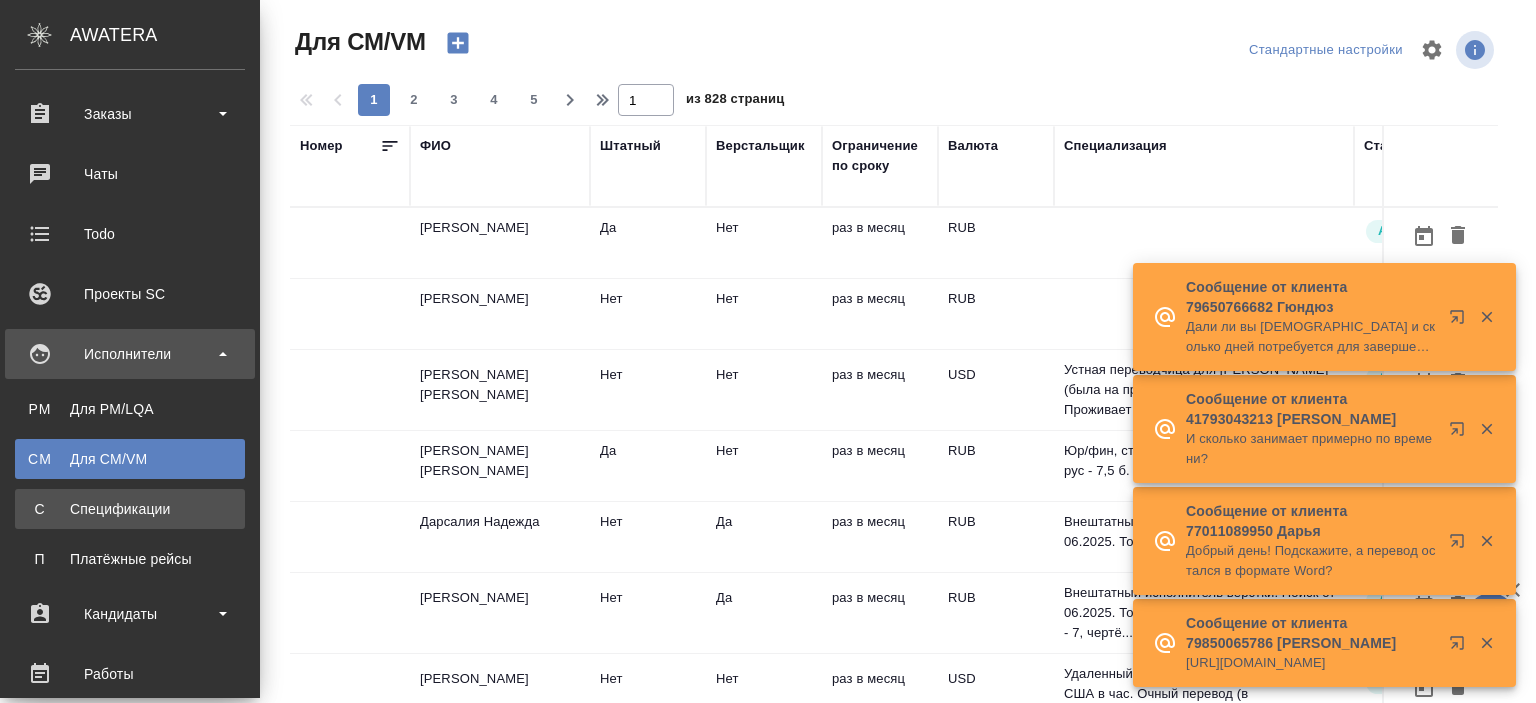 click on "Спецификации" at bounding box center (130, 509) 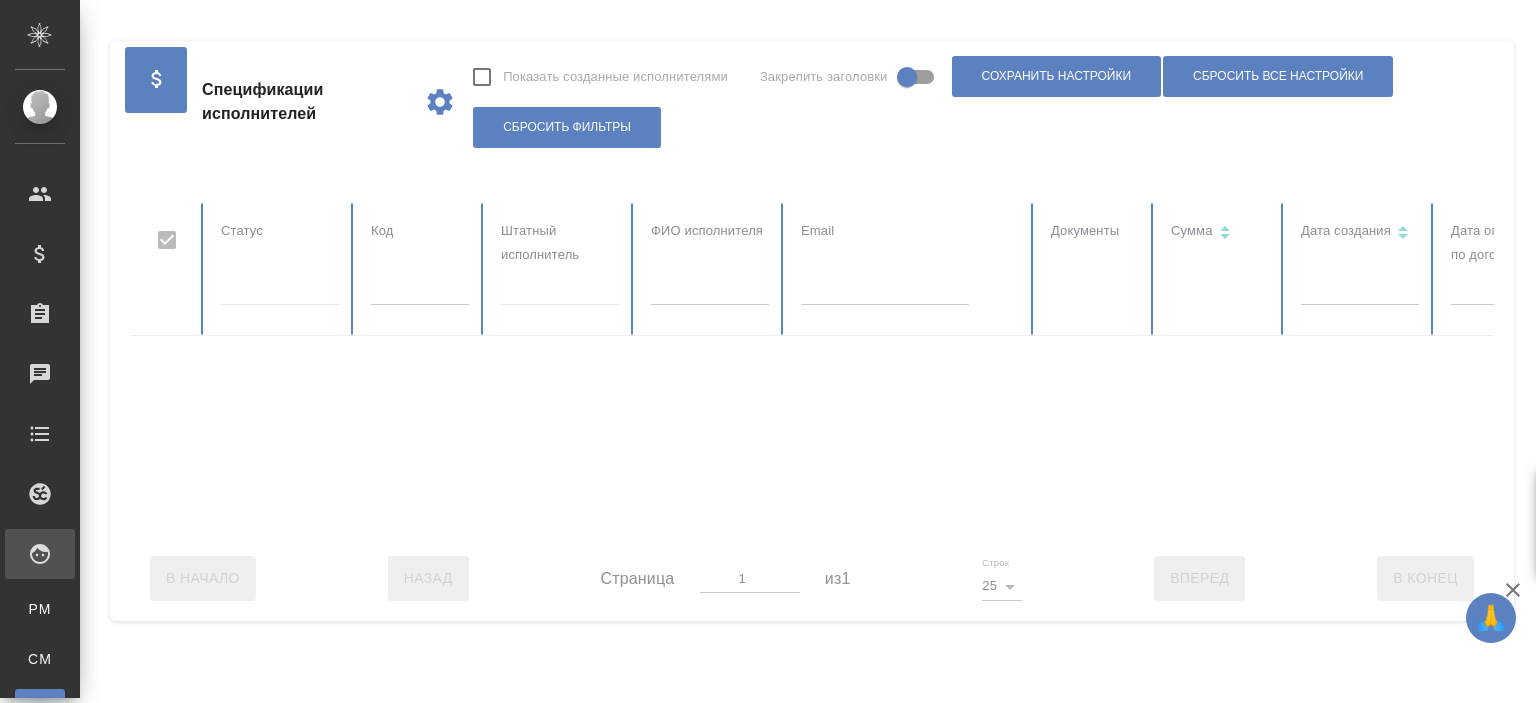 checkbox on "false" 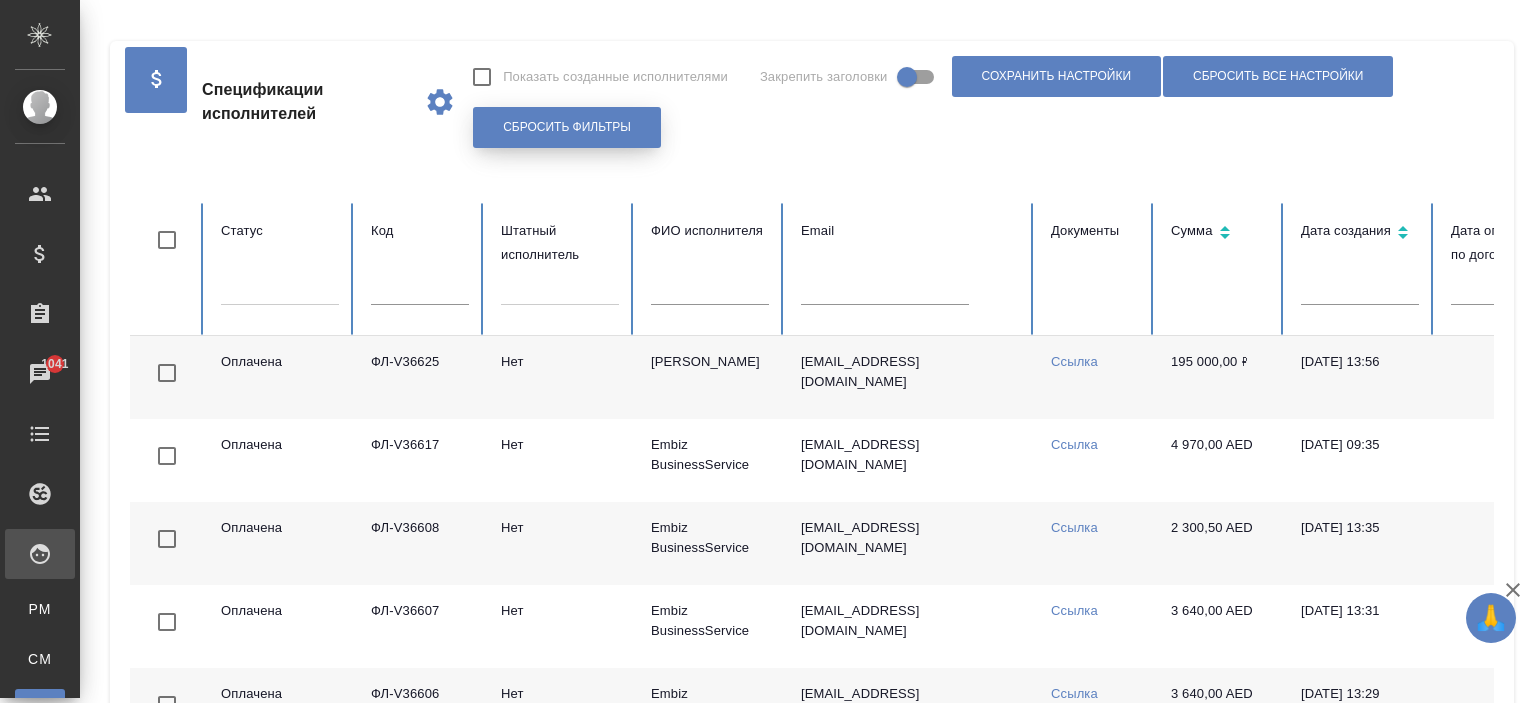click on "Сбросить фильтры" at bounding box center (567, 127) 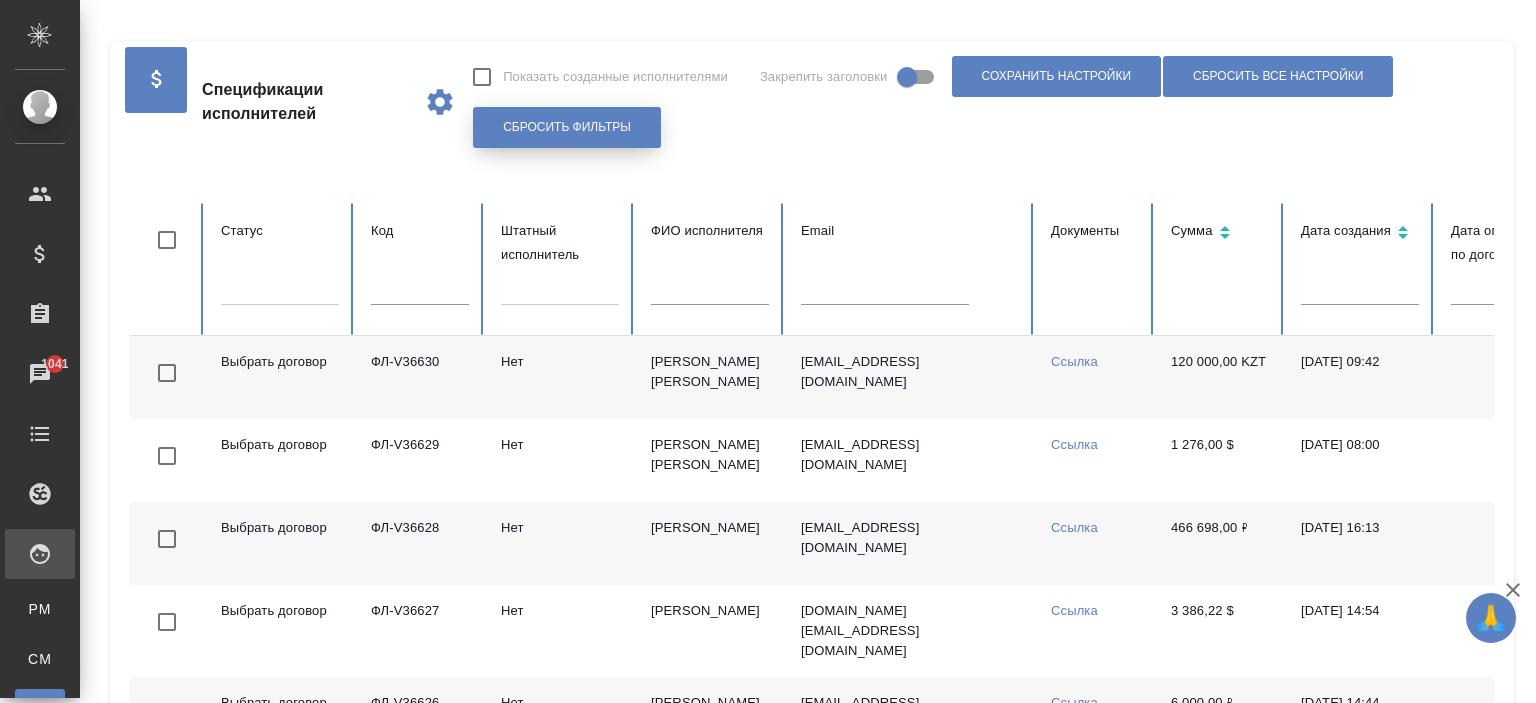 click on "Сбросить фильтры" at bounding box center [567, 127] 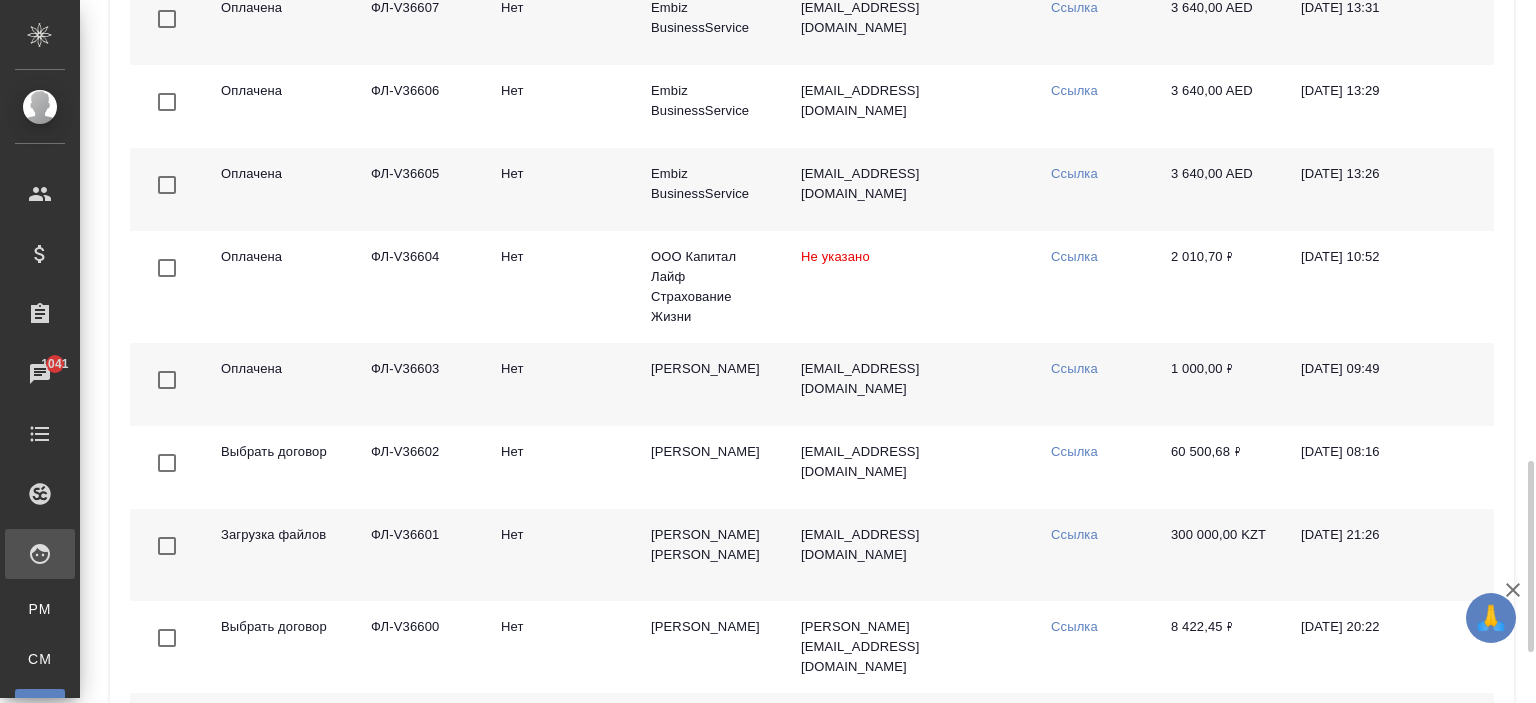 scroll, scrollTop: 1883, scrollLeft: 0, axis: vertical 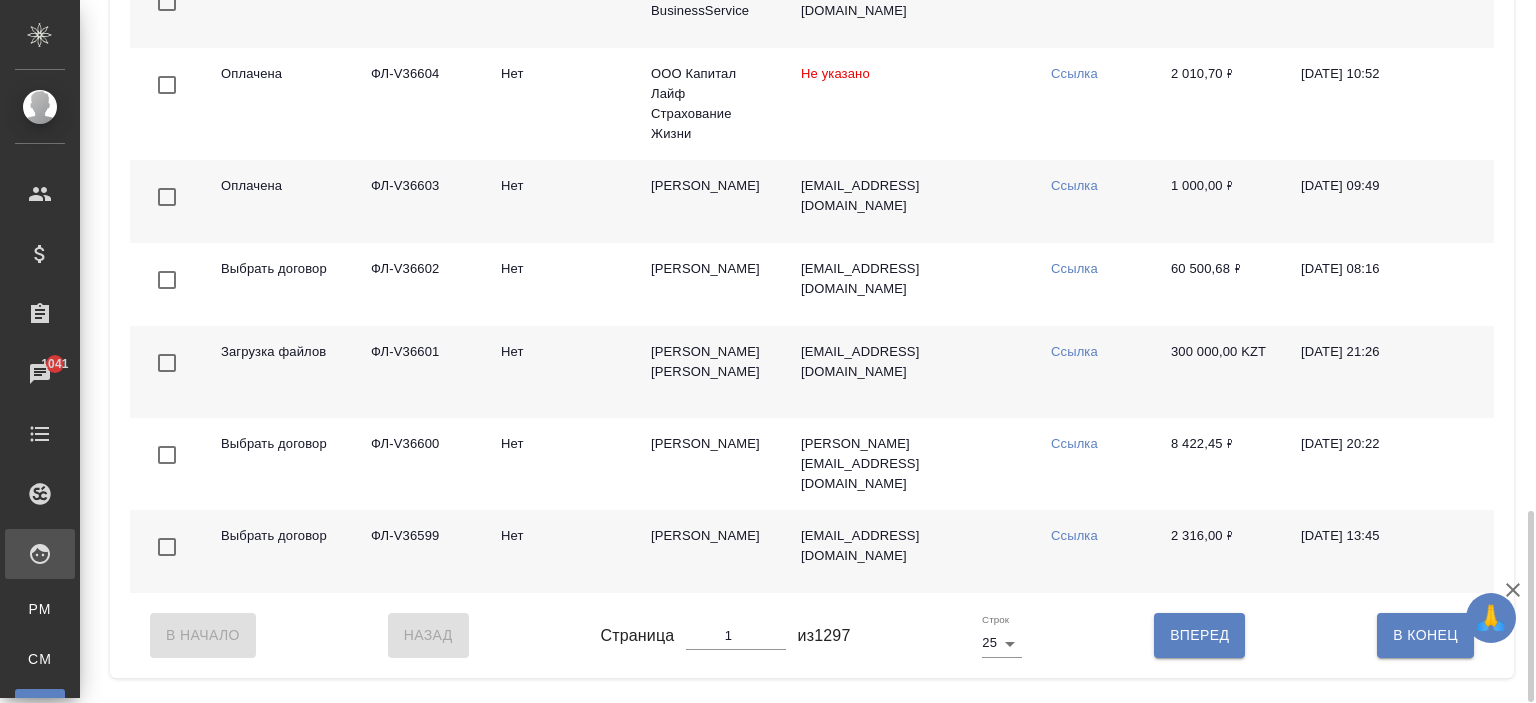 click on "Мадян Рана Фатхи" at bounding box center [710, 551] 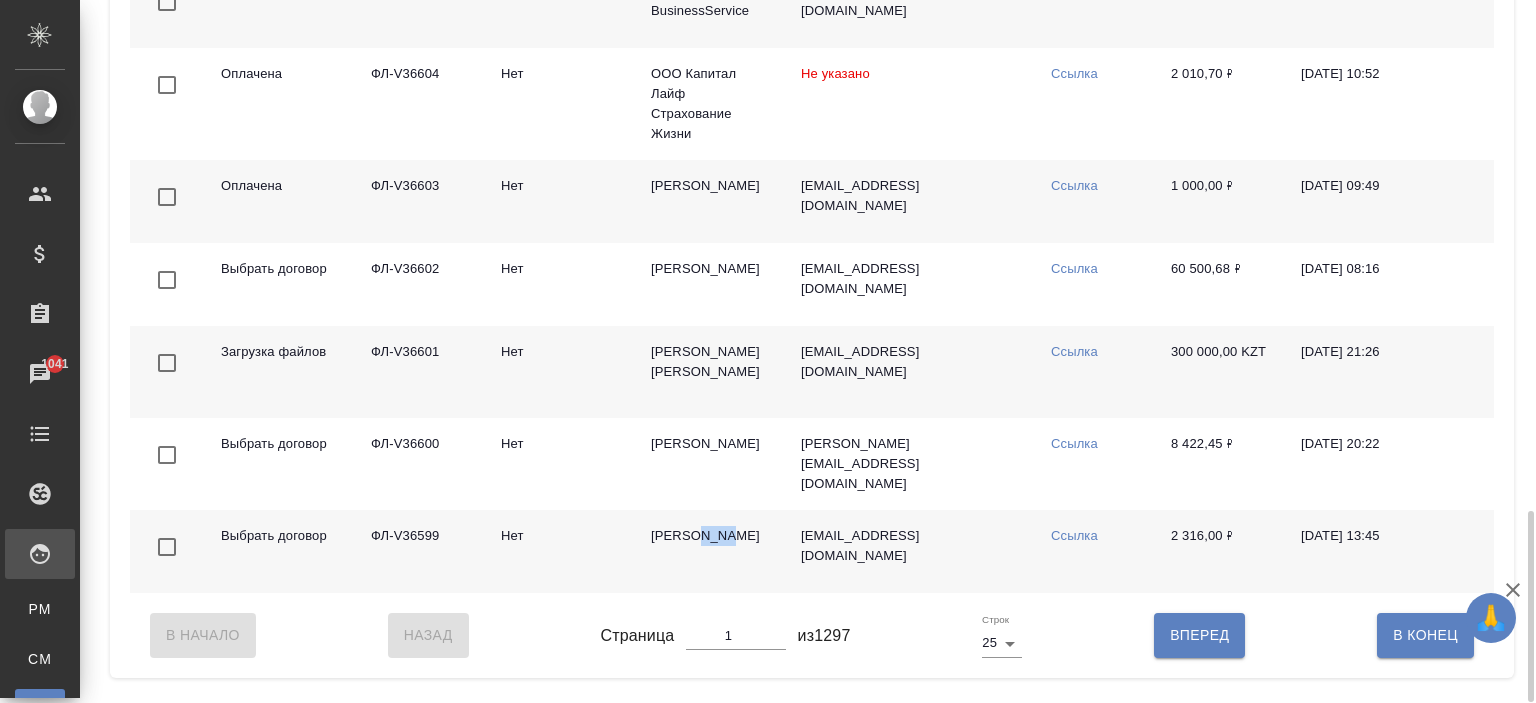 click on "Мадян Рана Фатхи" at bounding box center [710, 551] 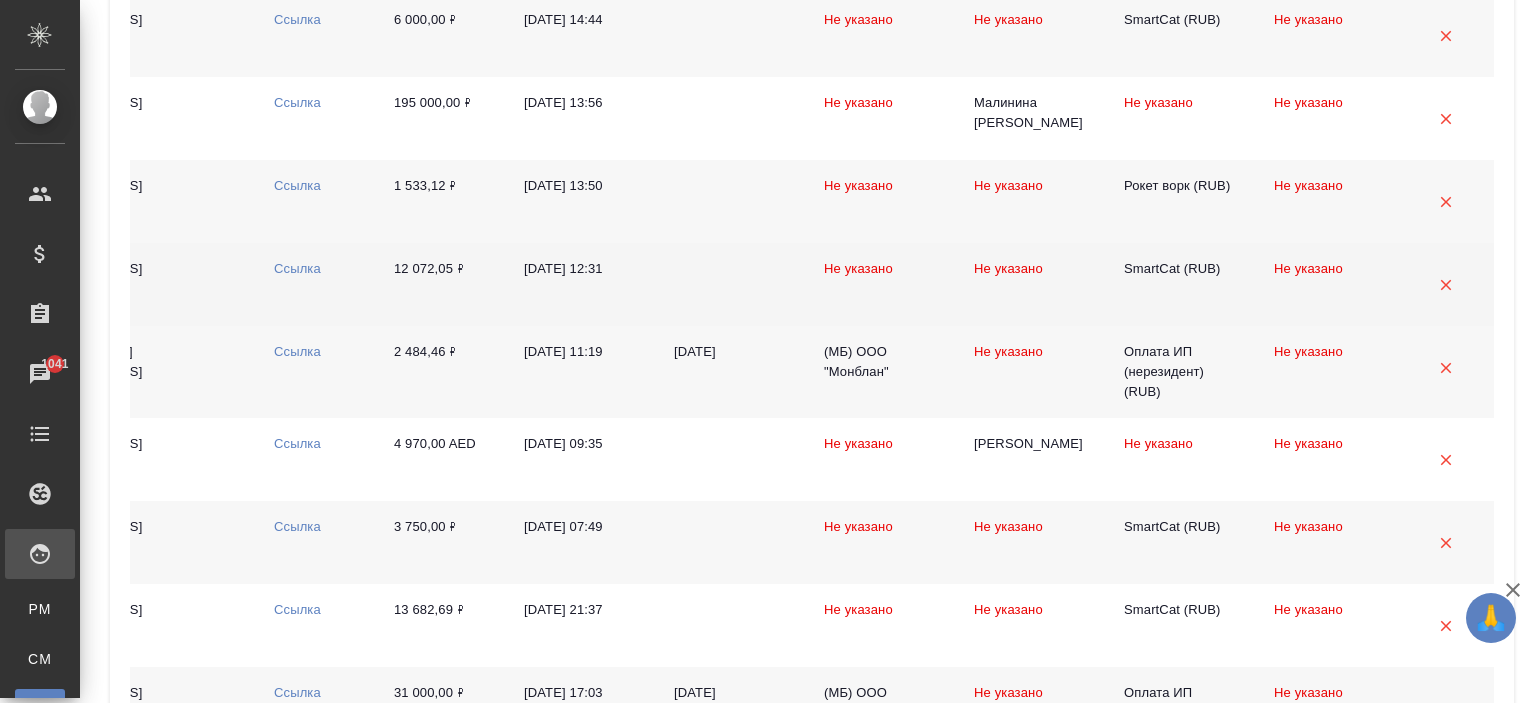 scroll, scrollTop: 83, scrollLeft: 0, axis: vertical 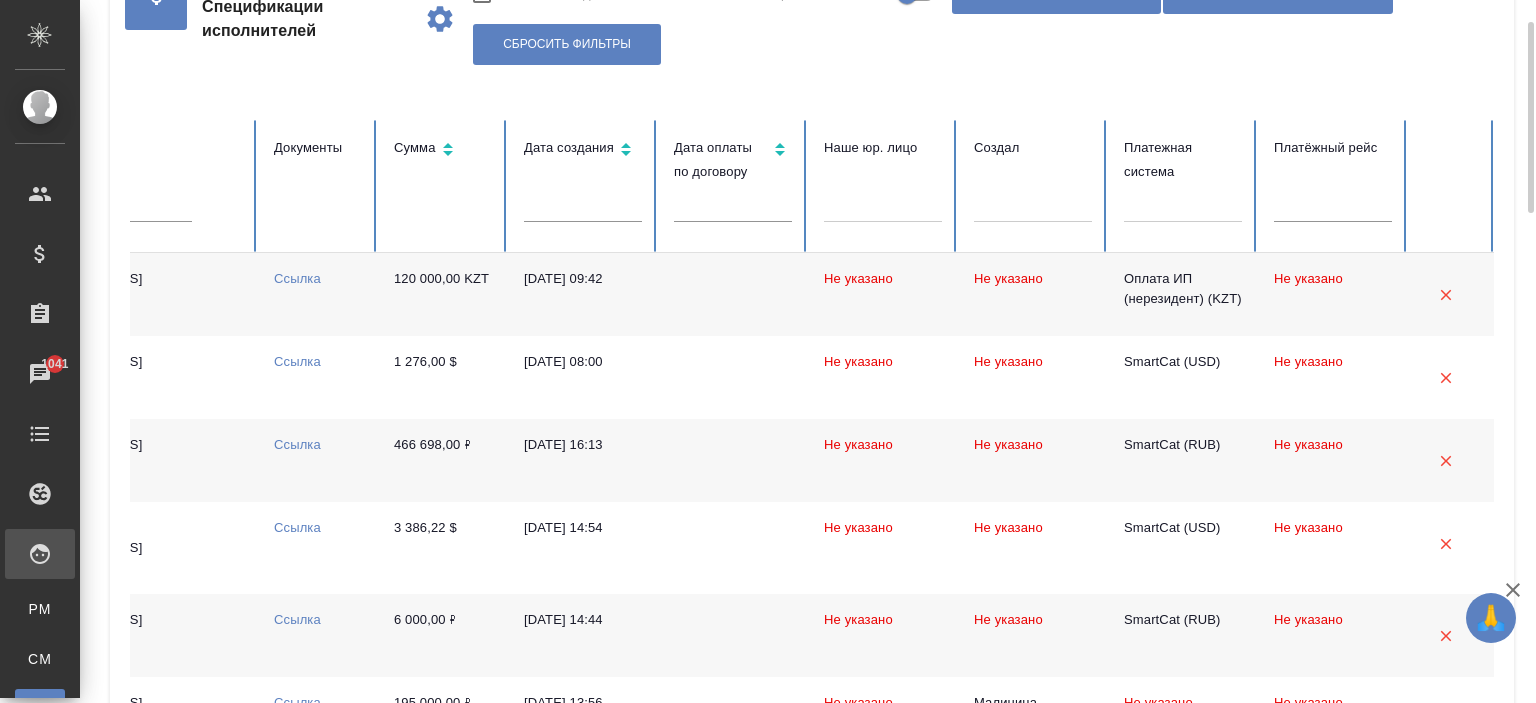 click at bounding box center (1183, 202) 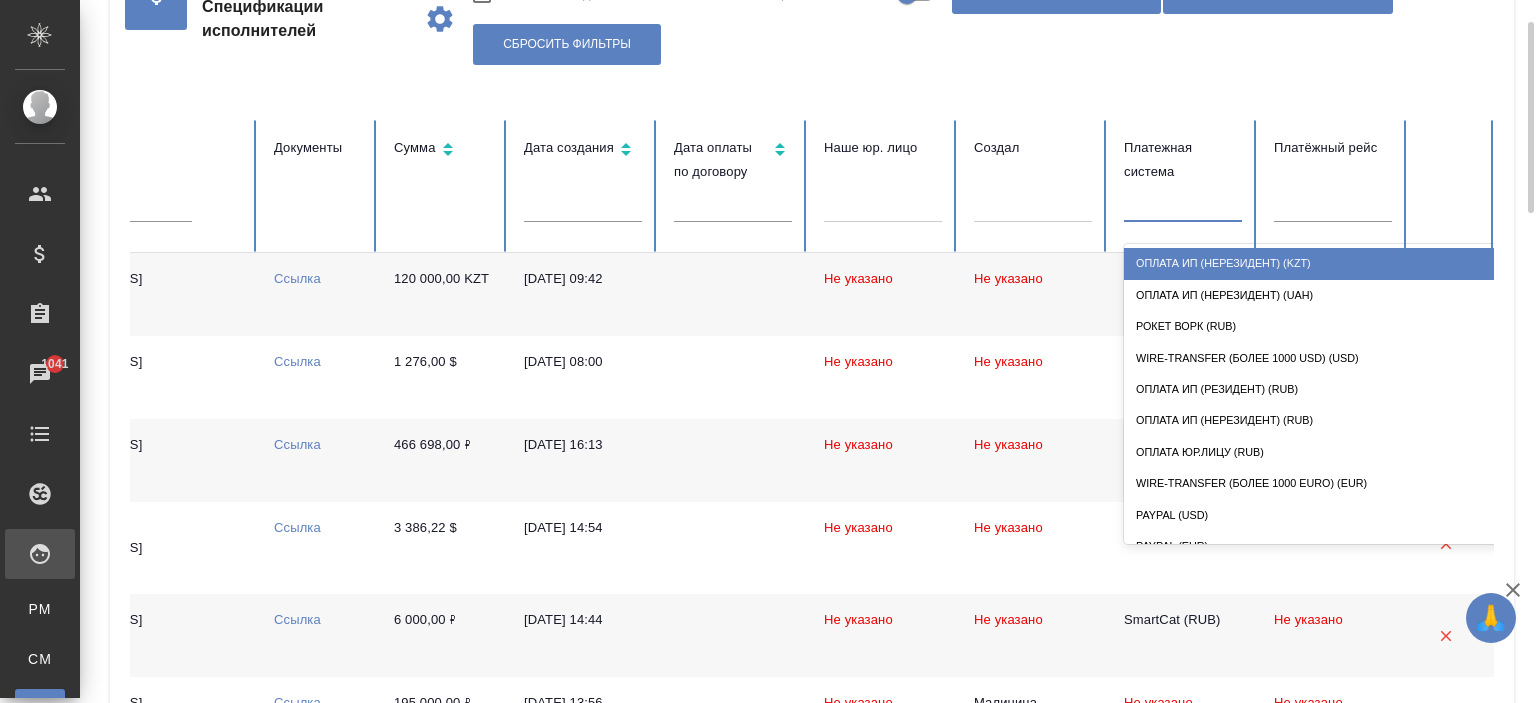 click on "Оплата ИП (нерезидент) (KZT)" at bounding box center (1324, 263) 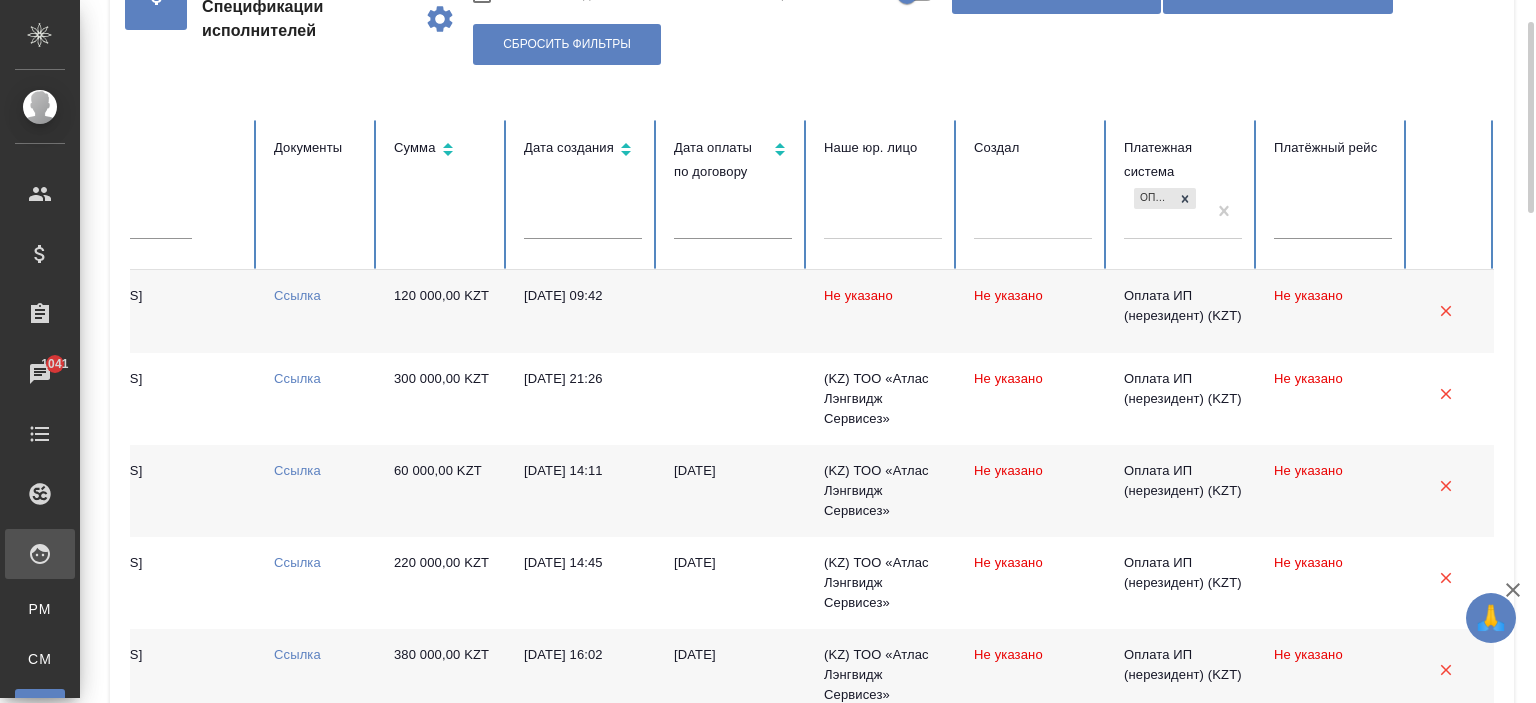 click on "Оплата ИП (нерезидент) (KZT)" at bounding box center [1165, 211] 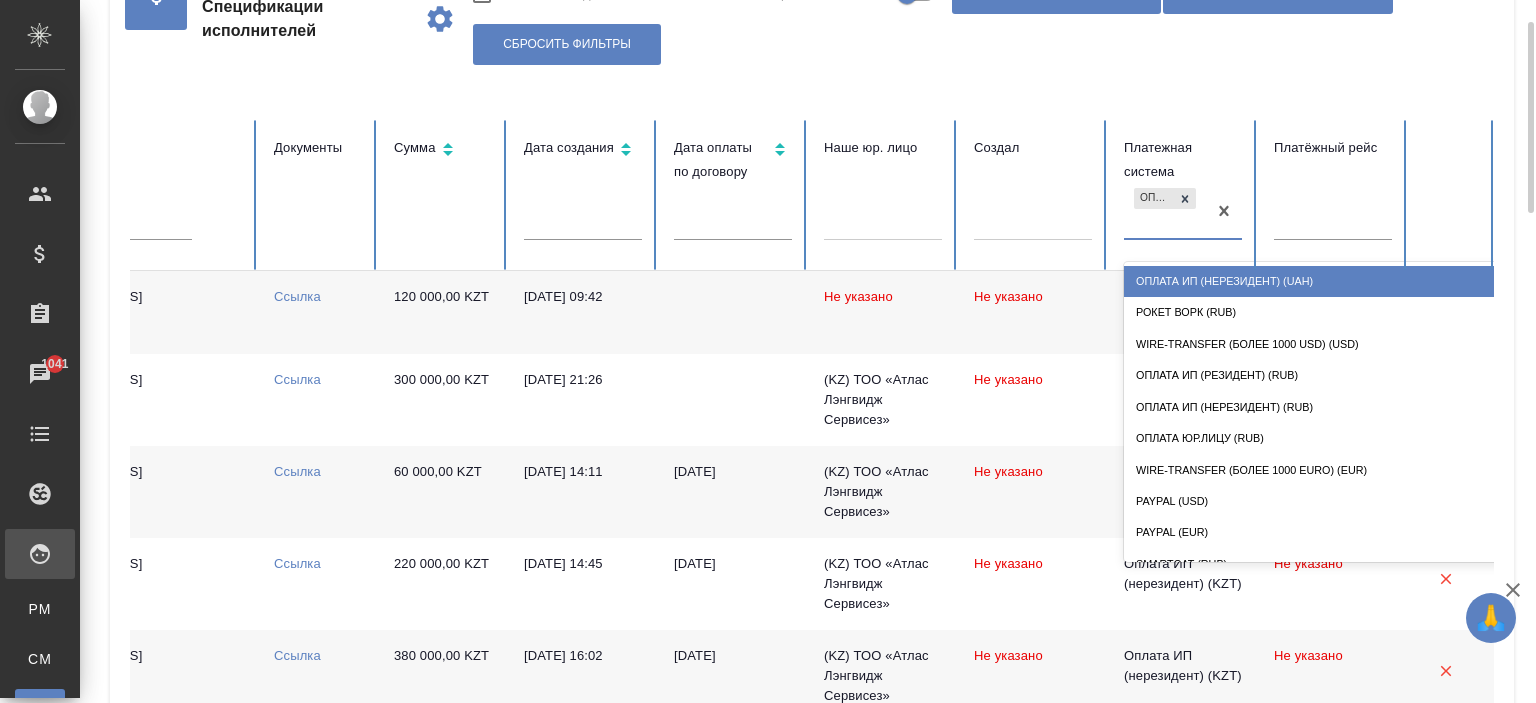 click on "Оплата ИП (нерезидент) (UAH)" at bounding box center (1324, 281) 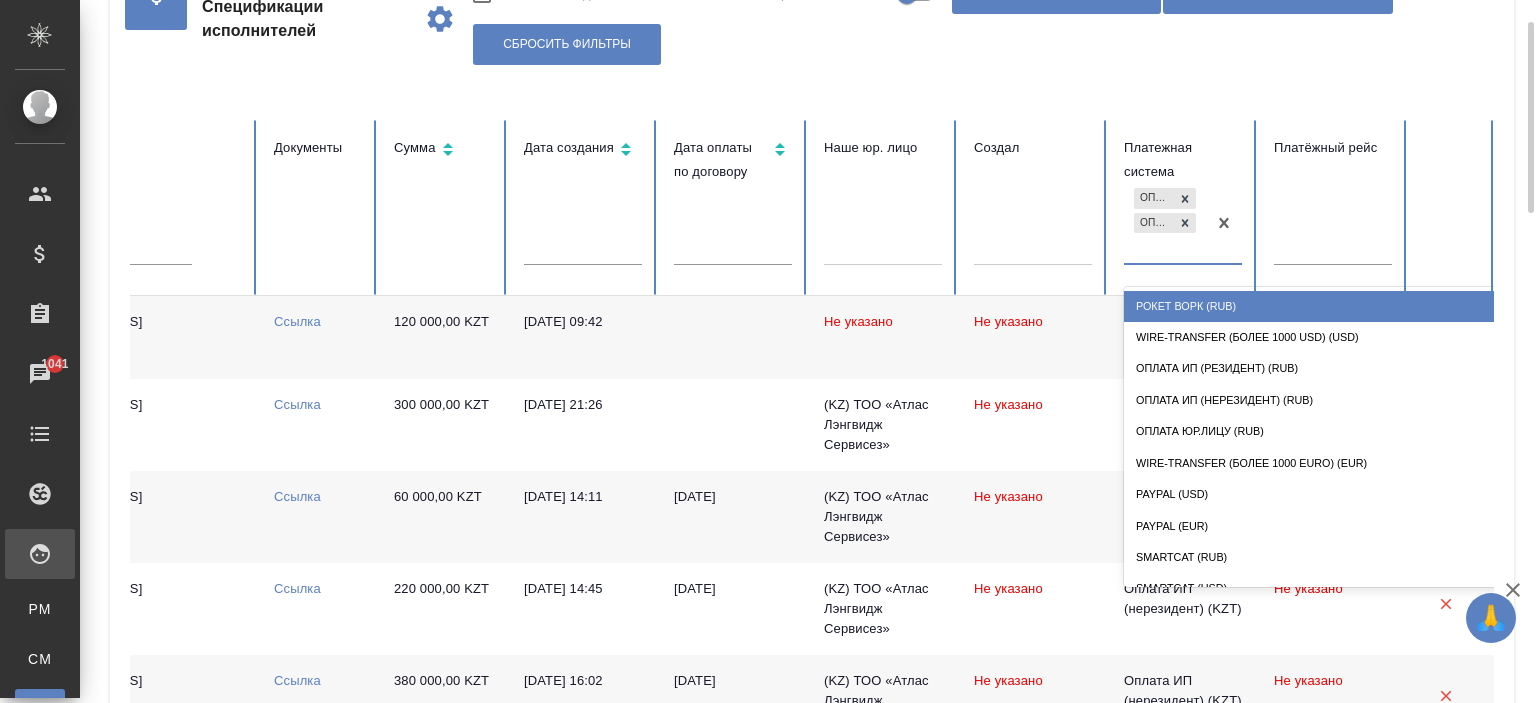 click on "Оплата ИП (нерезидент) (KZT) Оплата ИП (нерезидент) (UAH)" at bounding box center [1165, 223] 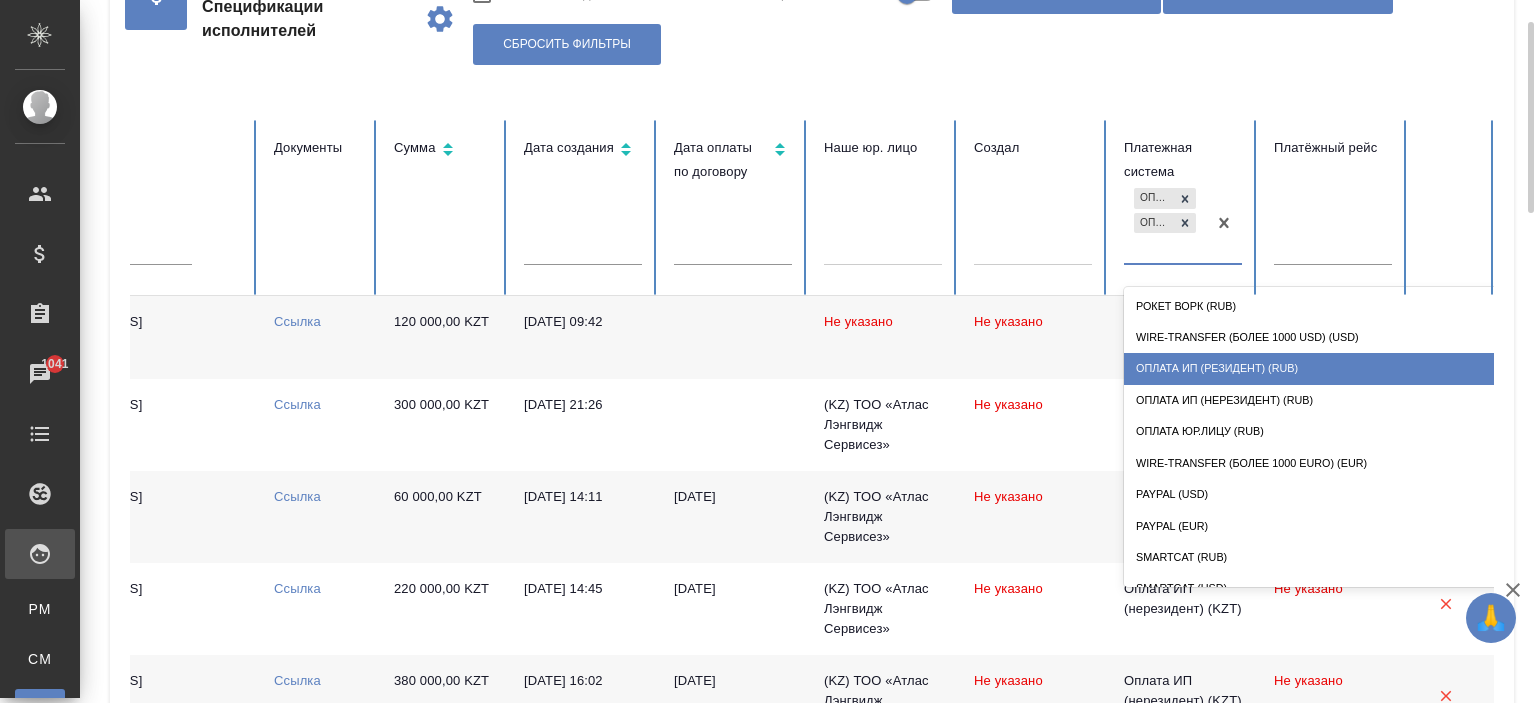 click on "Оплата ИП (резидент) (RUB)" at bounding box center (1324, 368) 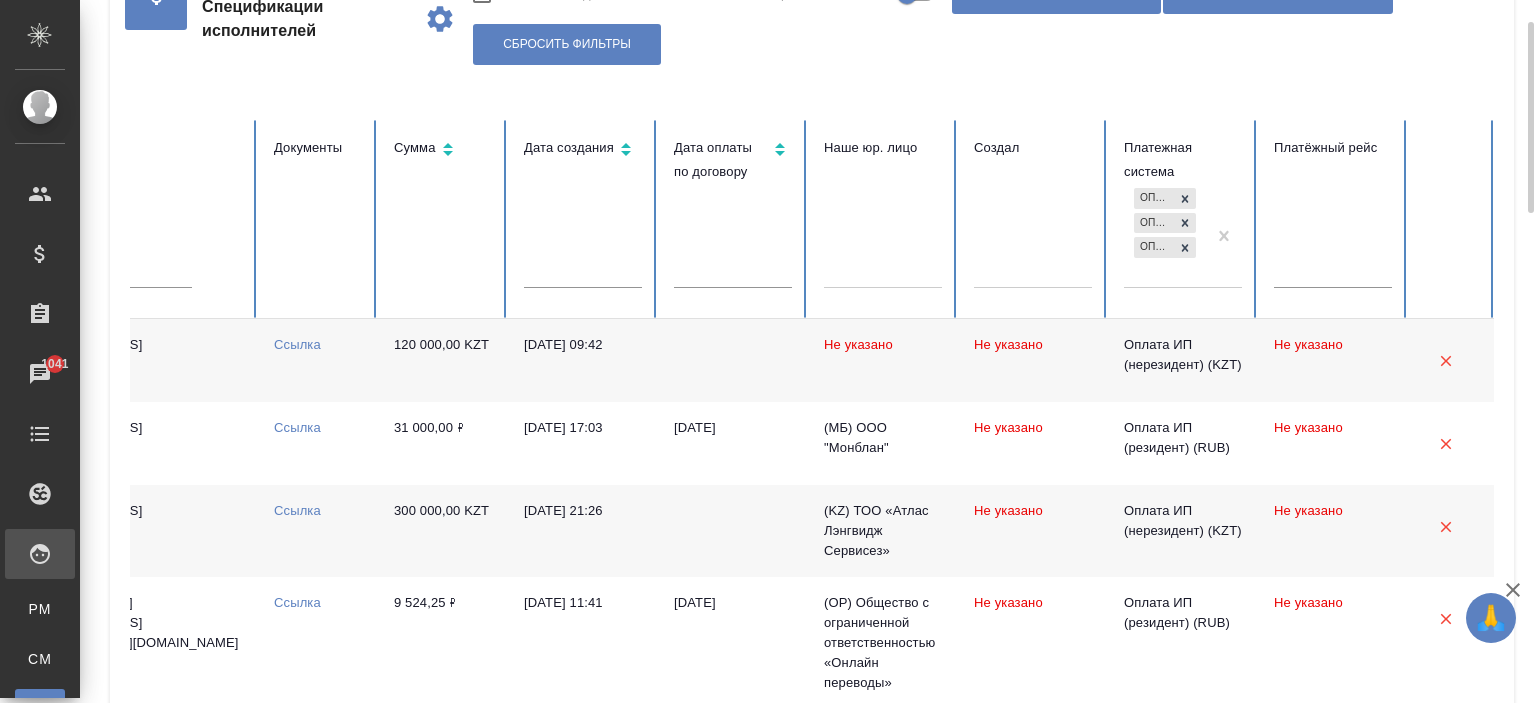click on "Оплата ИП (нерезидент) (KZT) Оплата ИП (нерезидент) (UAH) Оплата ИП (резидент) (RUB)" at bounding box center [1165, 235] 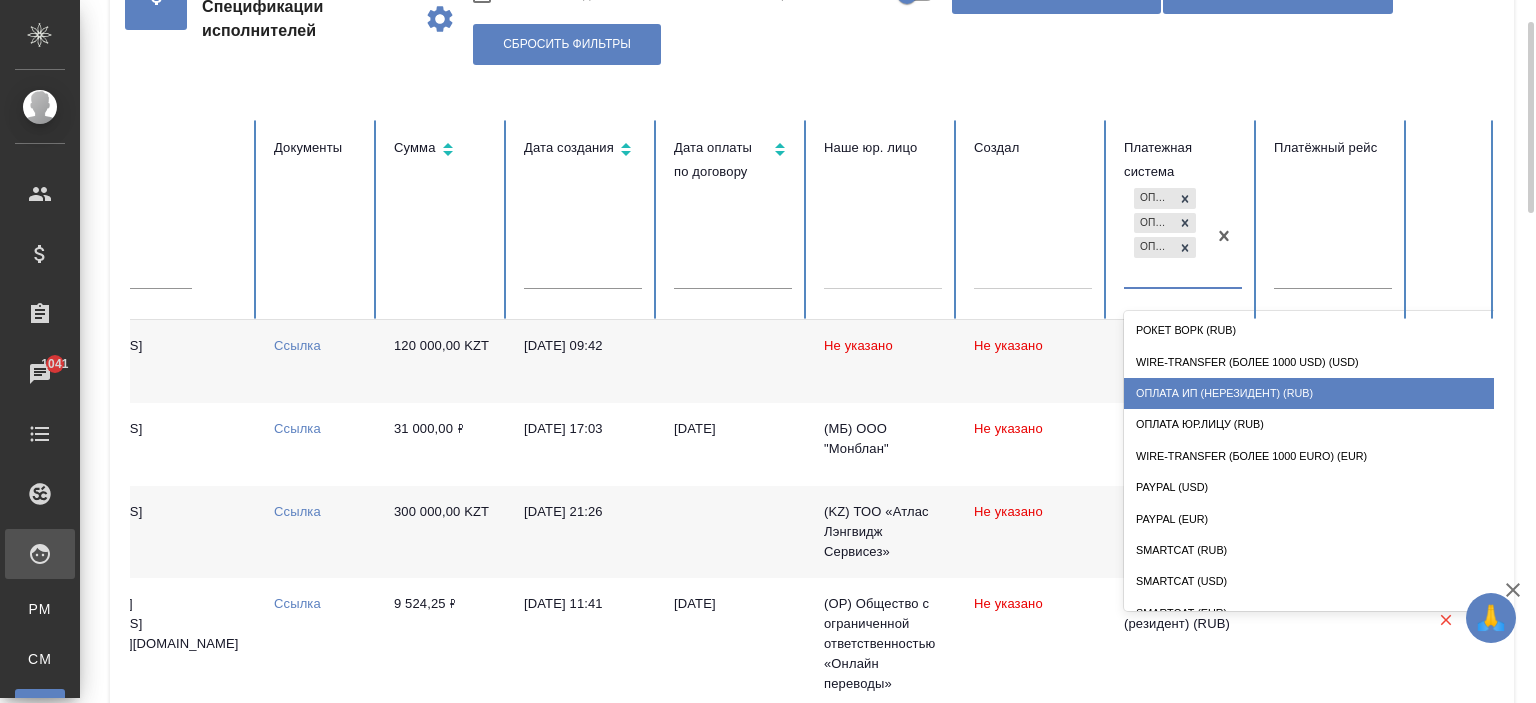 click on "Оплата ИП (нерезидент) (RUB)" at bounding box center (1324, 393) 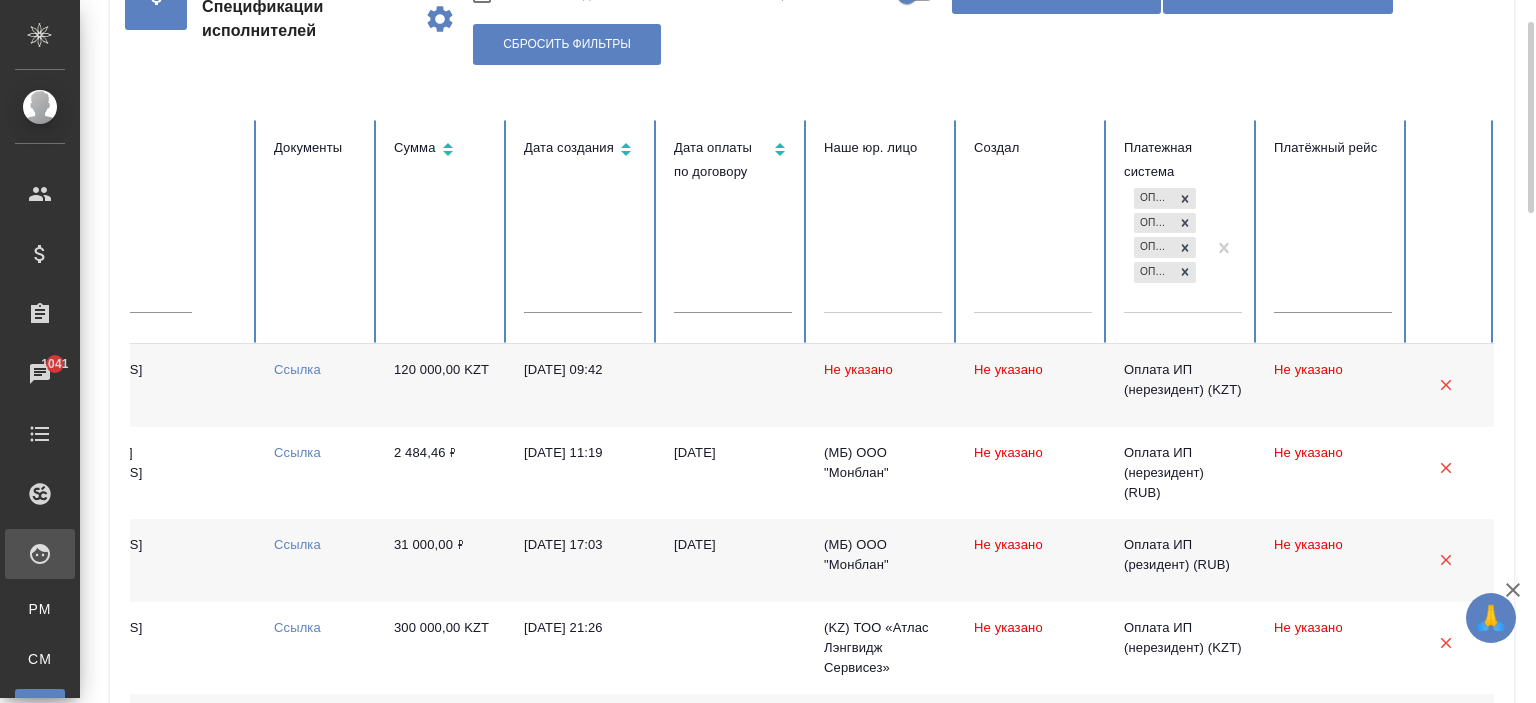 click on "Оплата ИП (нерезидент) (KZT) Оплата ИП (нерезидент) (UAH) Оплата ИП (резидент) (RUB) Оплата ИП (нерезидент) (RUB)" at bounding box center (1165, 247) 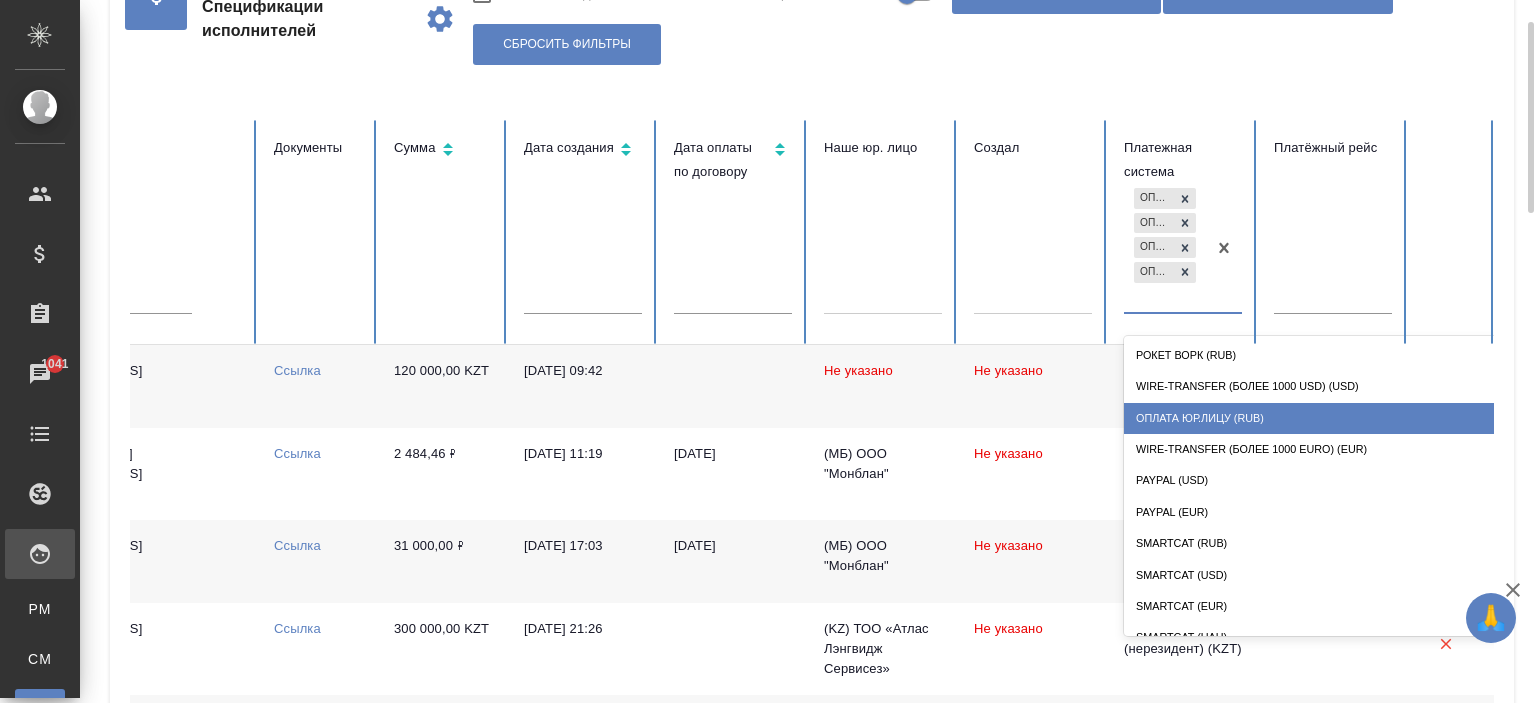 click on "Оплата Юр.лицу (RUB)" at bounding box center (1324, 418) 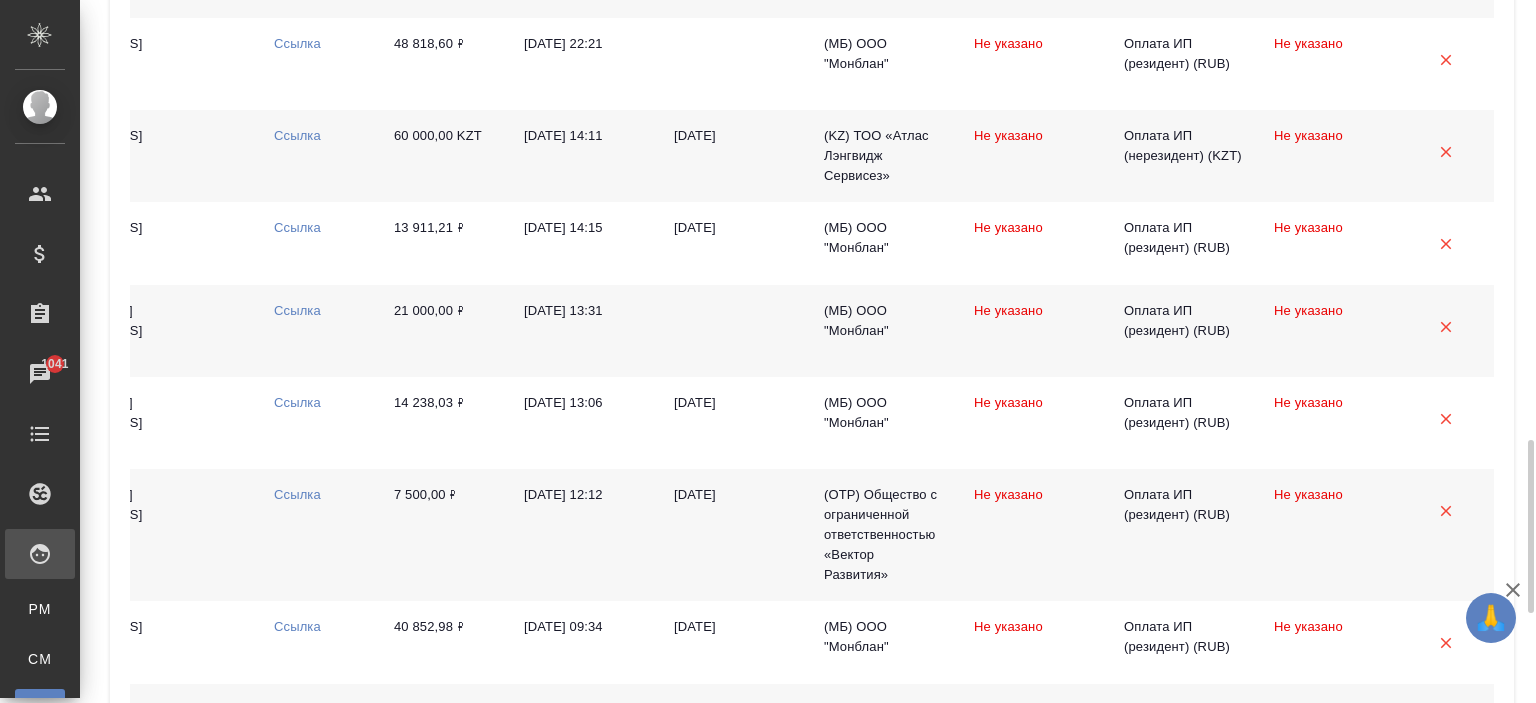 scroll, scrollTop: 2143, scrollLeft: 0, axis: vertical 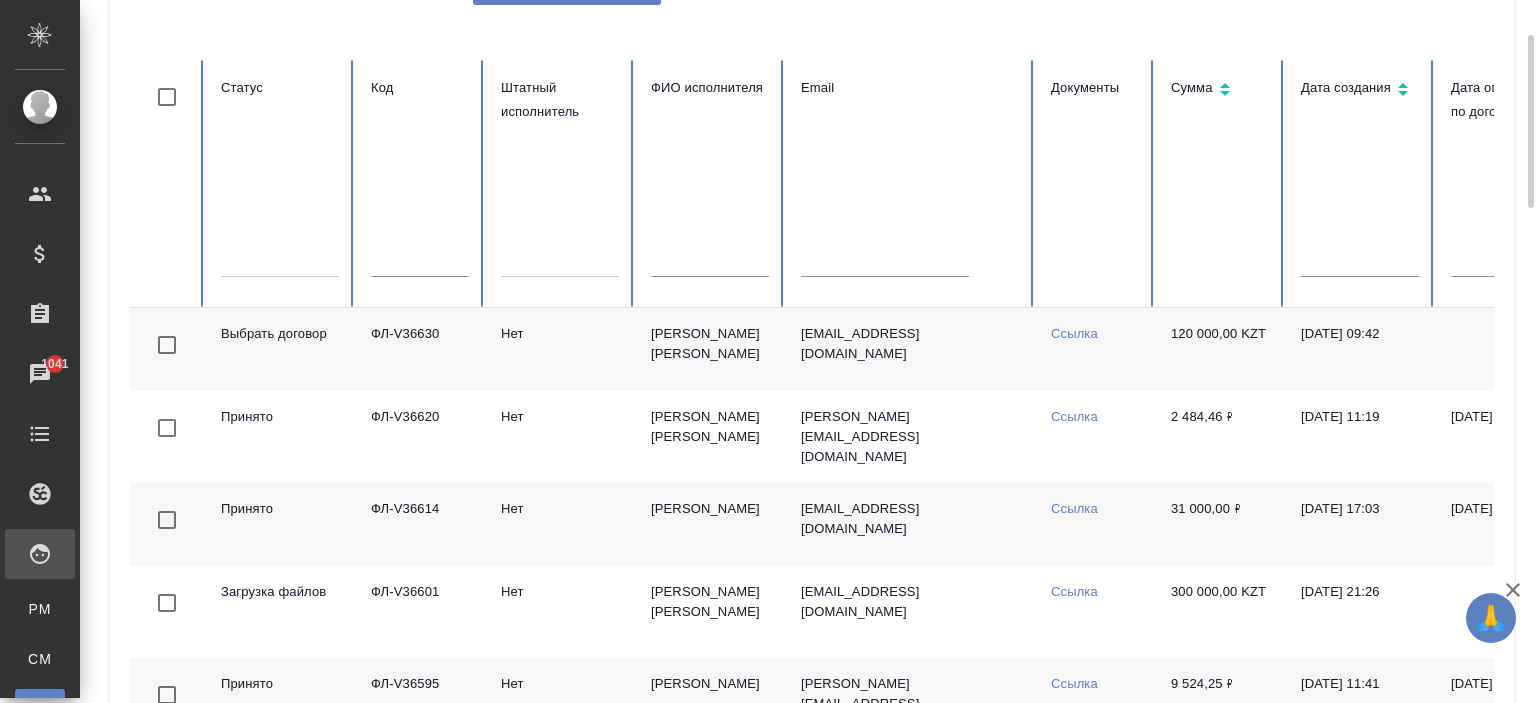 click at bounding box center (280, 257) 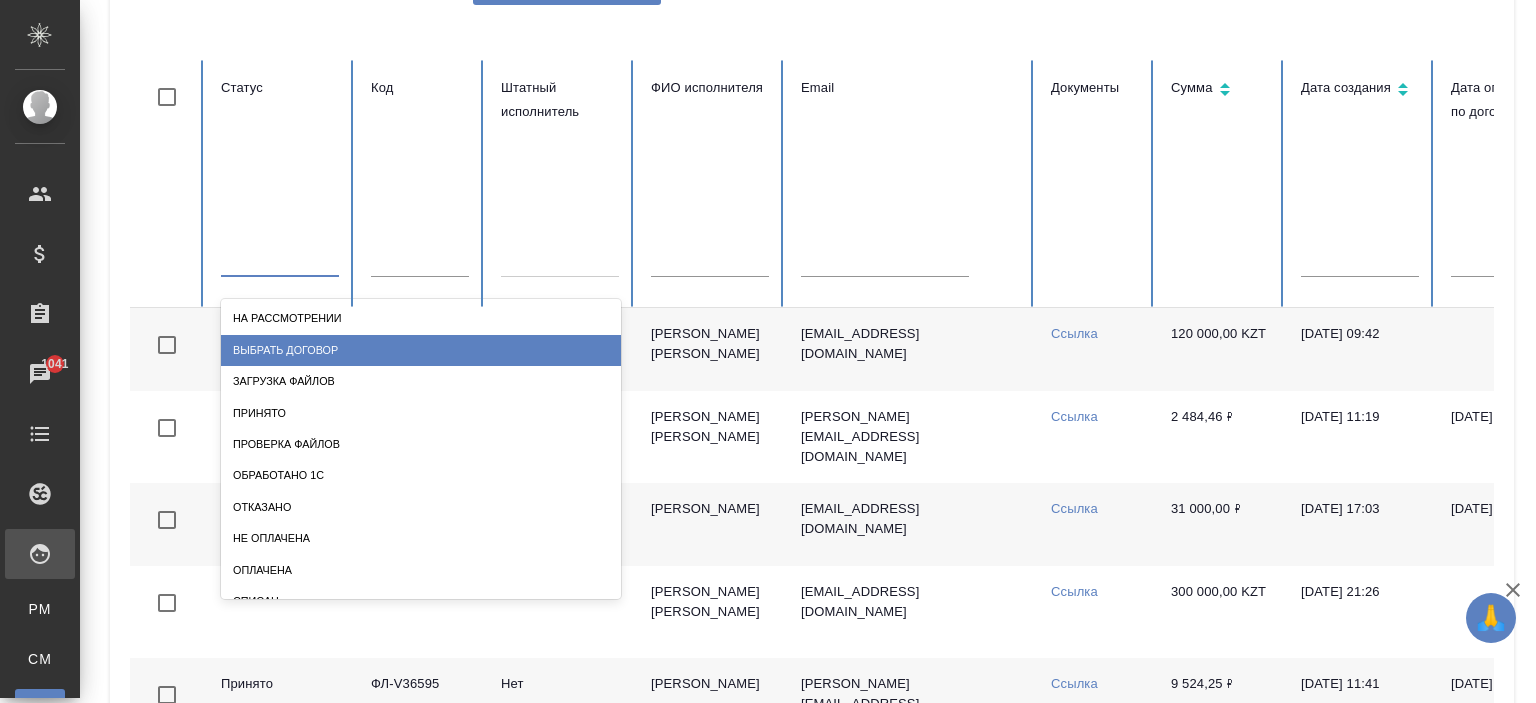 click on "Выбрать договор" at bounding box center [421, 350] 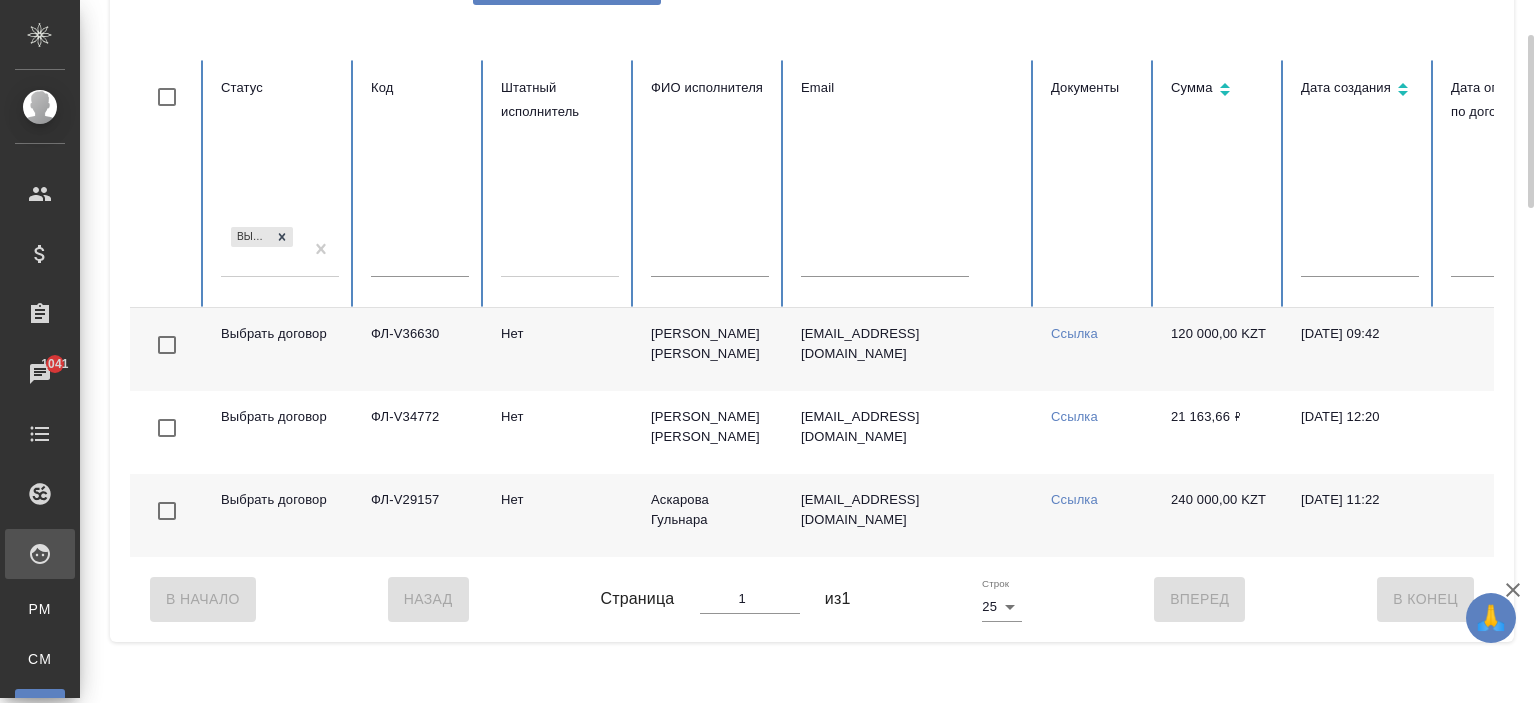 click on "Байдилдинова Асем" at bounding box center [710, 349] 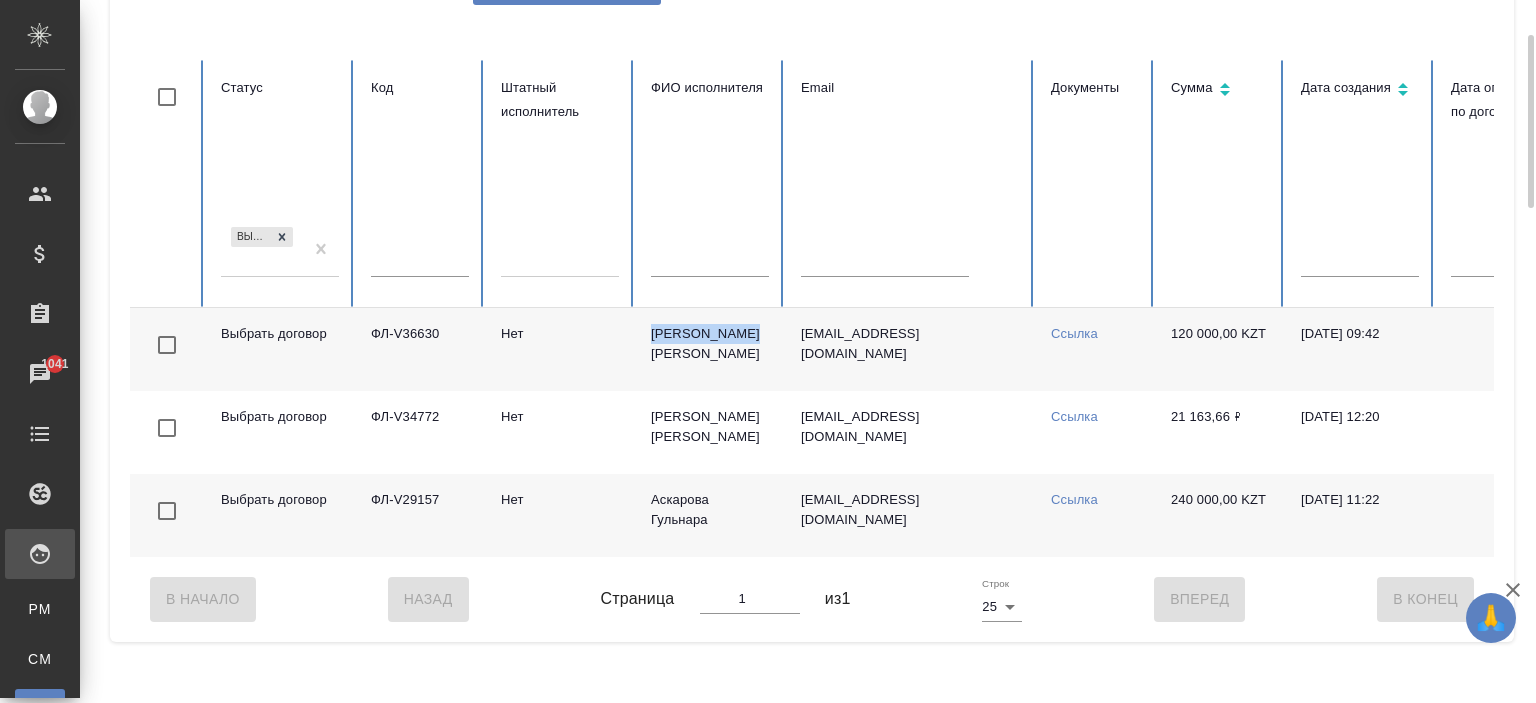 click on "Байдилдинова Асем" at bounding box center (710, 349) 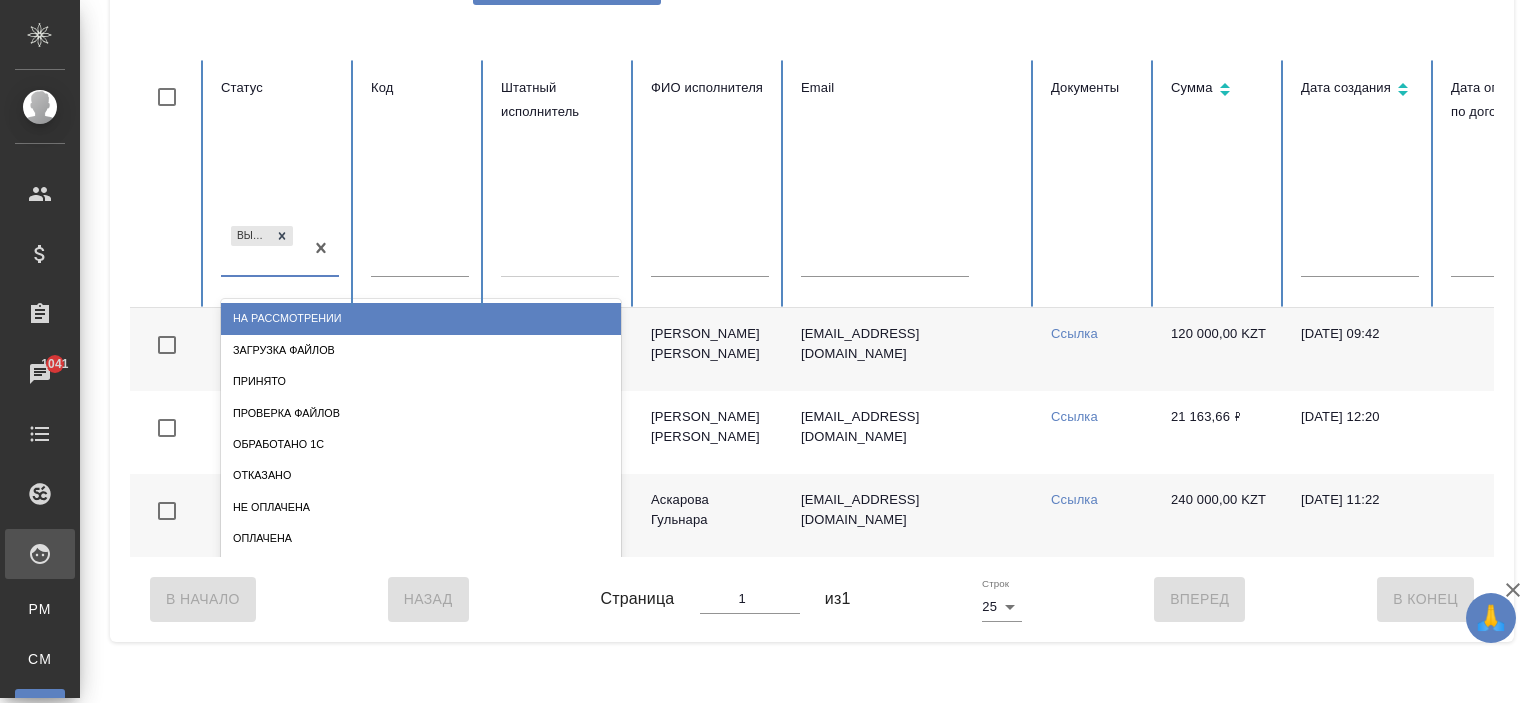 click on "Выбрать договор" at bounding box center [262, 249] 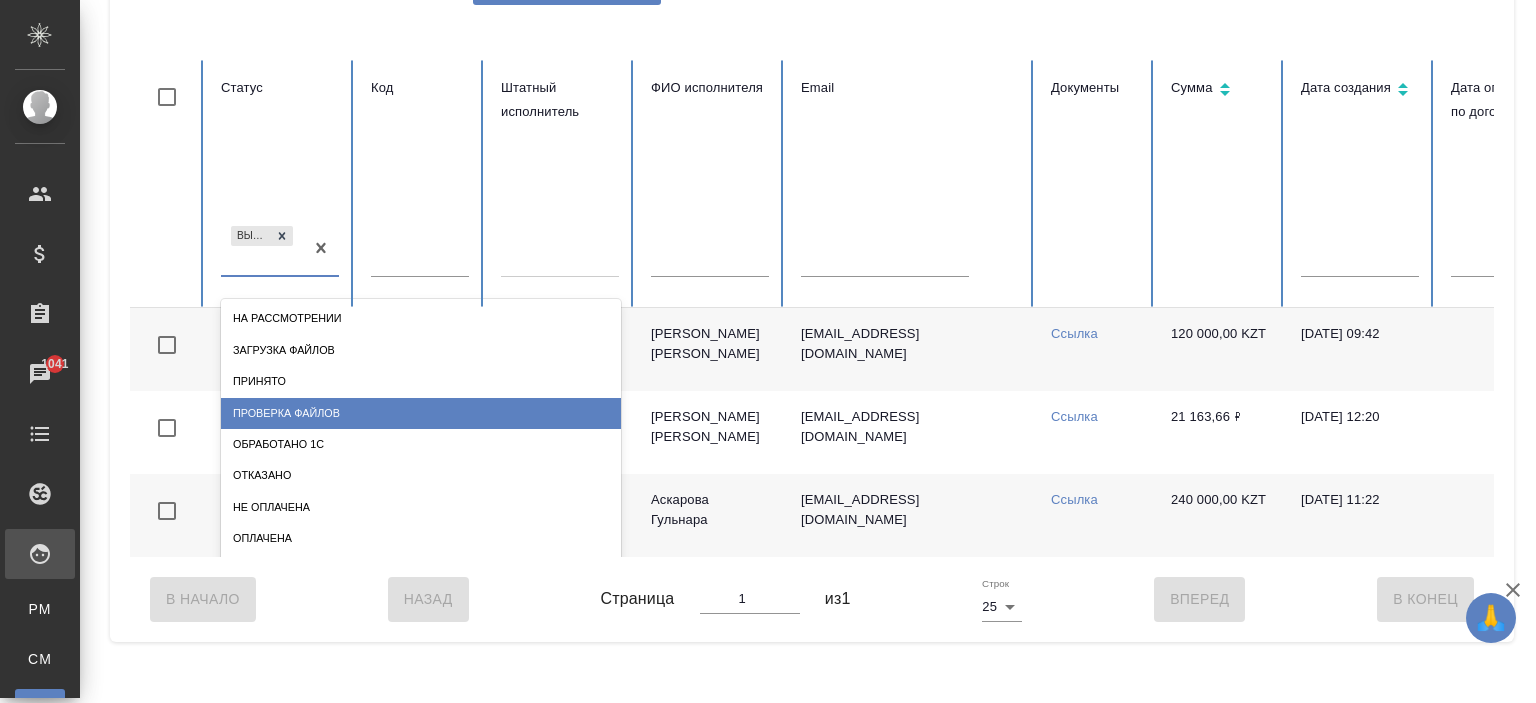 click on "Проверка файлов" at bounding box center (421, 413) 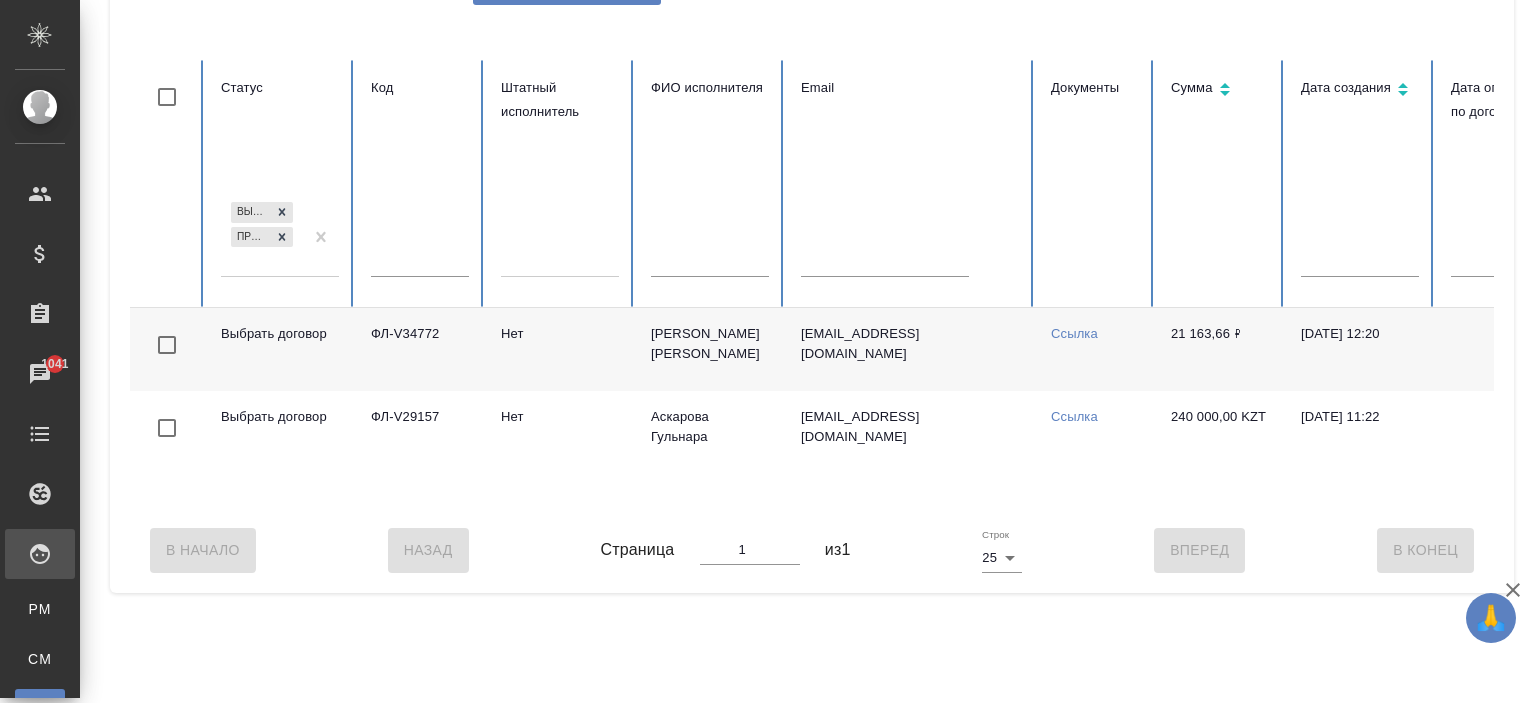 click on "Выбрать договор Проверка файлов" at bounding box center (262, 237) 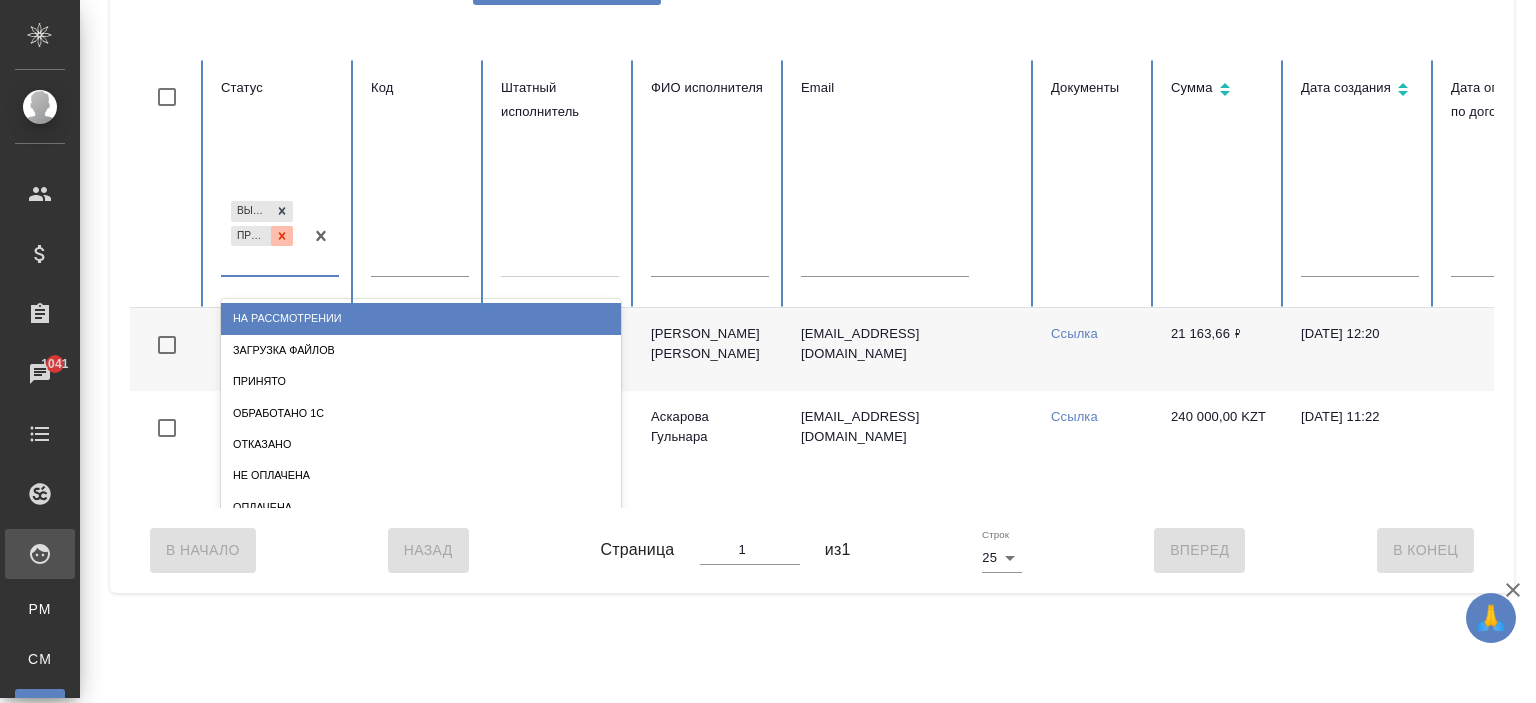 click 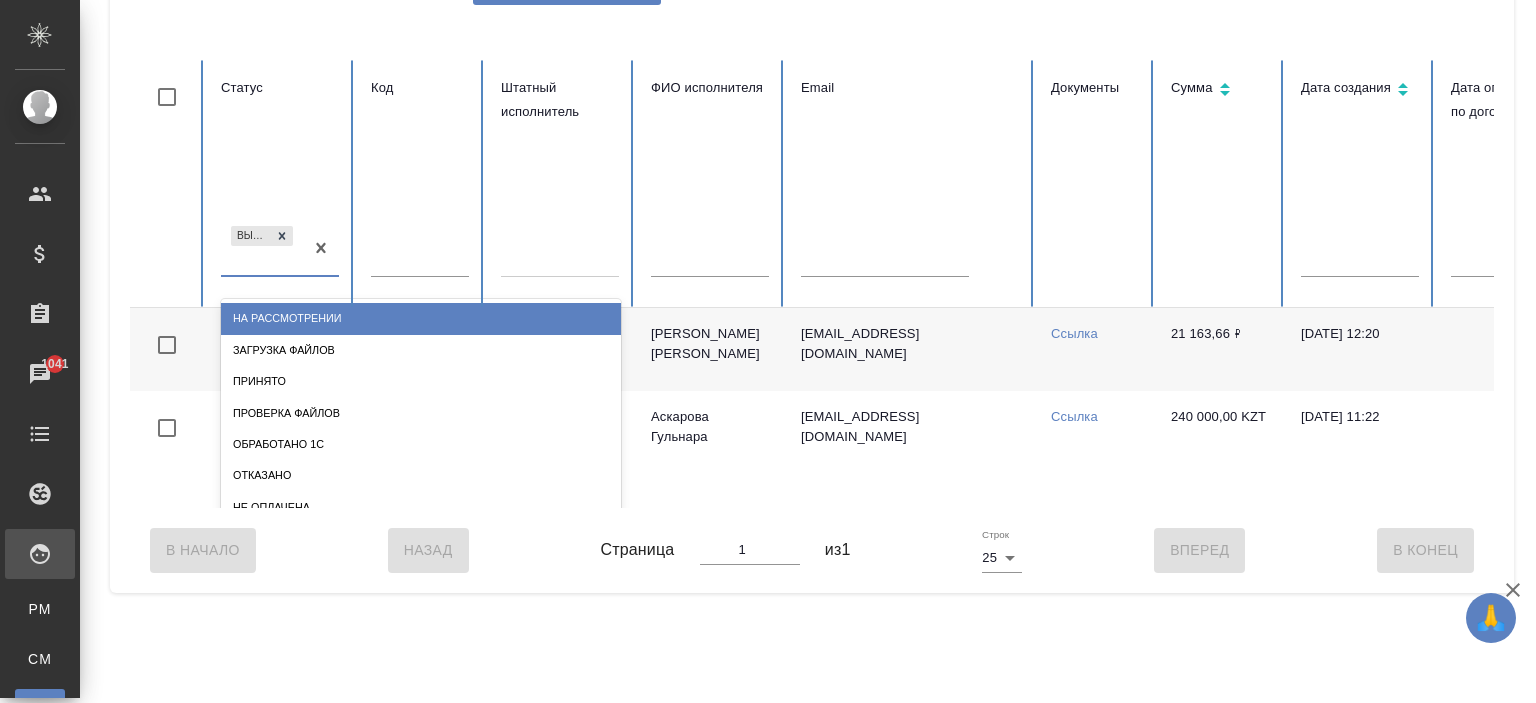 click on "Выбрать договор" at bounding box center (262, 249) 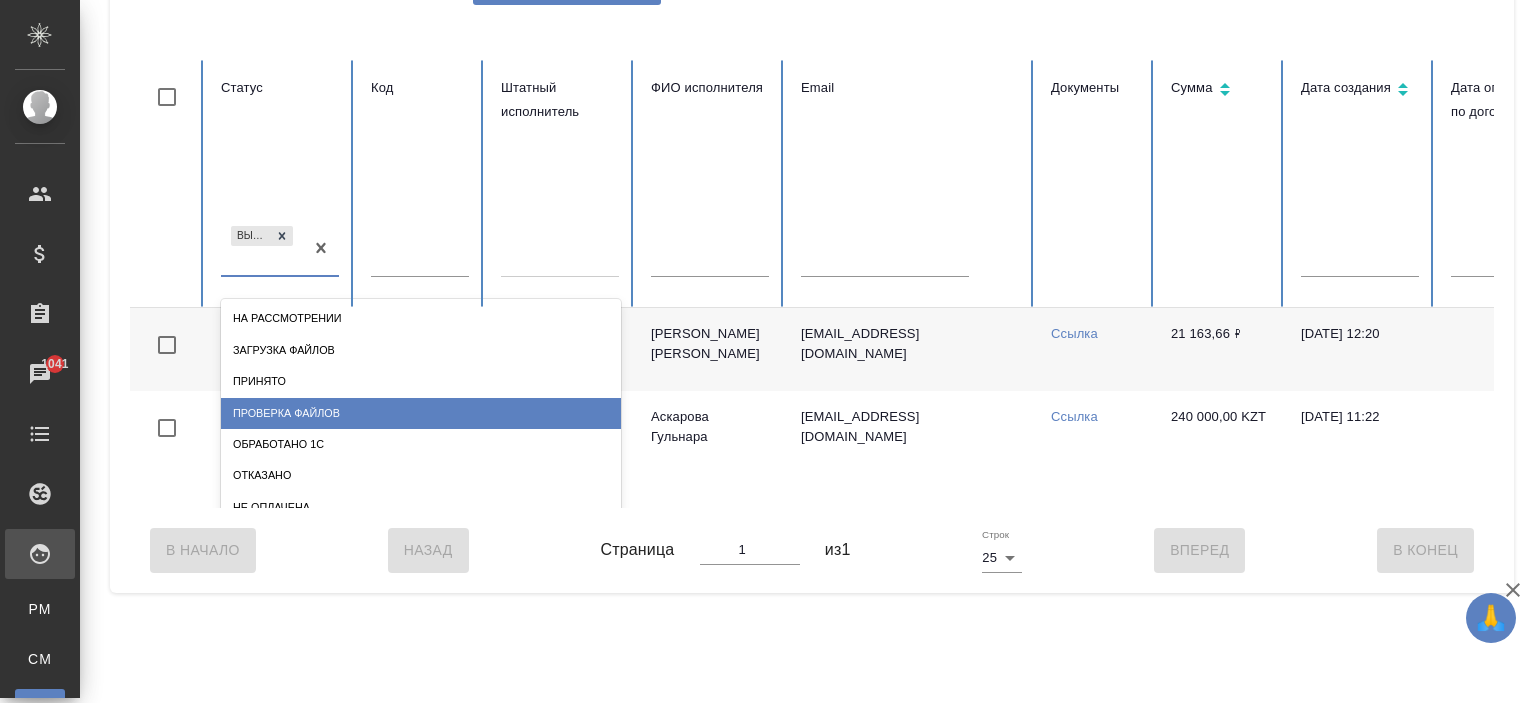 click on "Проверка файлов" at bounding box center [421, 413] 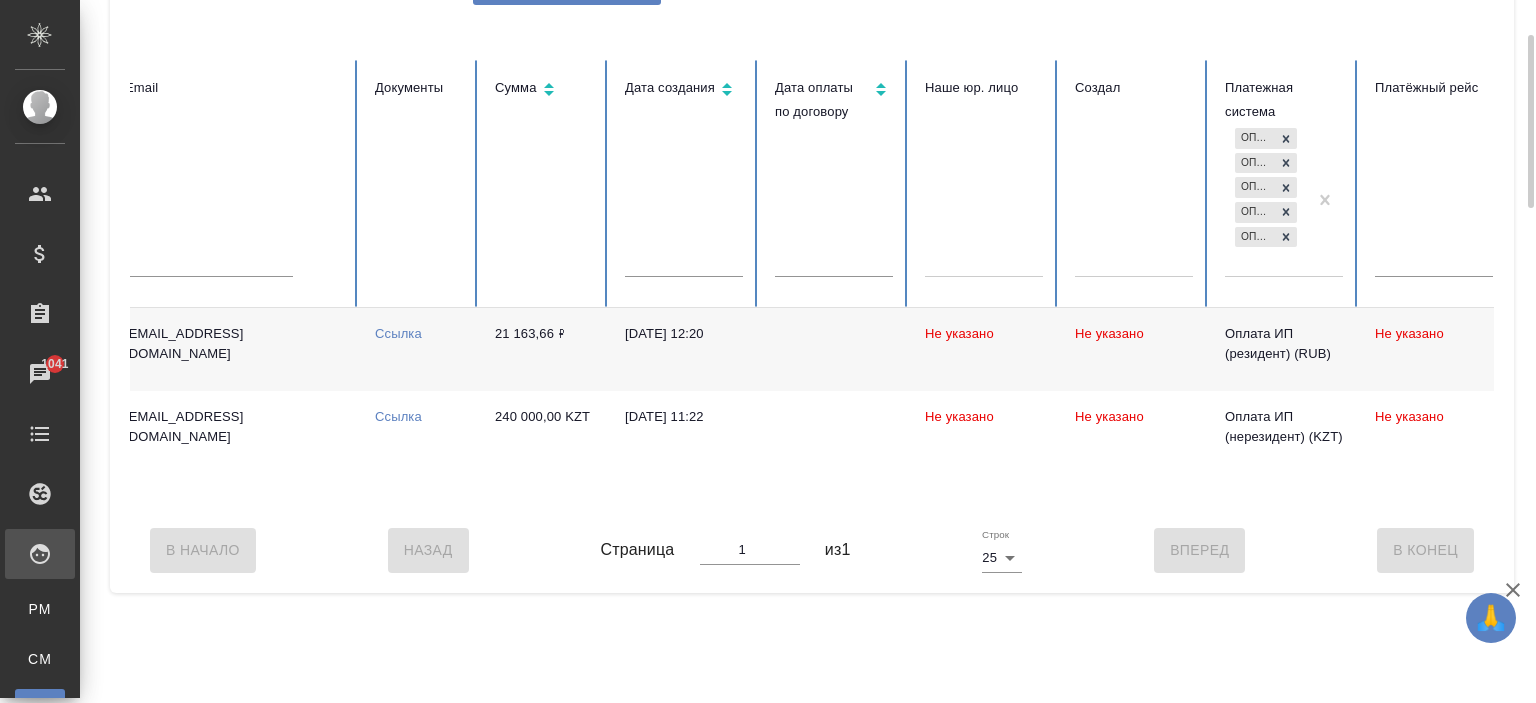 scroll, scrollTop: 0, scrollLeft: 0, axis: both 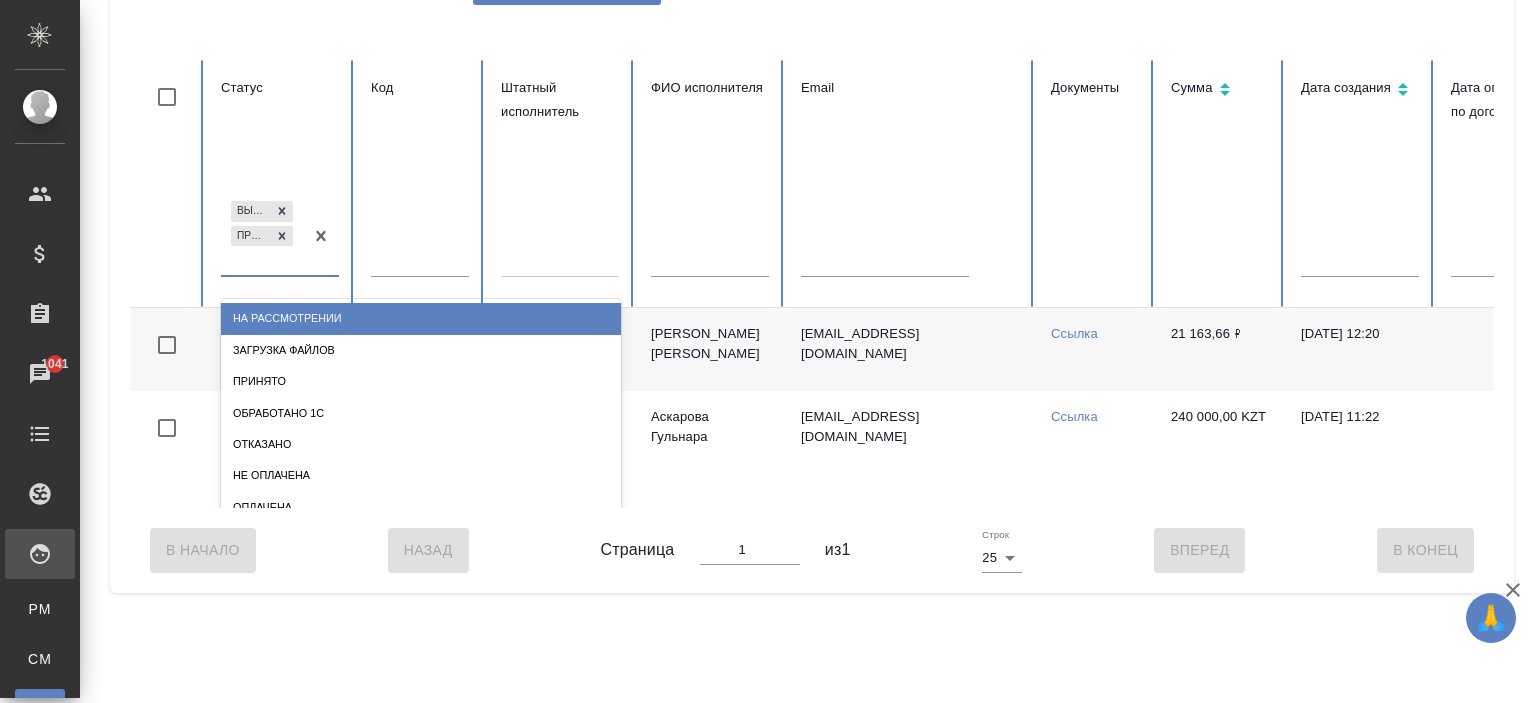 click on "Проверка файлов" at bounding box center (251, 236) 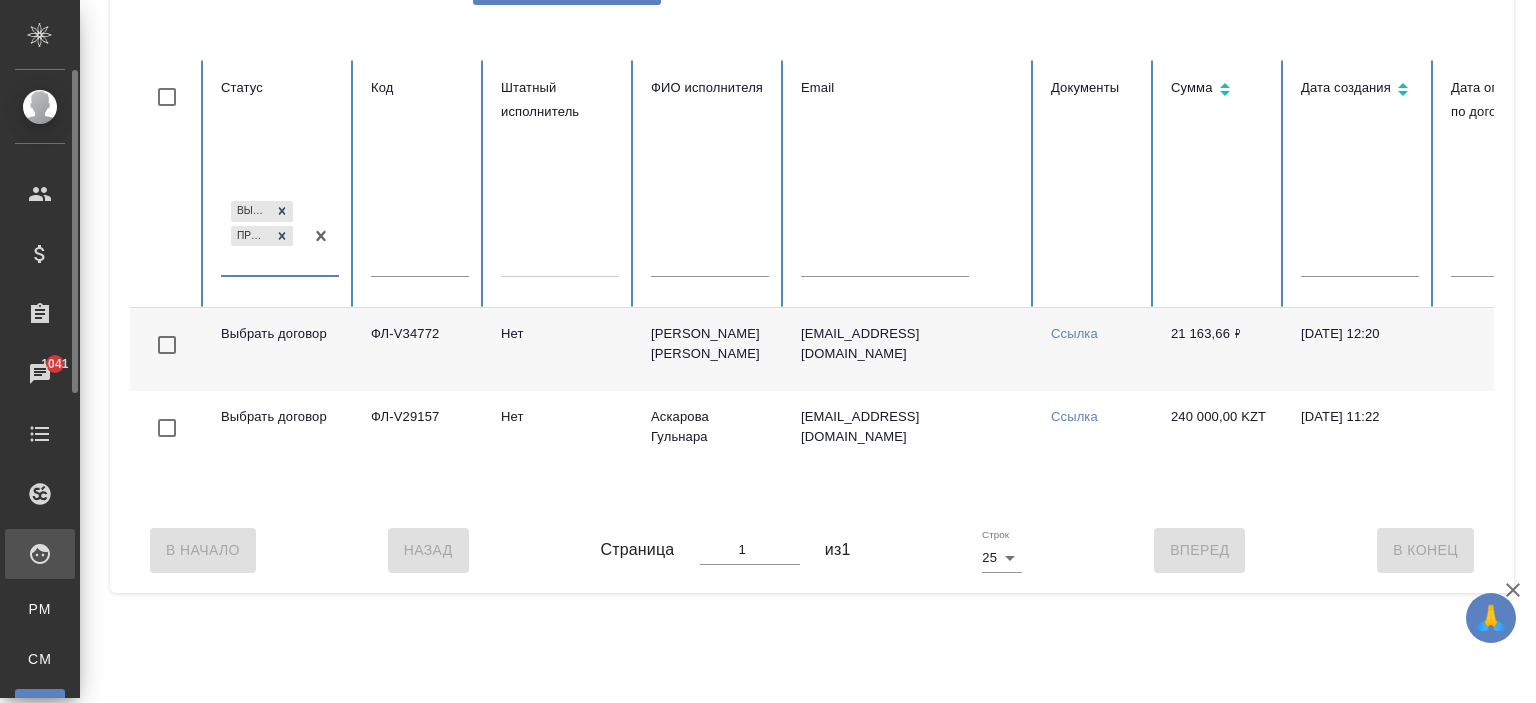scroll, scrollTop: 58, scrollLeft: 0, axis: vertical 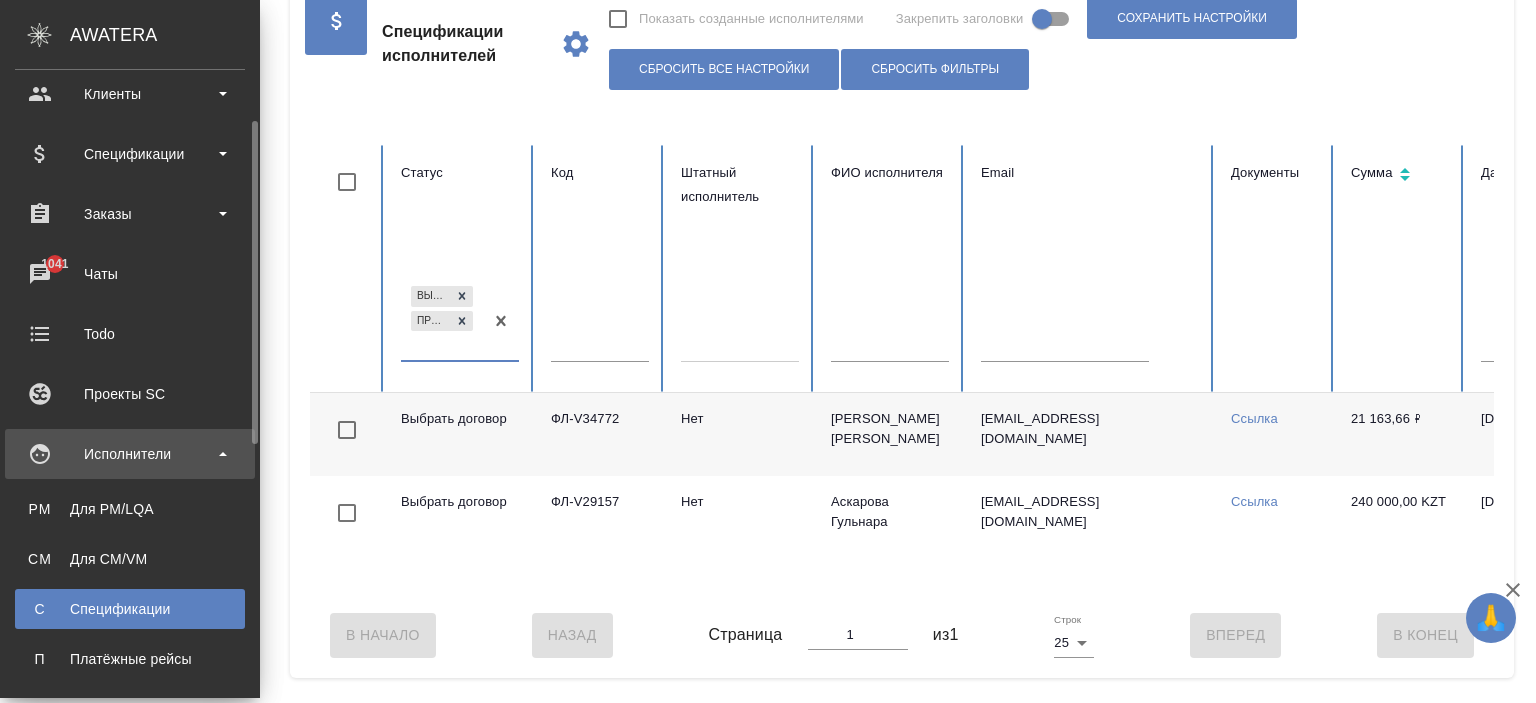 click on "С Спецификации" at bounding box center (130, 609) 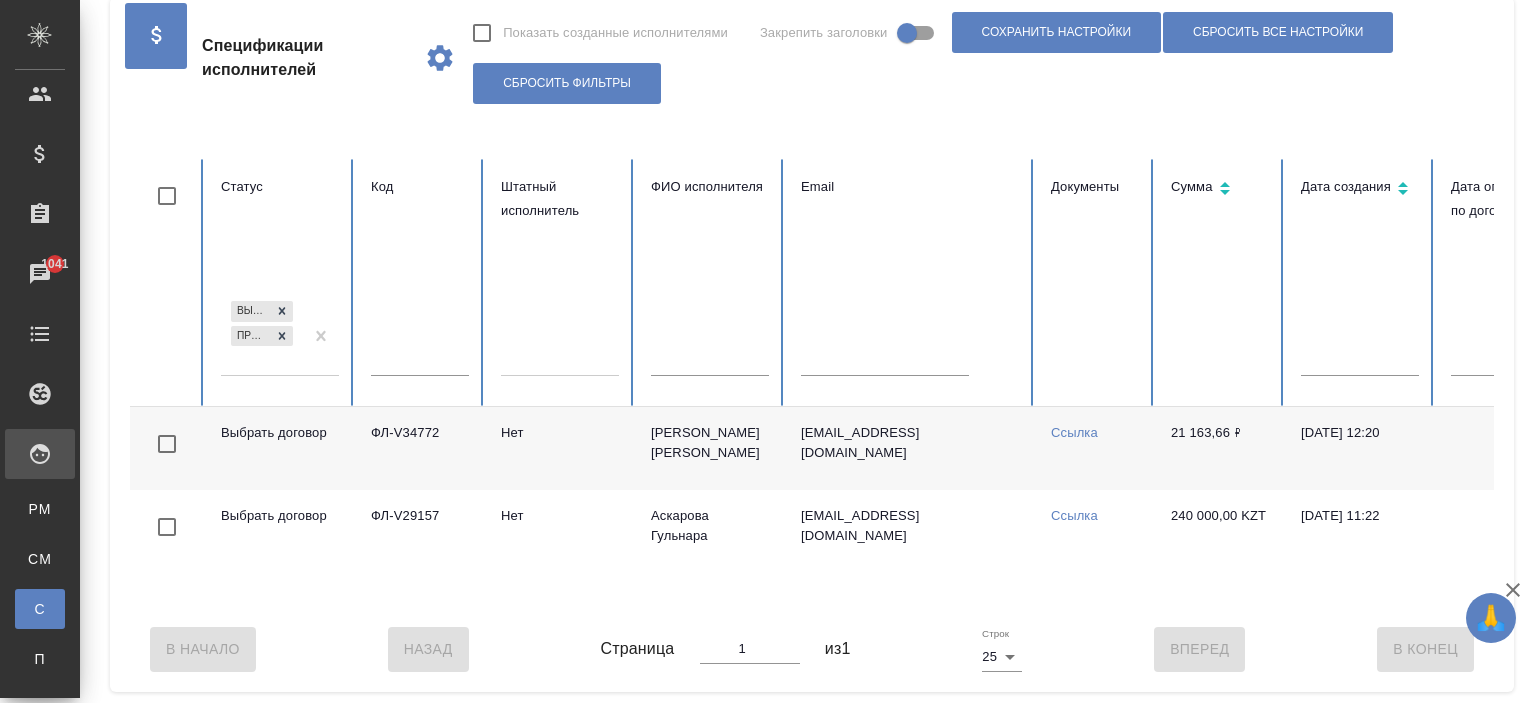 click on "Показать созданные исполнителями Закрепить заголовки Сохранить настройки Сбросить все настройки Сбросить фильтры" at bounding box center [975, 58] 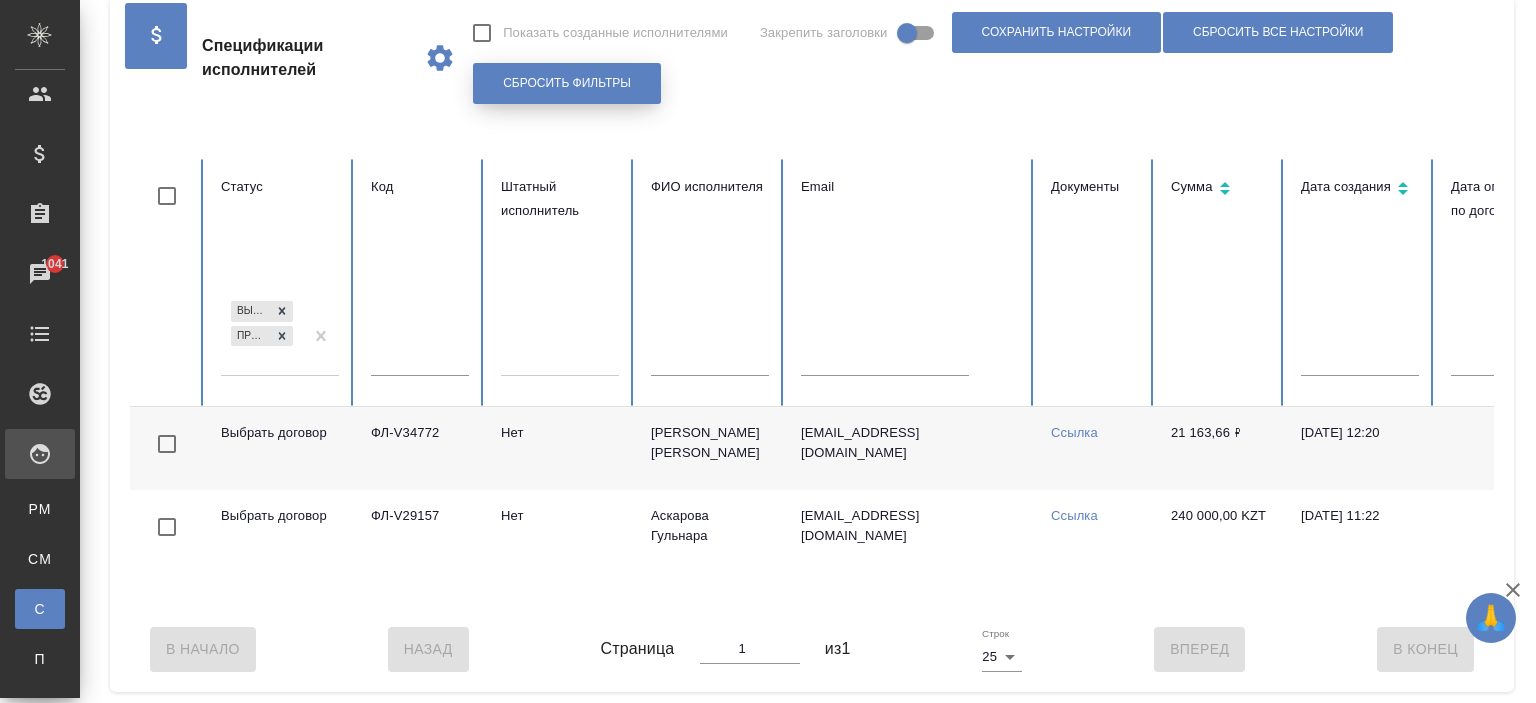 click on "Сбросить фильтры" at bounding box center [567, 83] 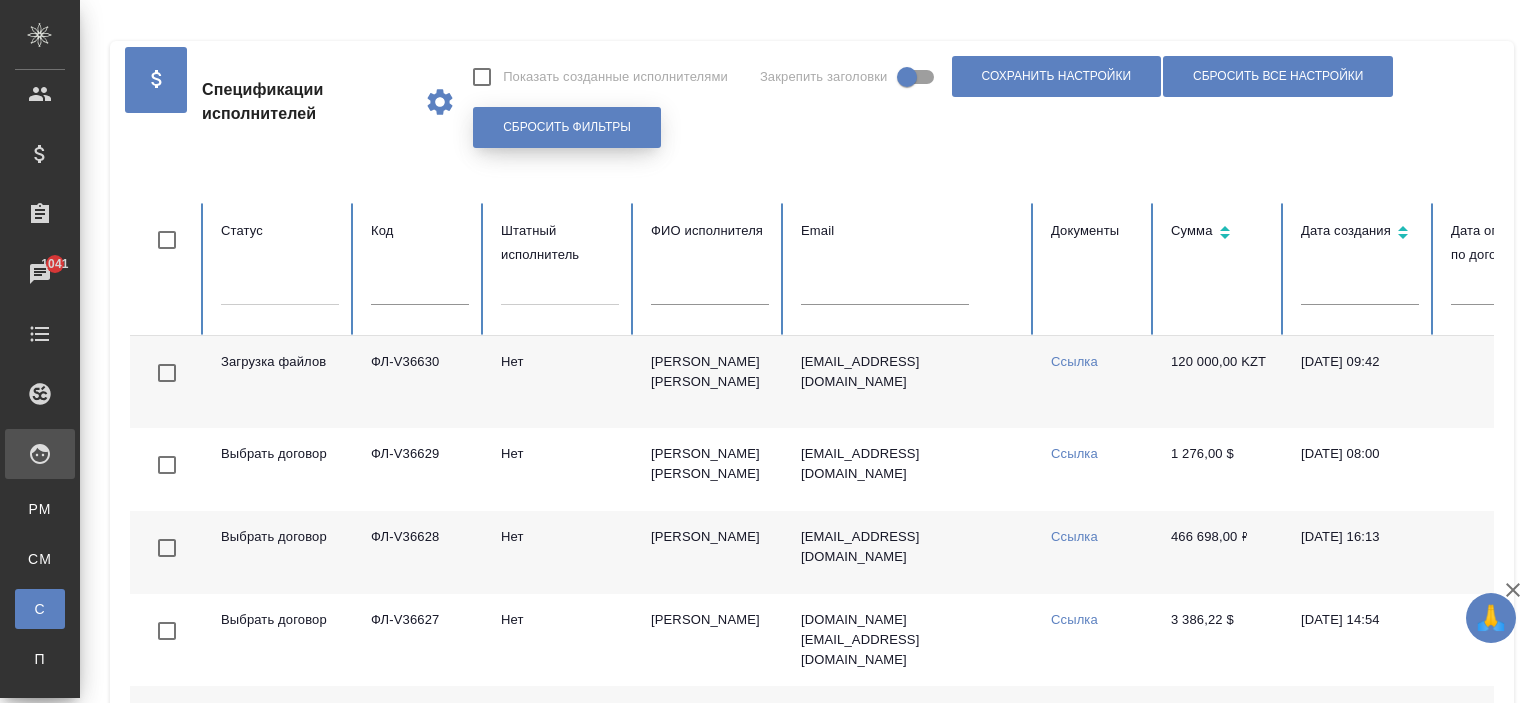 click on "Сбросить фильтры" at bounding box center (567, 127) 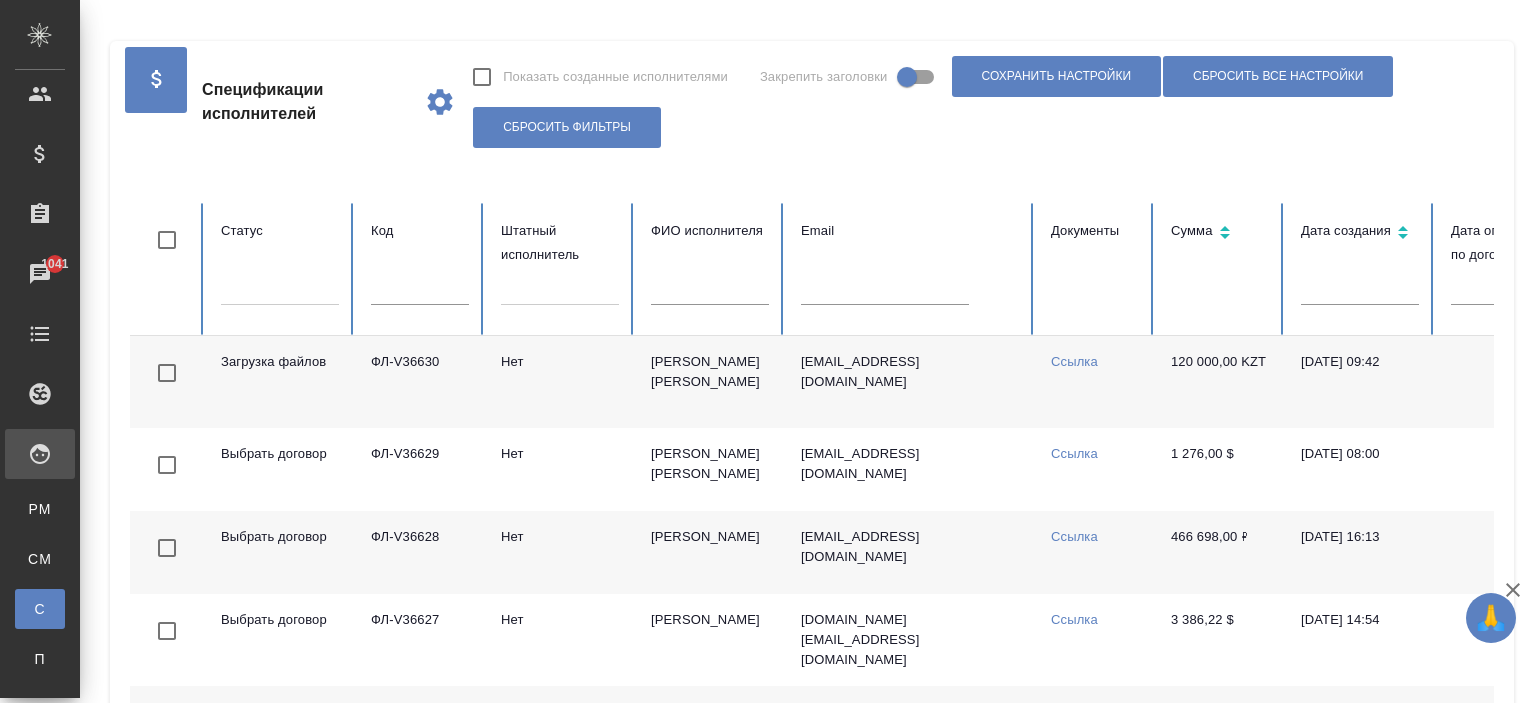 click at bounding box center [280, 285] 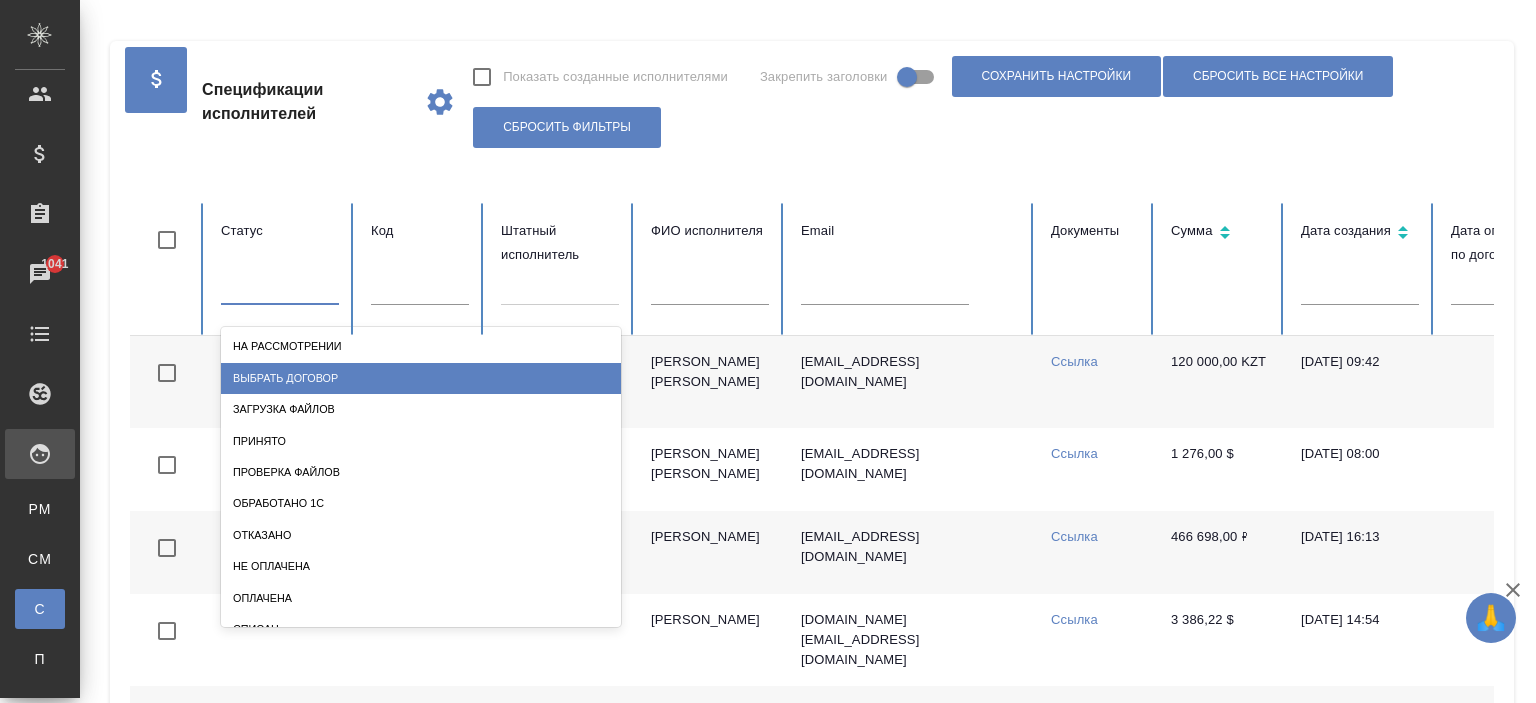 click on "Выбрать договор" at bounding box center [421, 378] 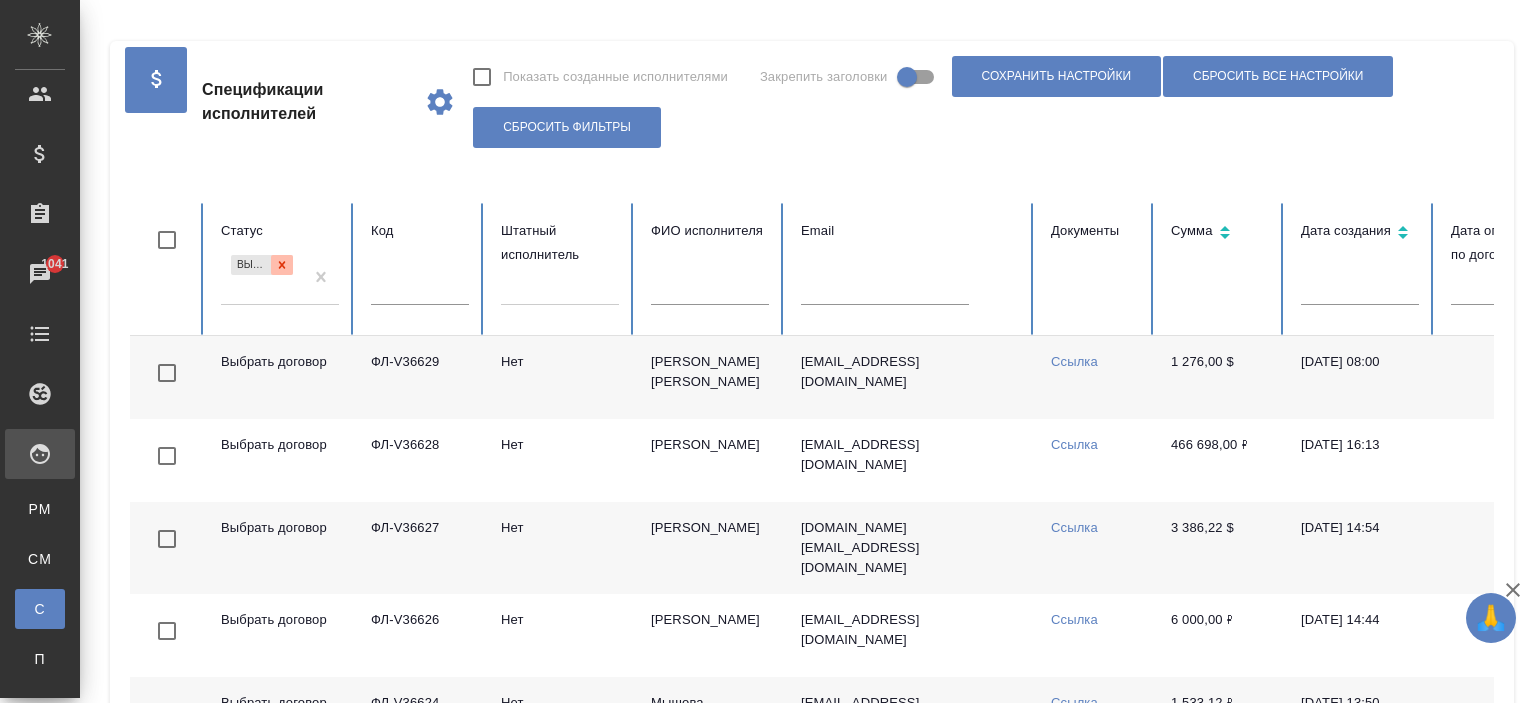click 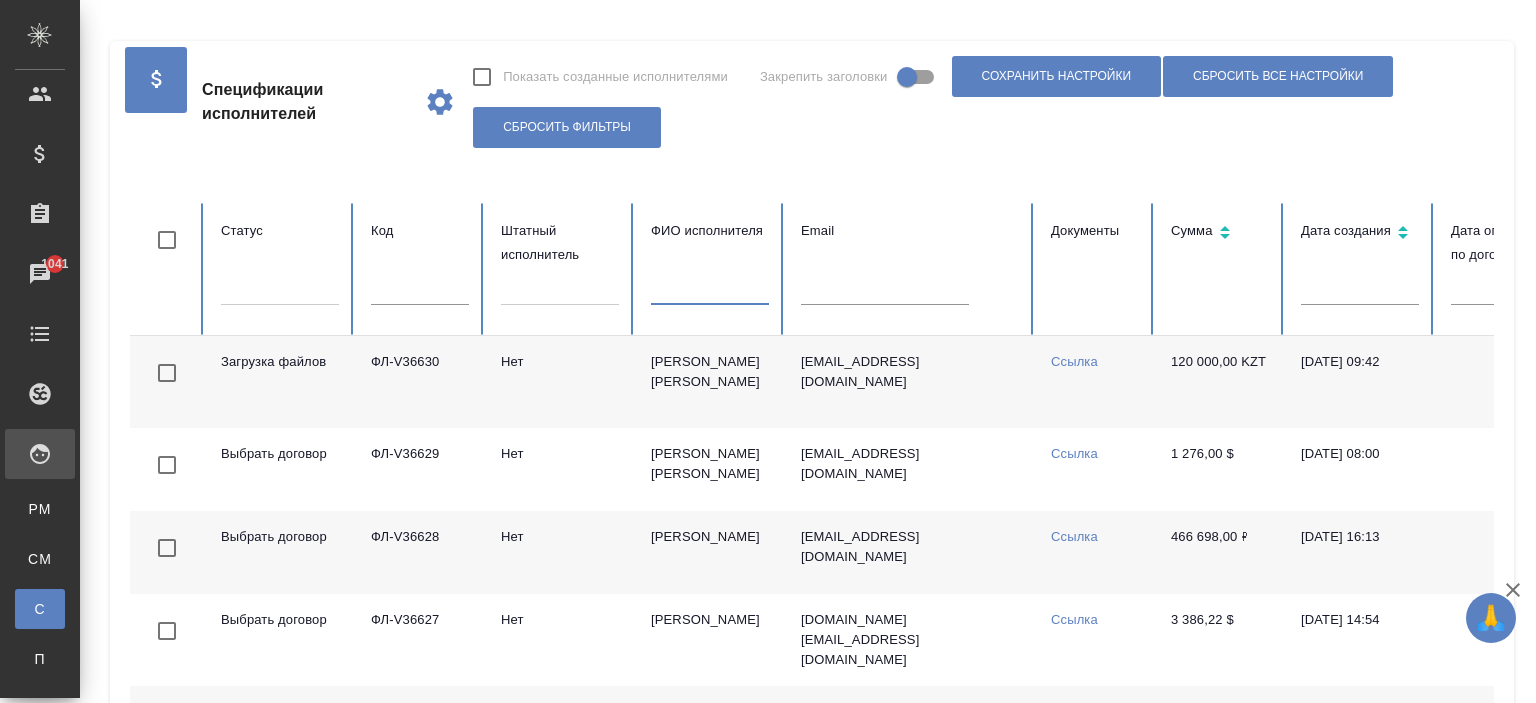 click at bounding box center [710, 291] 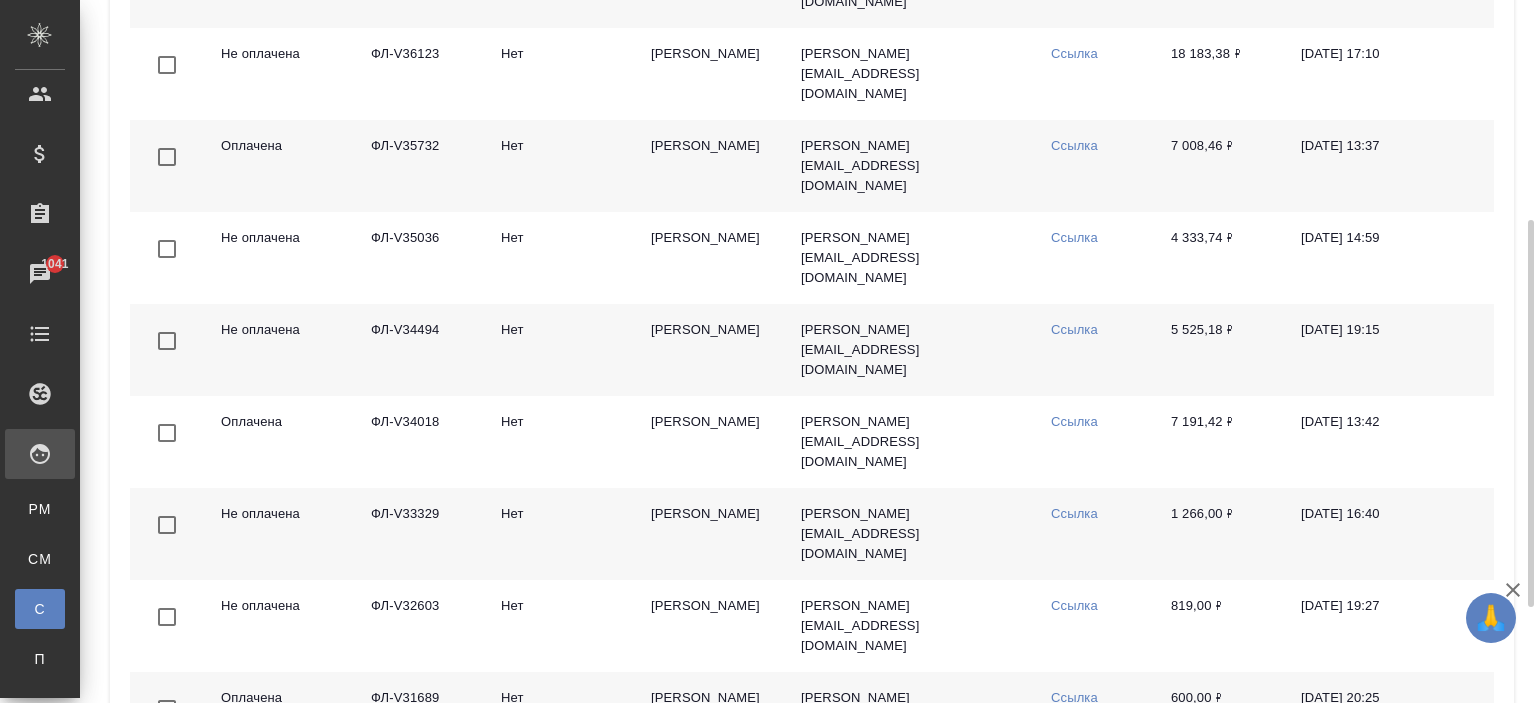 scroll, scrollTop: 573, scrollLeft: 0, axis: vertical 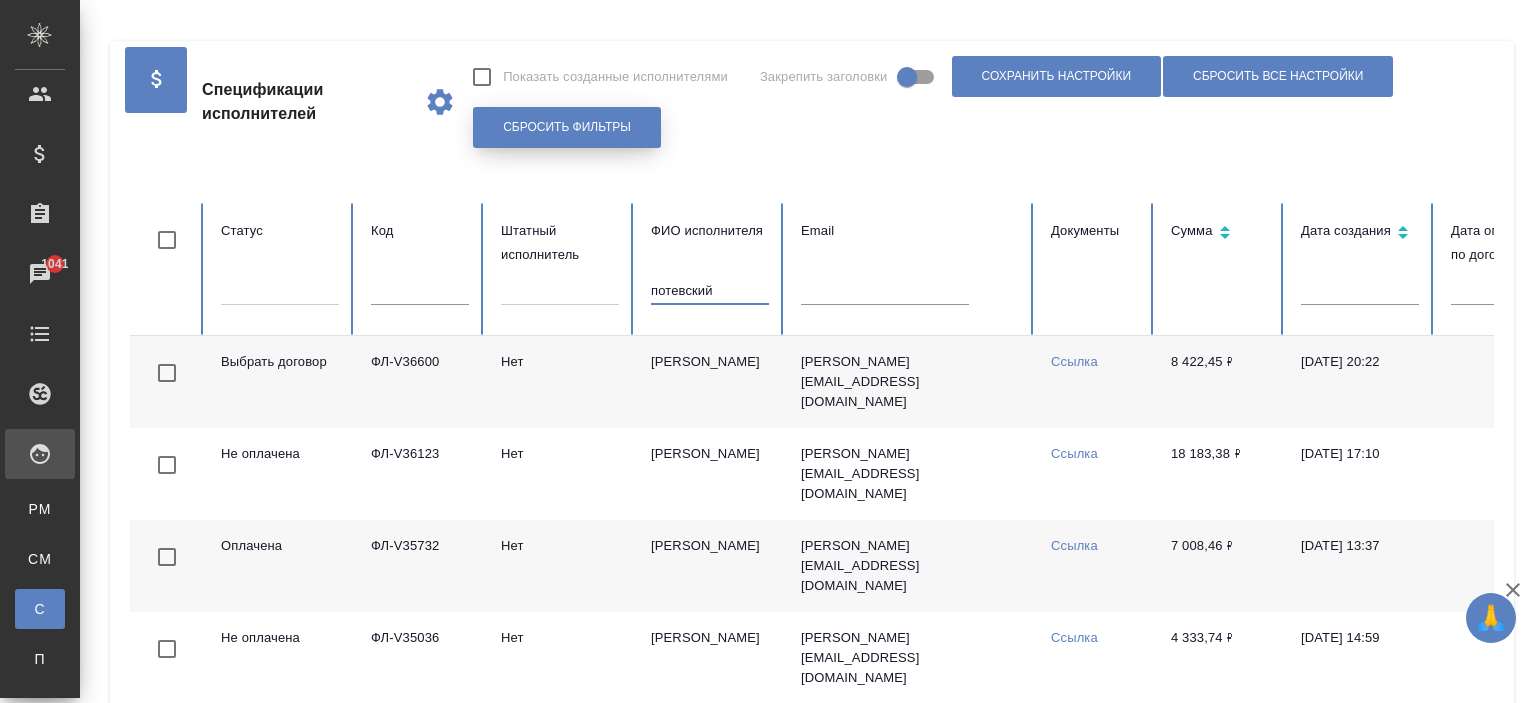type on "потевский" 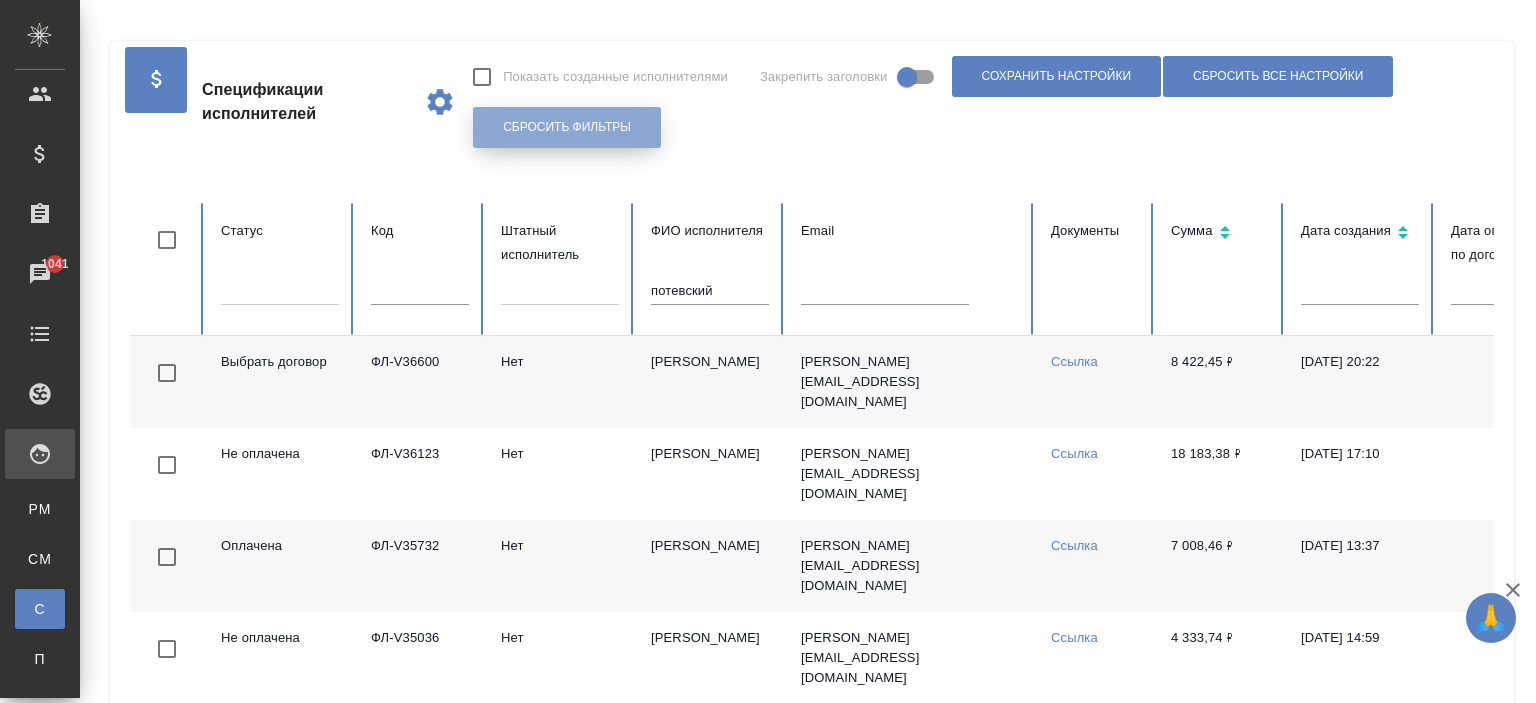 click on "Сбросить фильтры" at bounding box center (567, 127) 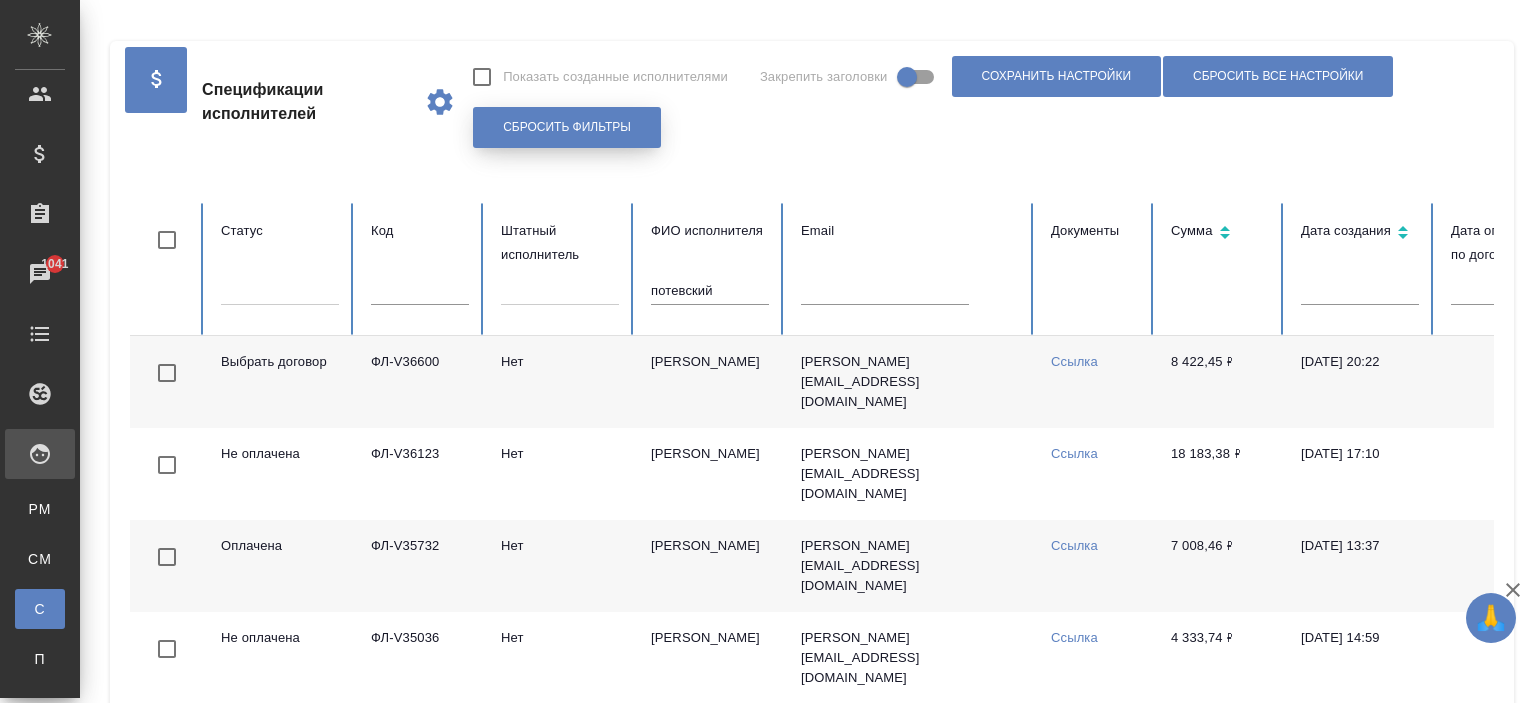 type 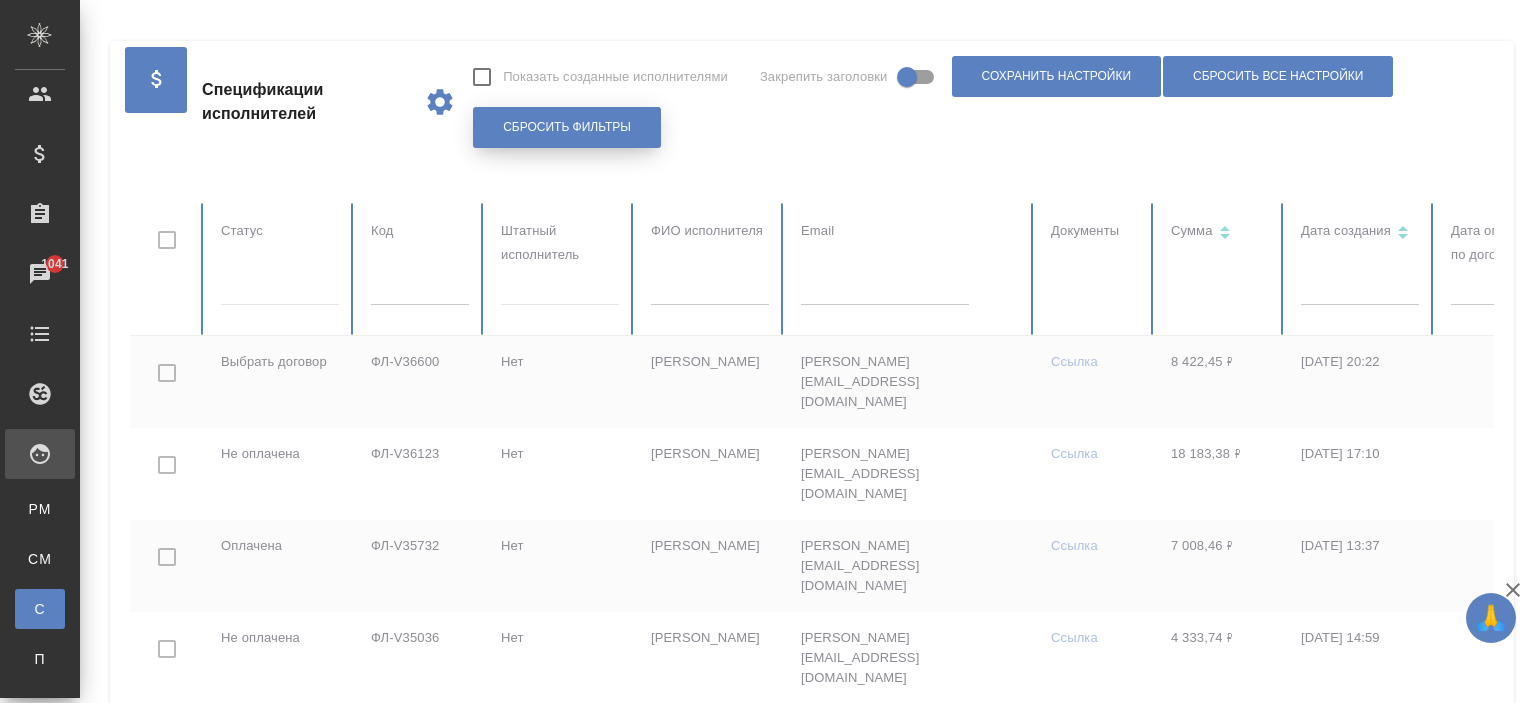 click on "Сбросить фильтры" at bounding box center (567, 127) 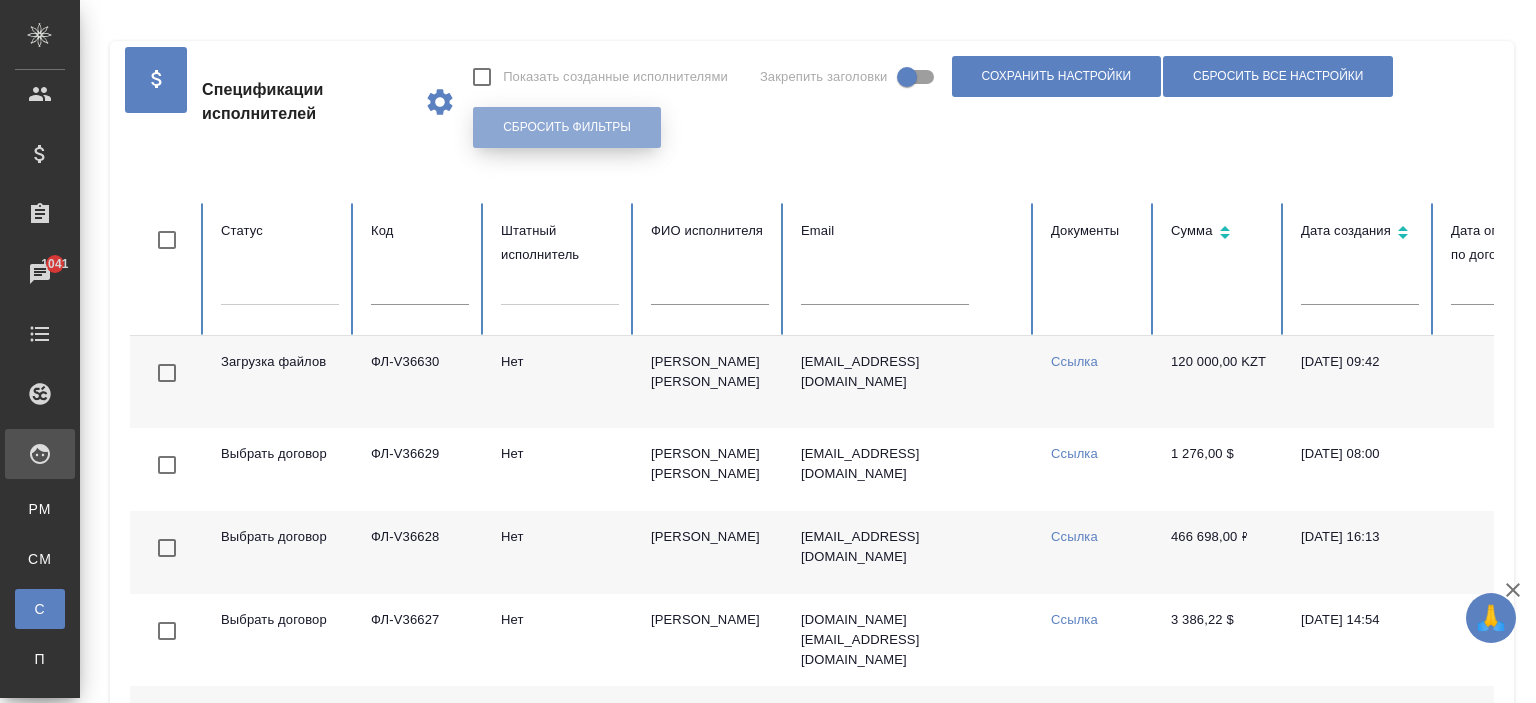 click on "Сбросить фильтры" at bounding box center [567, 127] 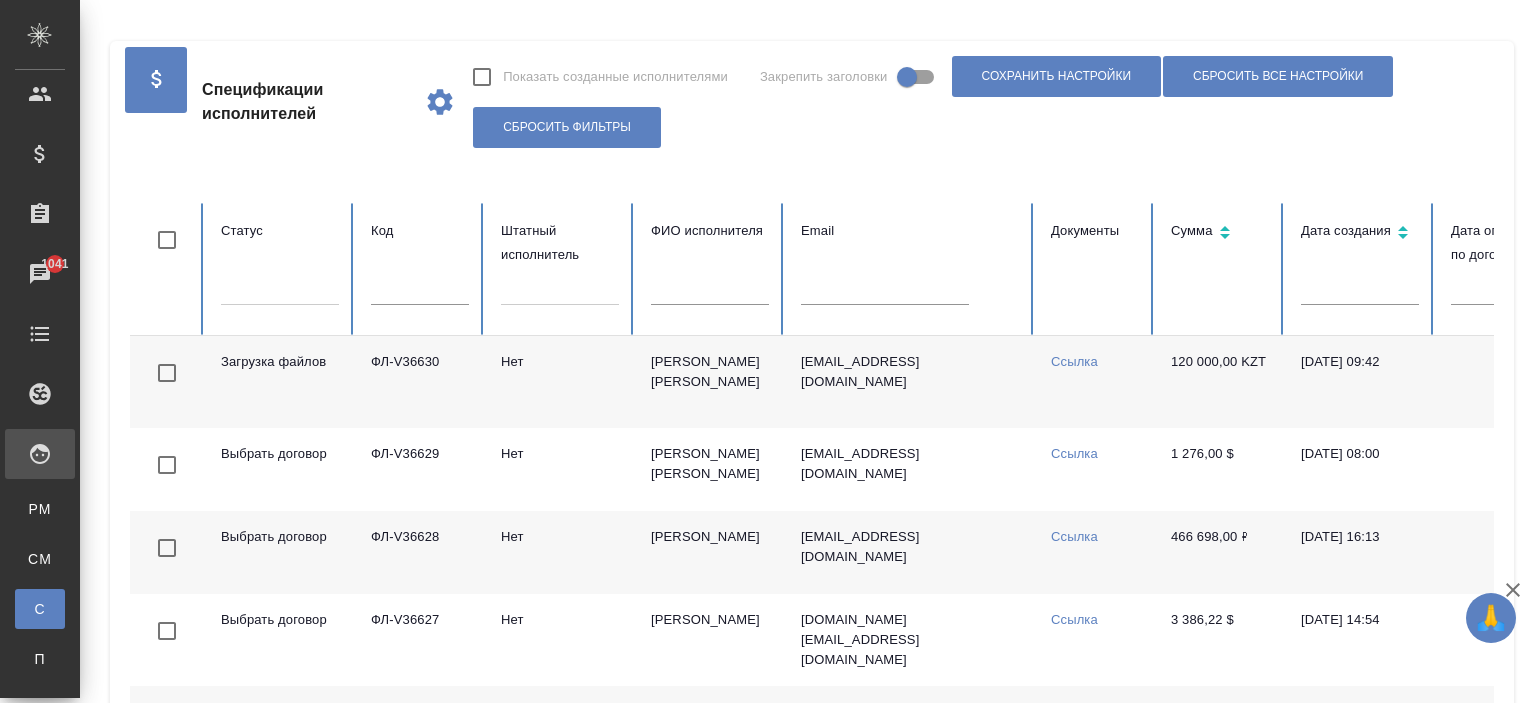 drag, startPoint x: 421, startPoint y: 283, endPoint x: 402, endPoint y: 291, distance: 20.615528 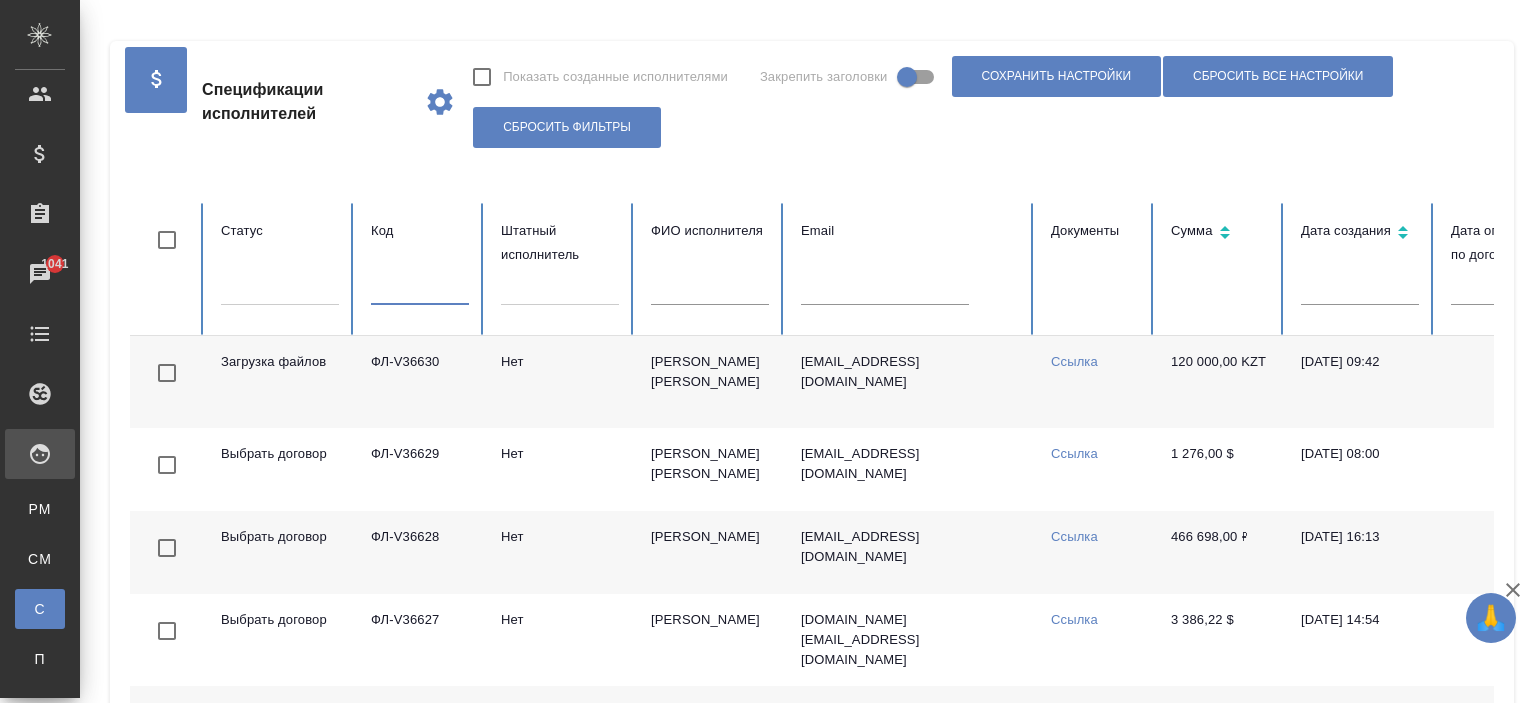 paste on "ФЛ-V36368" 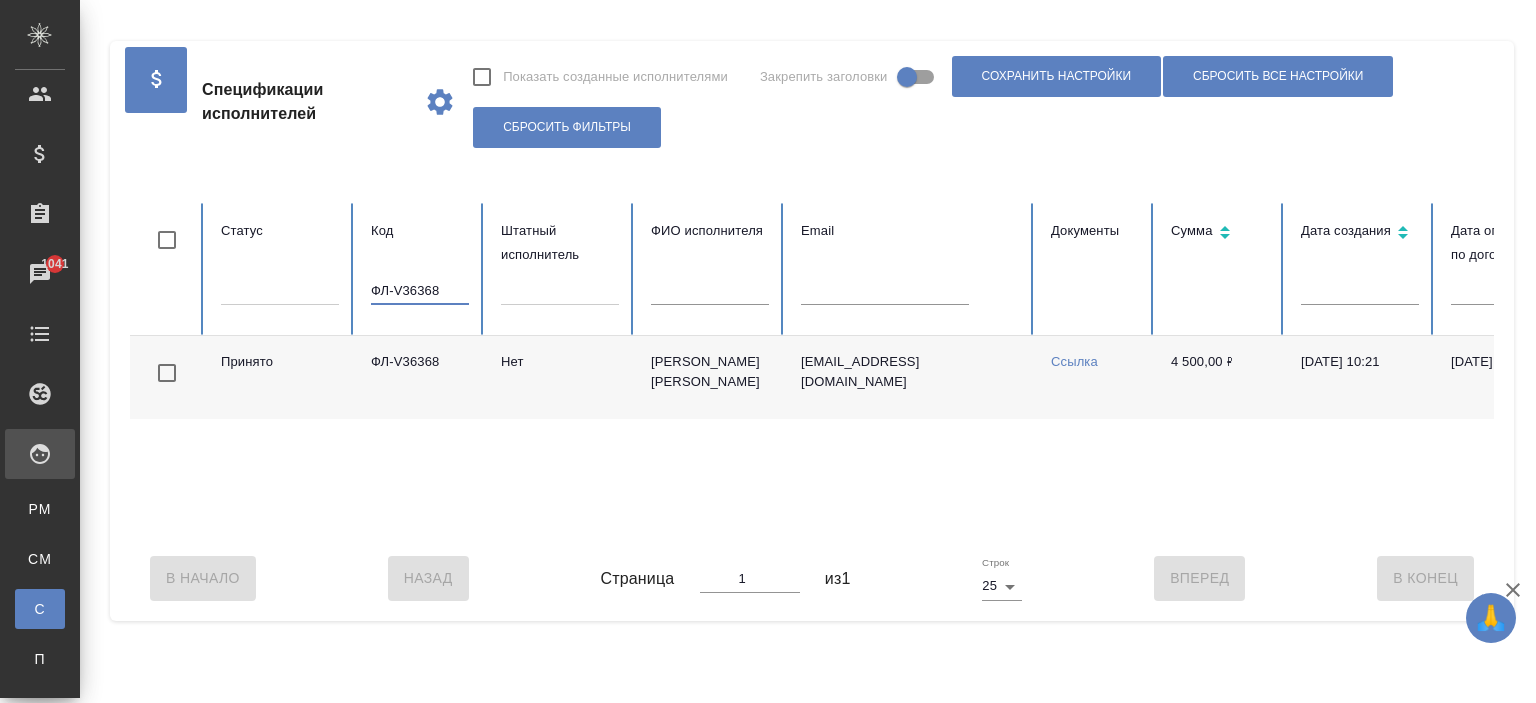 scroll, scrollTop: 0, scrollLeft: 792, axis: horizontal 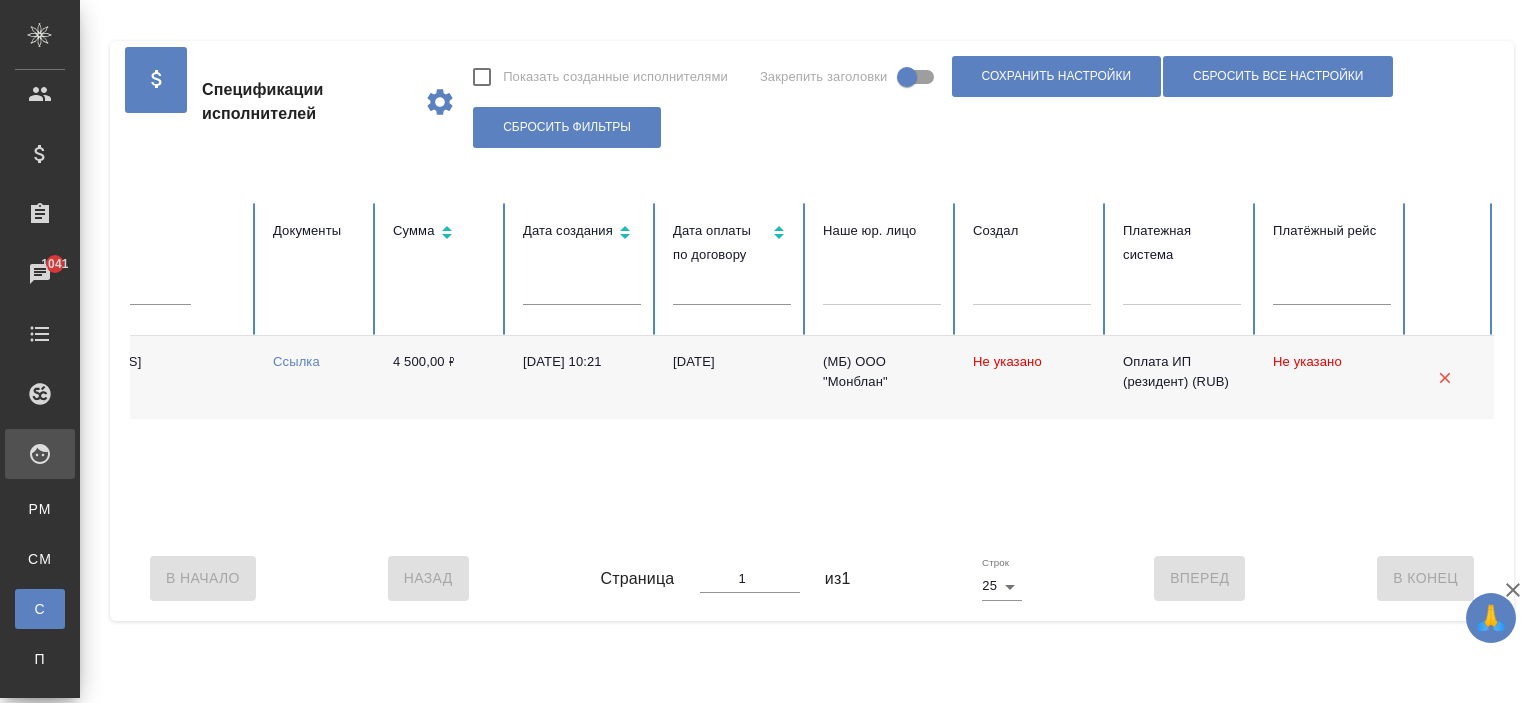 type on "ФЛ-V36368" 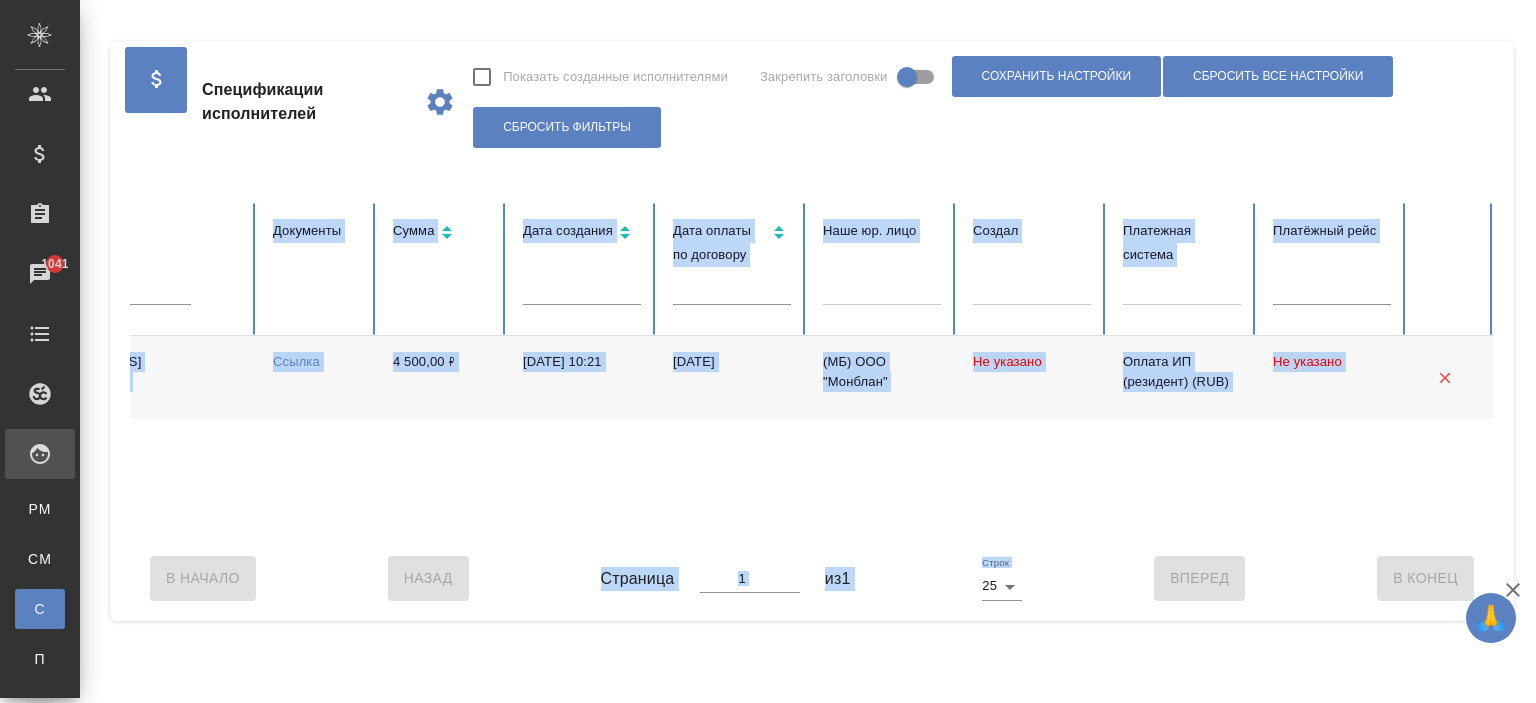 drag, startPoint x: 1289, startPoint y: 561, endPoint x: 737, endPoint y: 541, distance: 552.3622 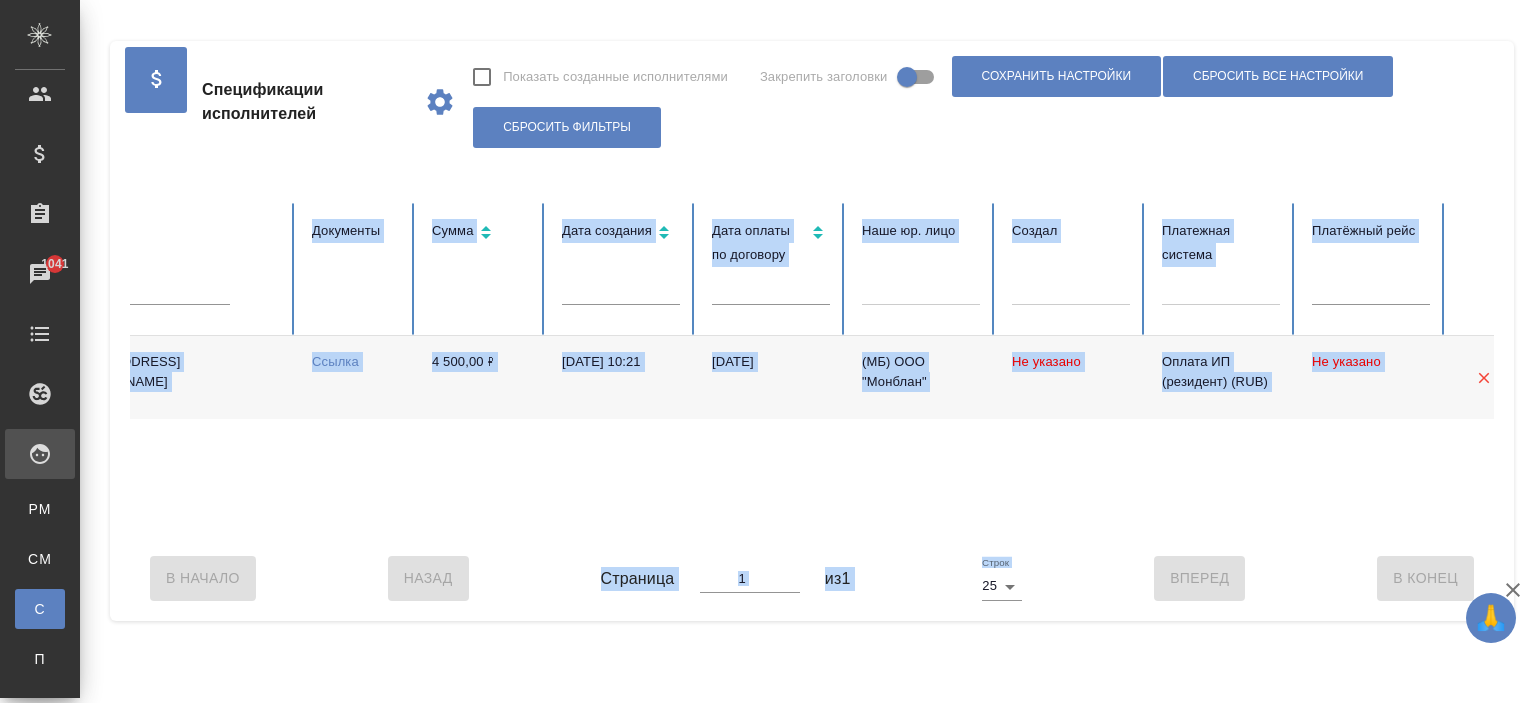 drag, startPoint x: 728, startPoint y: 551, endPoint x: 694, endPoint y: 549, distance: 34.058773 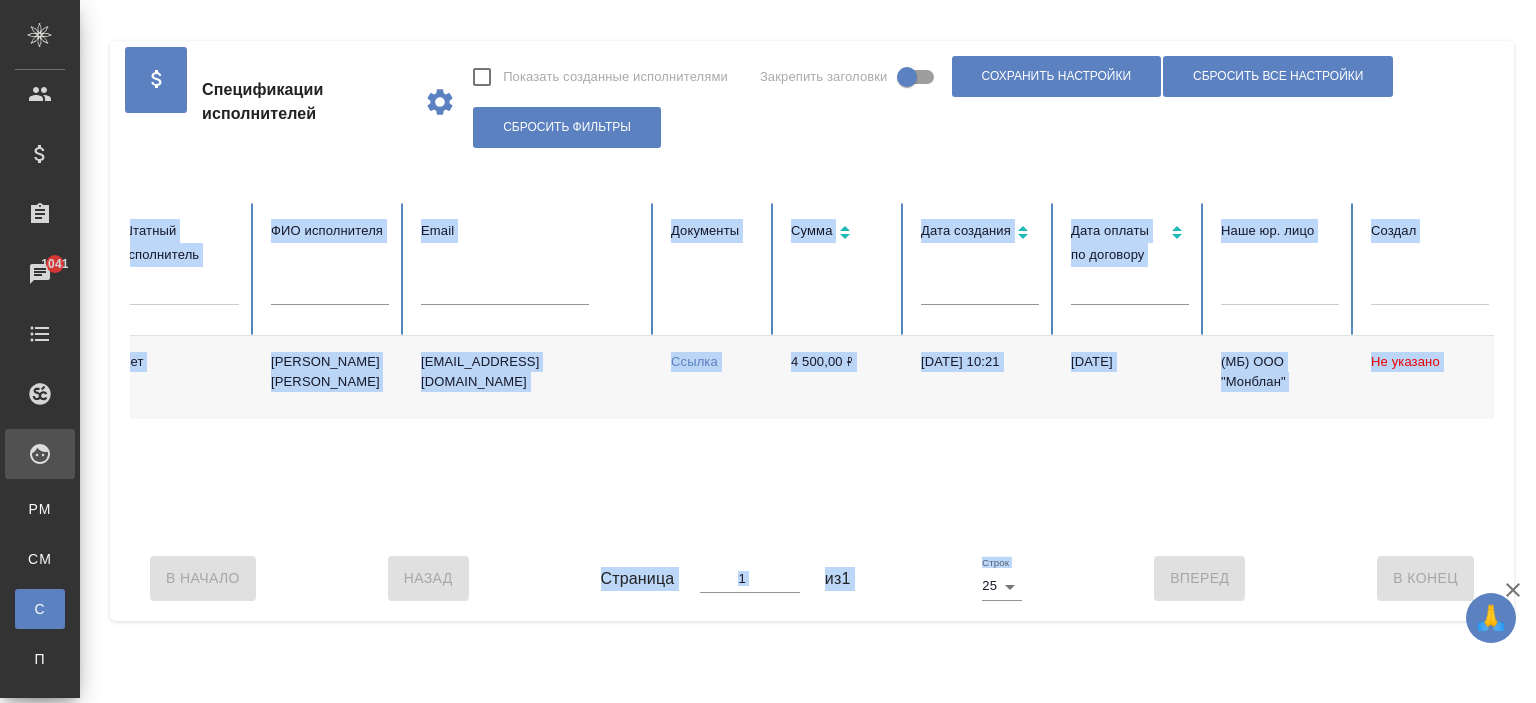 scroll, scrollTop: 0, scrollLeft: 99, axis: horizontal 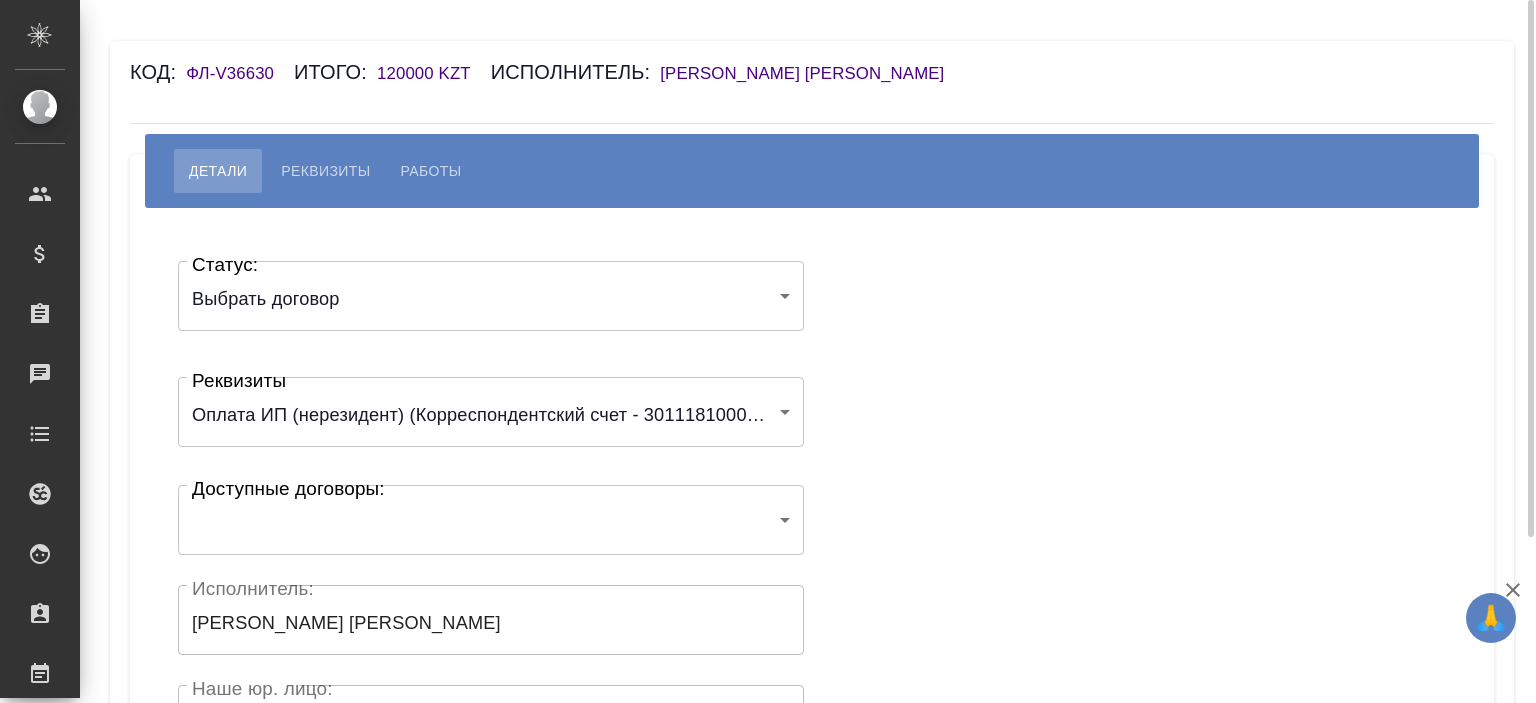 click on "🙏 .cls-1
fill:#fff;
AWATERA Ishkova Yuliya Клиенты Спецификации Заказы Чаты Todo Проекты SC Исполнители Кандидаты Работы Входящие заявки Заявки на доставку Рекламации Проекты процессинга Конференции Выйти Код: ФЛ-V36630 Итого: 120000 KZT Исполнитель: Байдилдинова Асем Детали Реквизиты Работы Статус: Выбрать договор chooseContract Статус: Реквизиты 6513ffa6b35d07c7e2d4f696 Реквизиты Доступные договоры: ​ Доступные договоры: Исполнитель: Байдилдинова Асем Исполнитель: Наше юр. лицо: (ФЛ) Наше юр. лицо: Создал: Создал: Скрыть от исполнителя выплату Сохранить .cls-1
fill:#fff;
AWATERA" at bounding box center [768, 351] 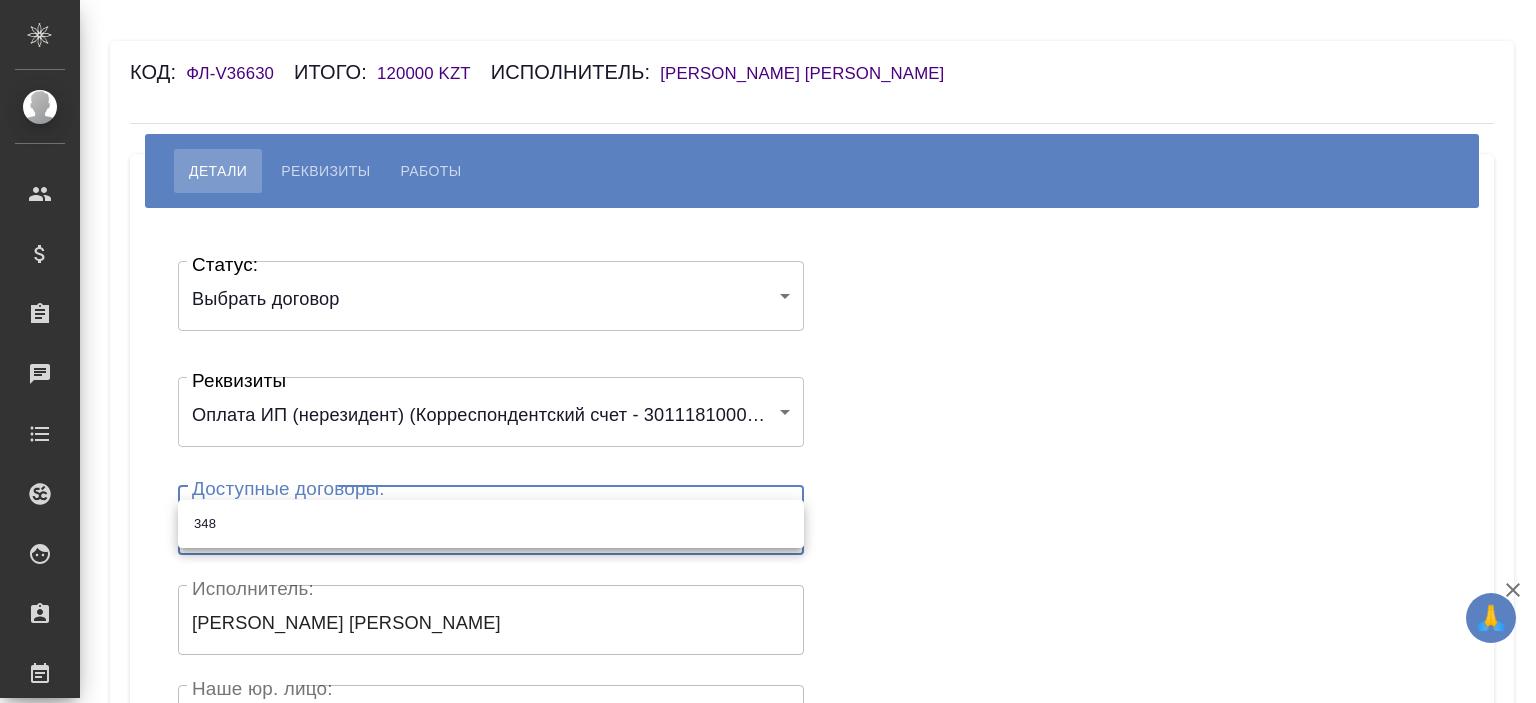 click on "348" at bounding box center [491, 524] 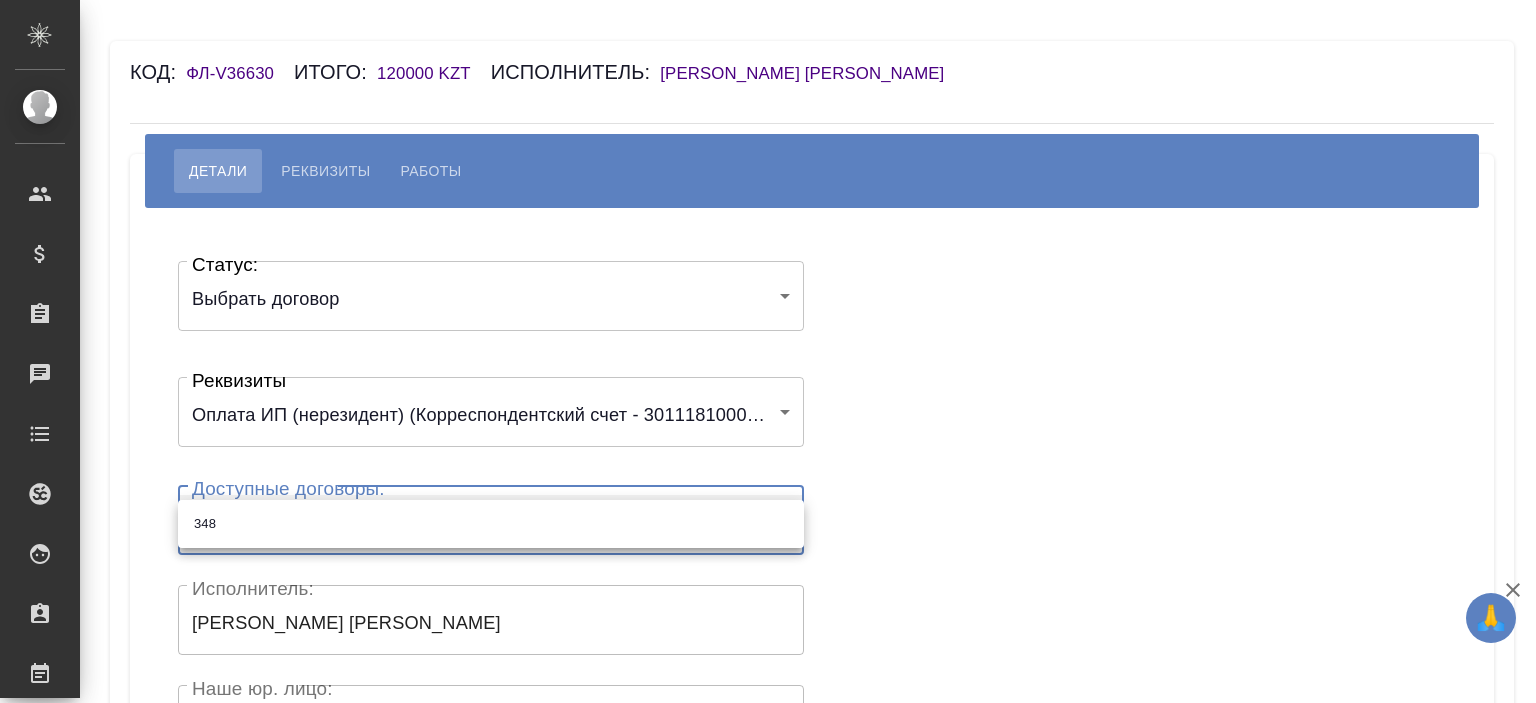 type on "65140b95375835e9379c07e7" 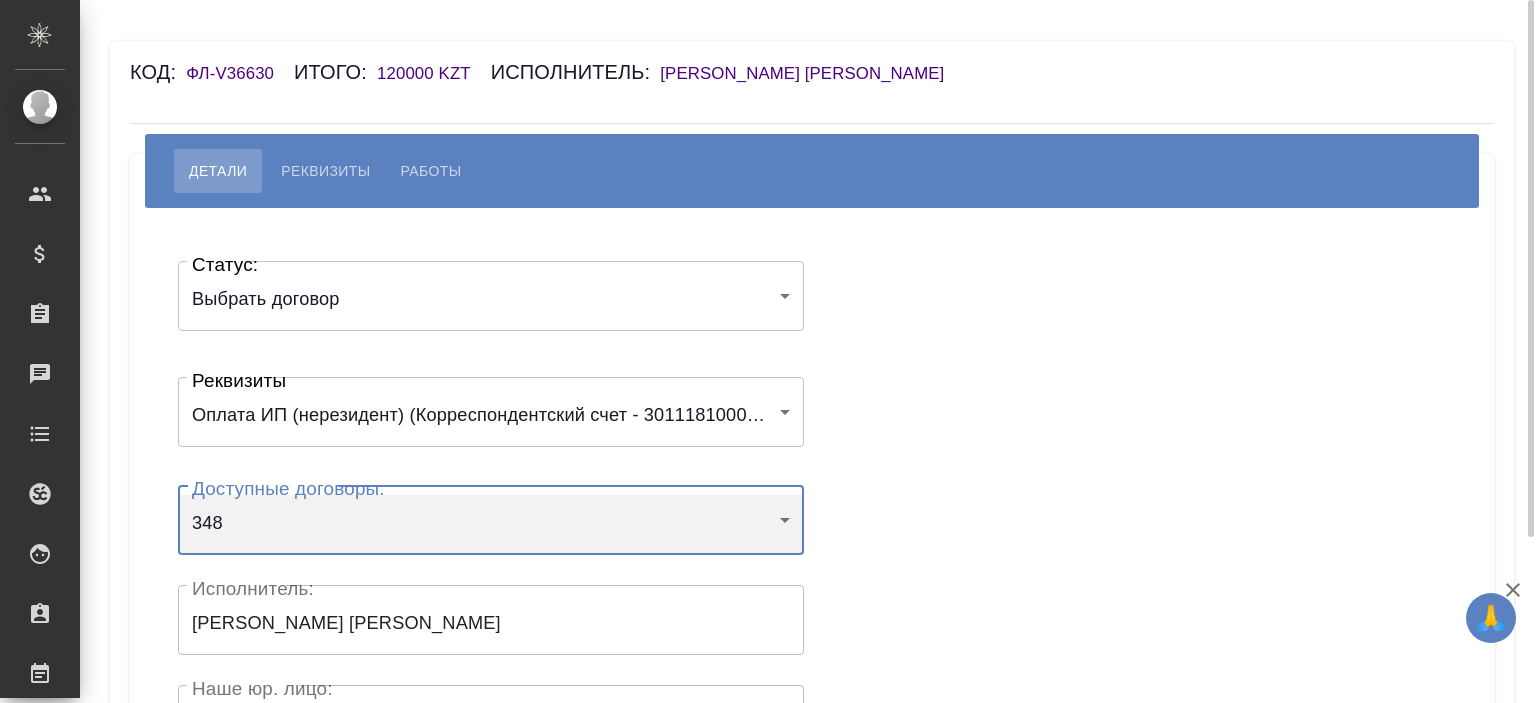 scroll, scrollTop: 400, scrollLeft: 0, axis: vertical 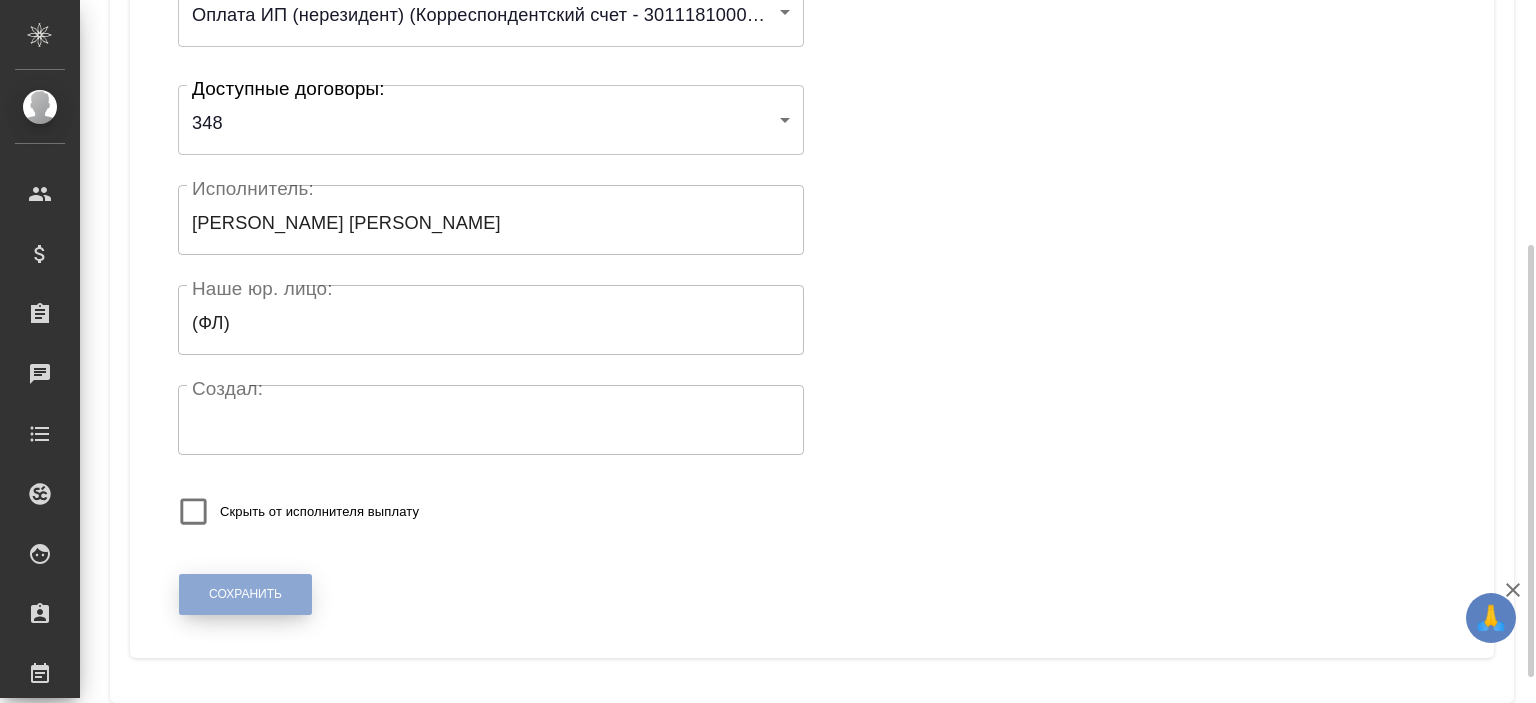 click on "Сохранить" at bounding box center (245, 594) 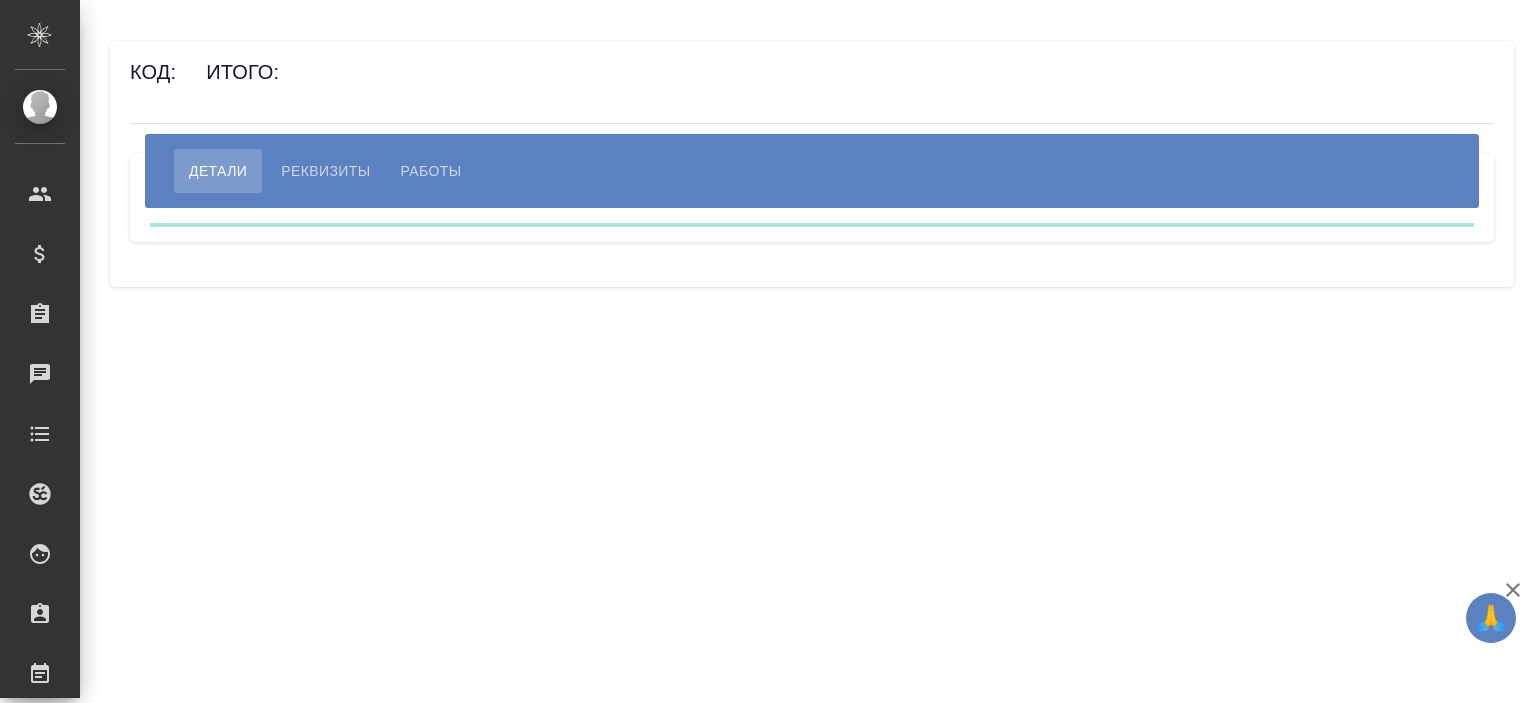 scroll, scrollTop: 0, scrollLeft: 0, axis: both 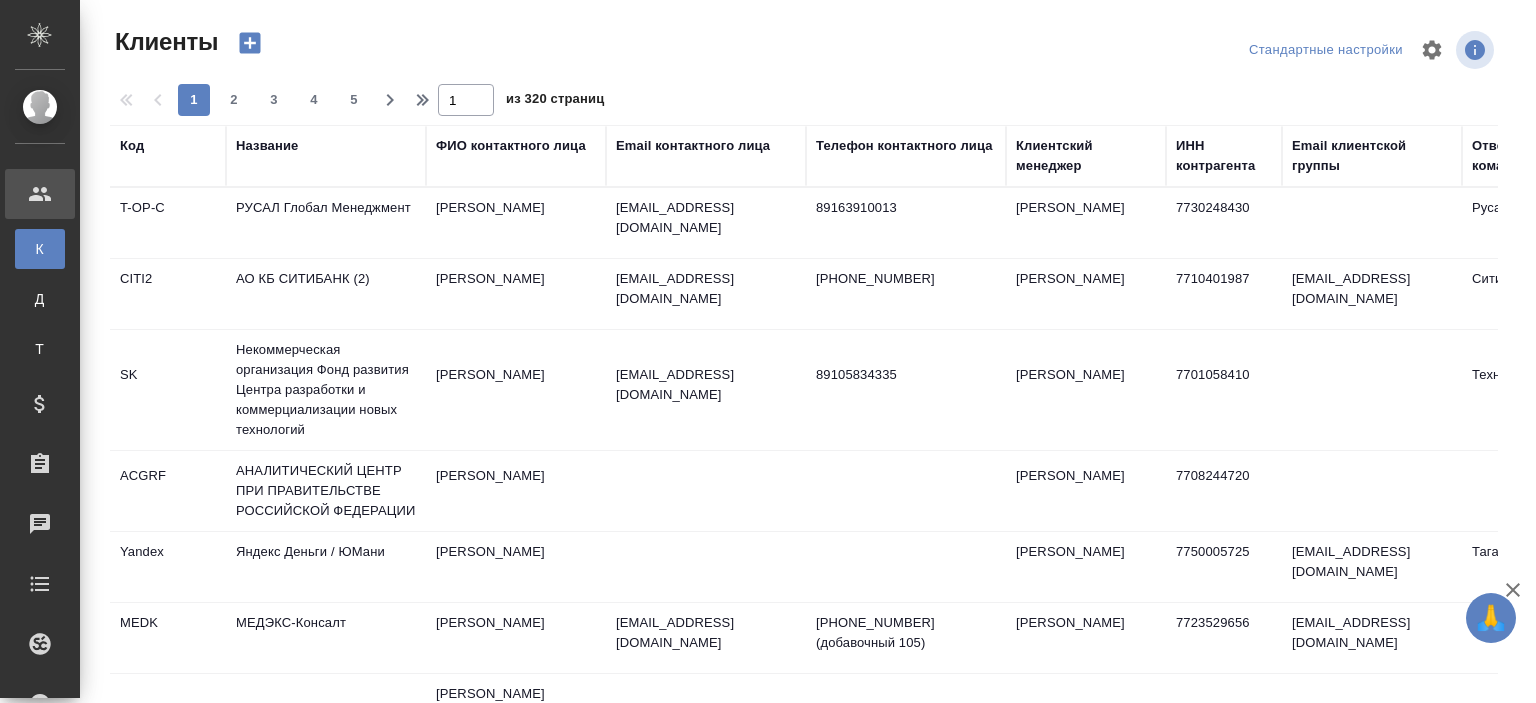 select on "RU" 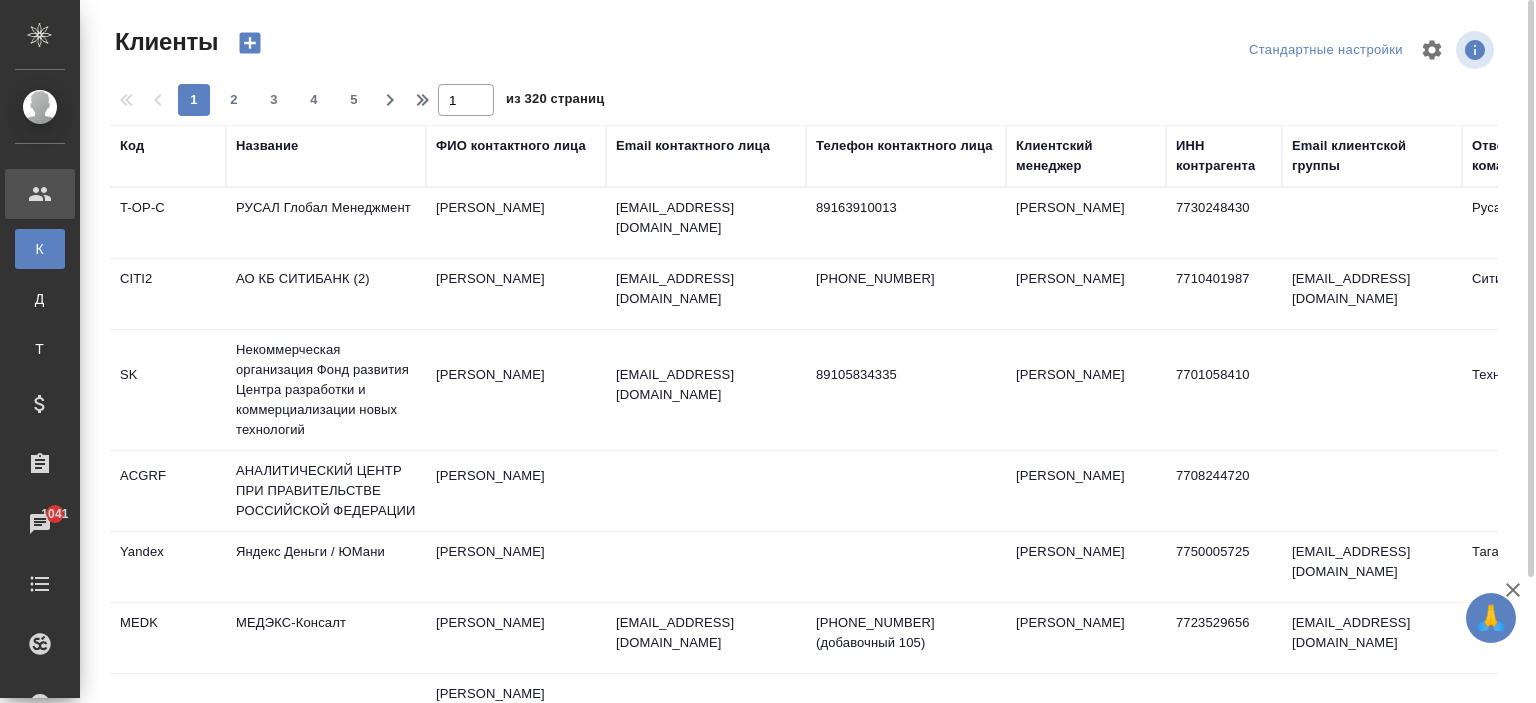 click on "ИНН контрагента" at bounding box center (1224, 156) 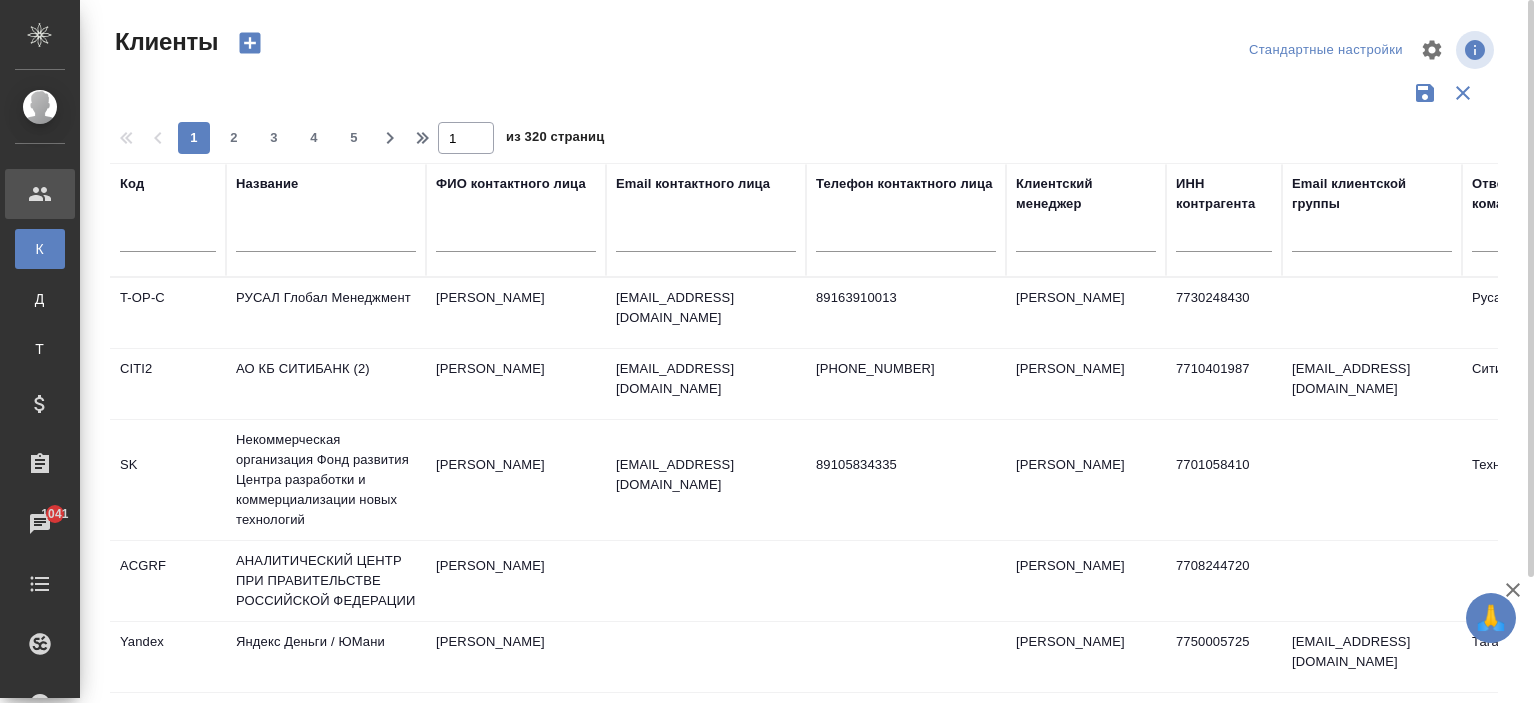 click at bounding box center (1224, 239) 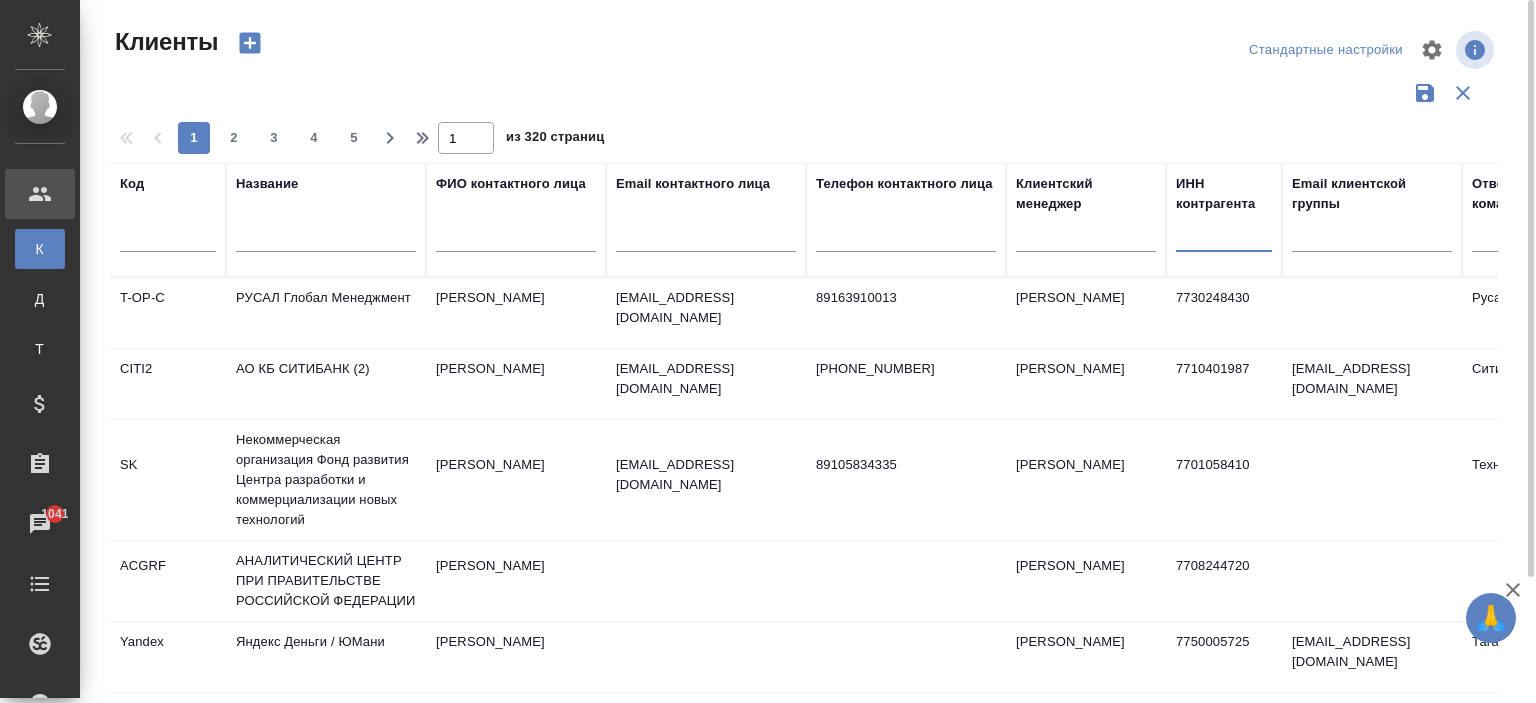 paste on "1832090230" 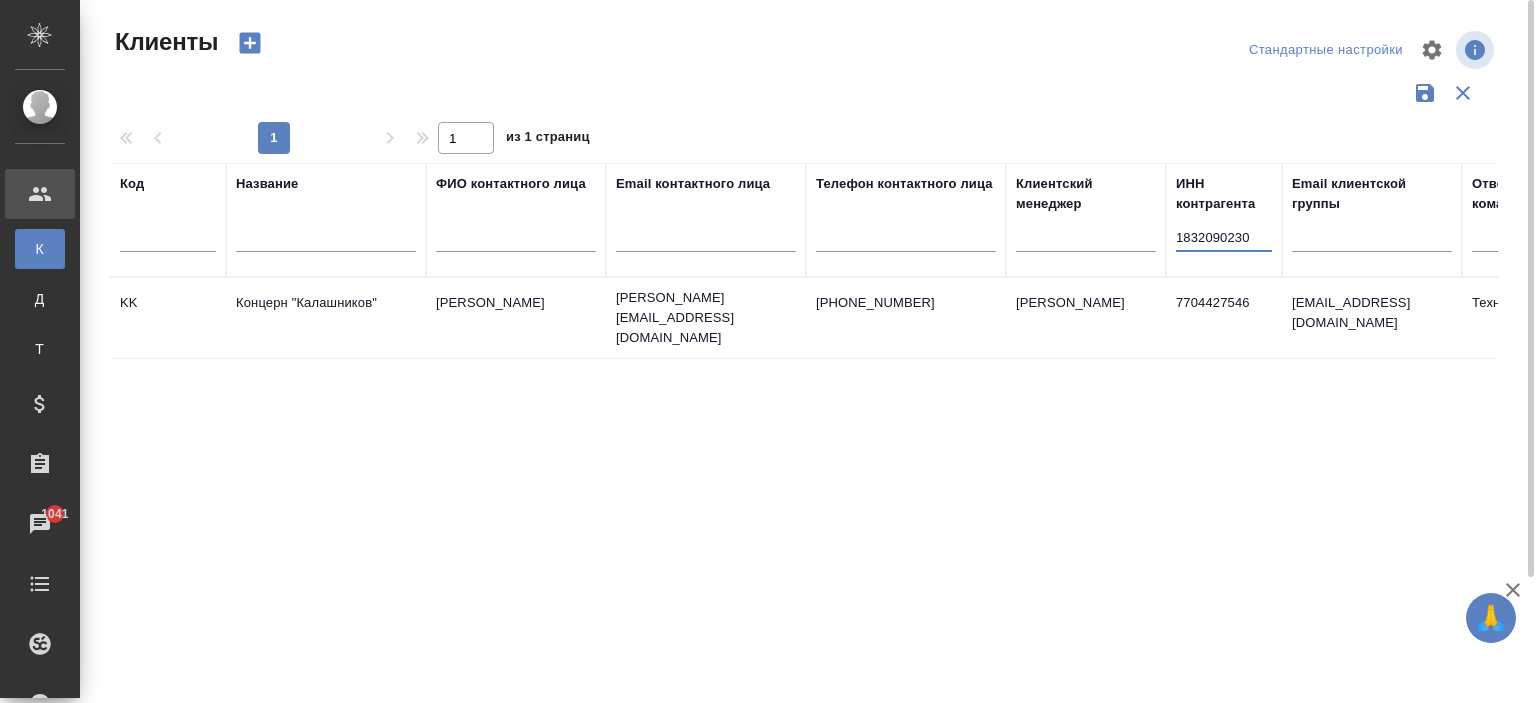type on "1832090230" 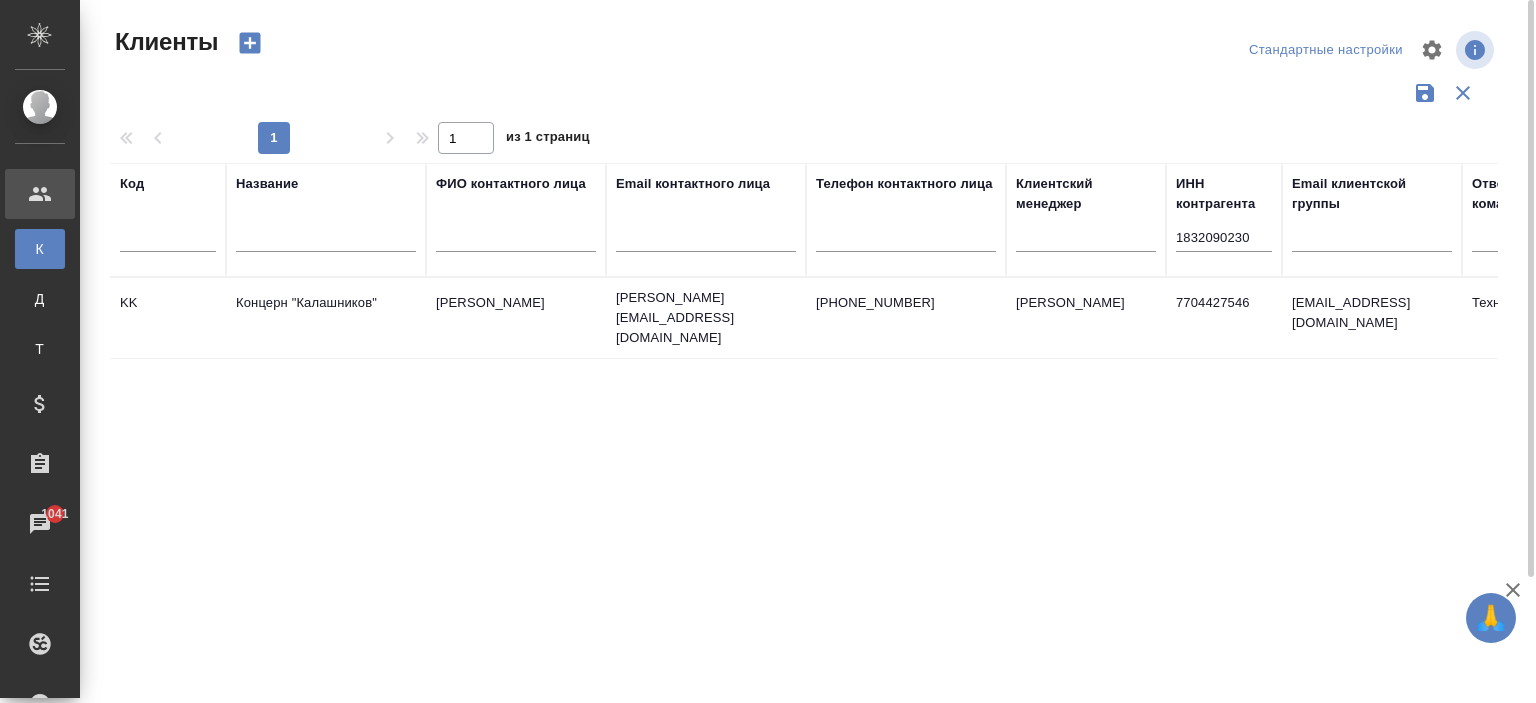 click on "Концерн "Калашников"" at bounding box center [326, 318] 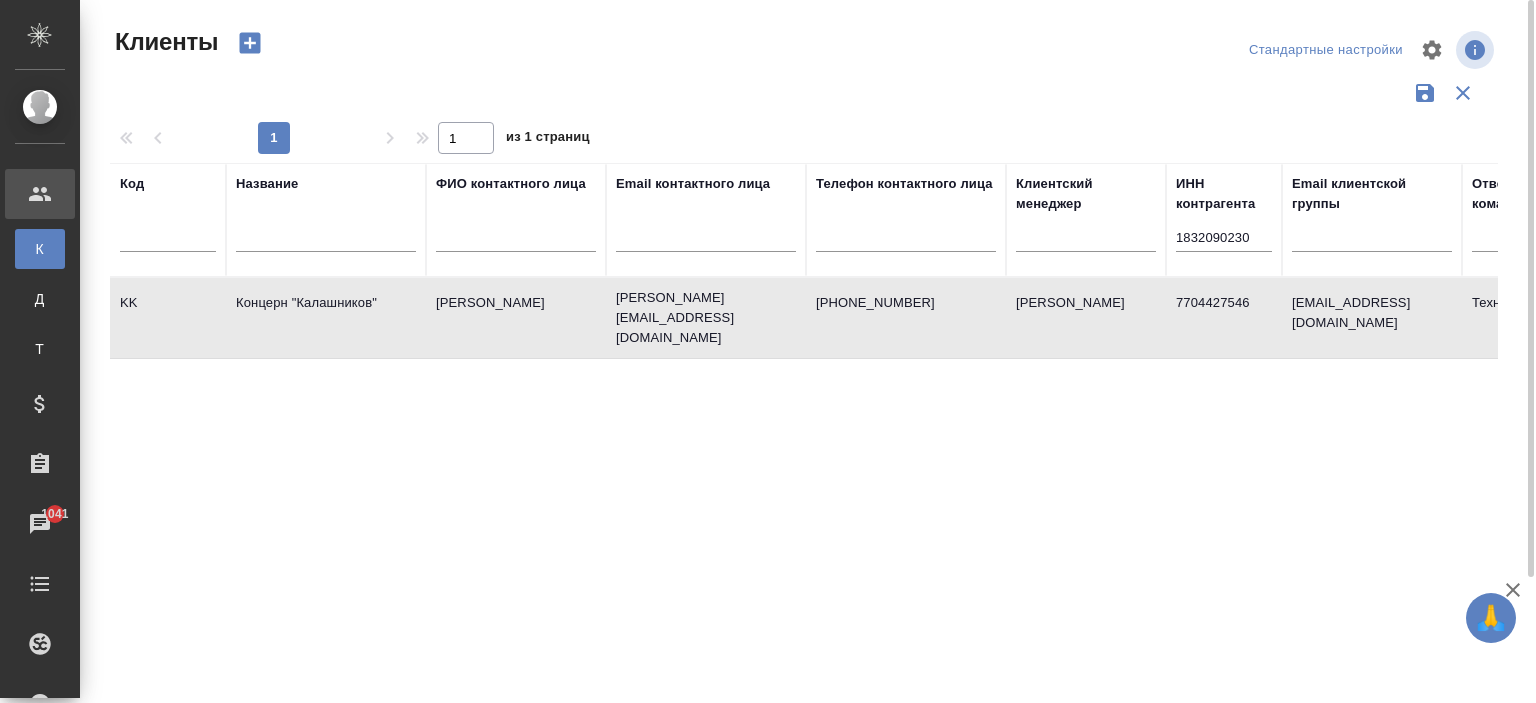 click on "Концерн "Калашников"" at bounding box center [326, 318] 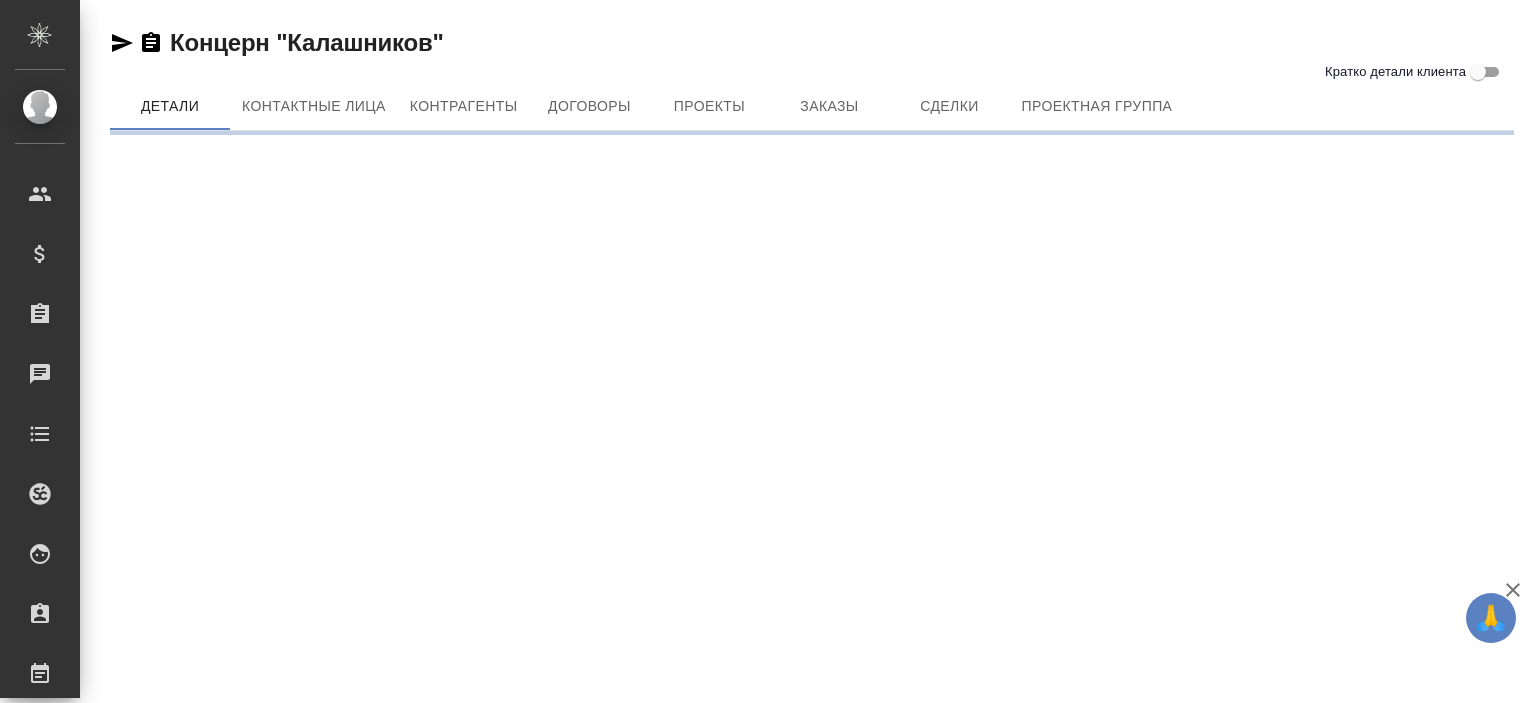 scroll, scrollTop: 0, scrollLeft: 0, axis: both 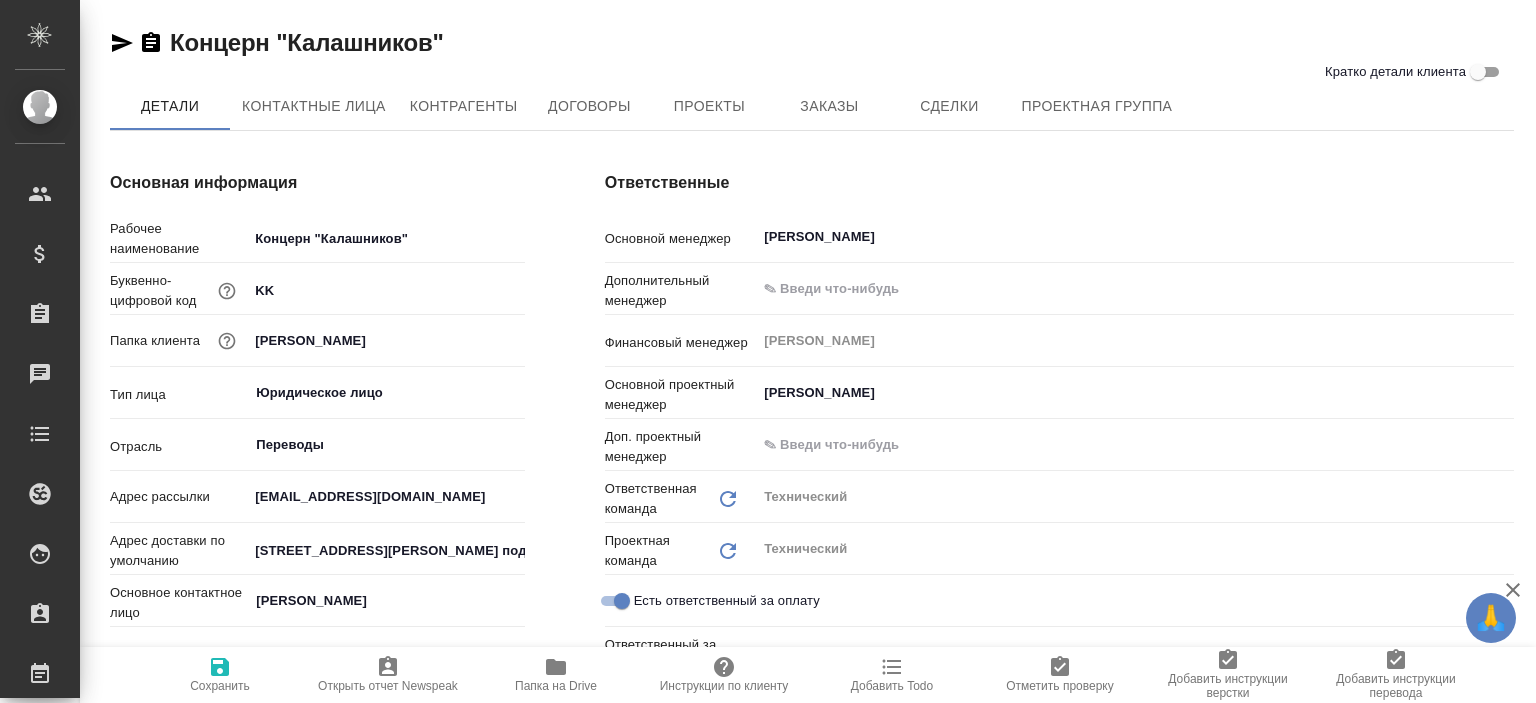 type on "x" 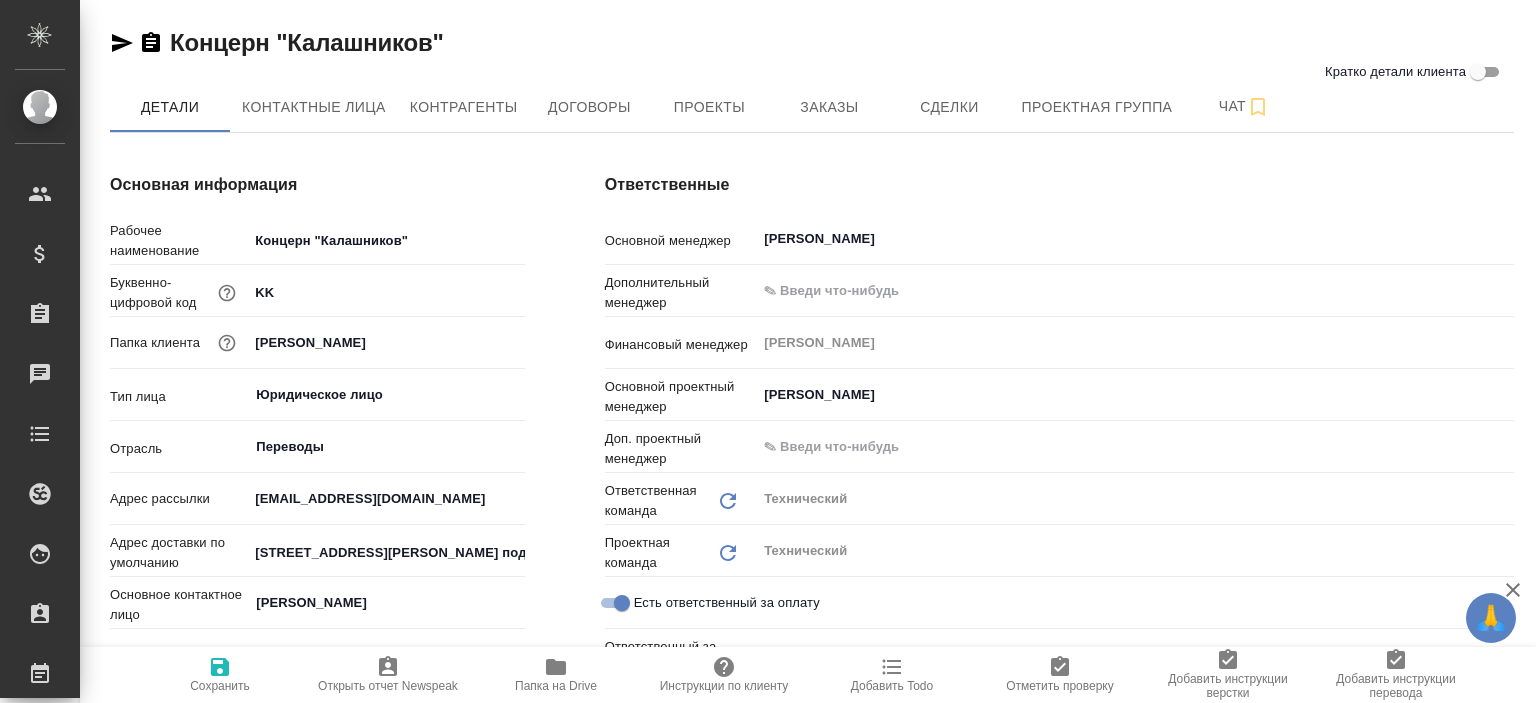type on "x" 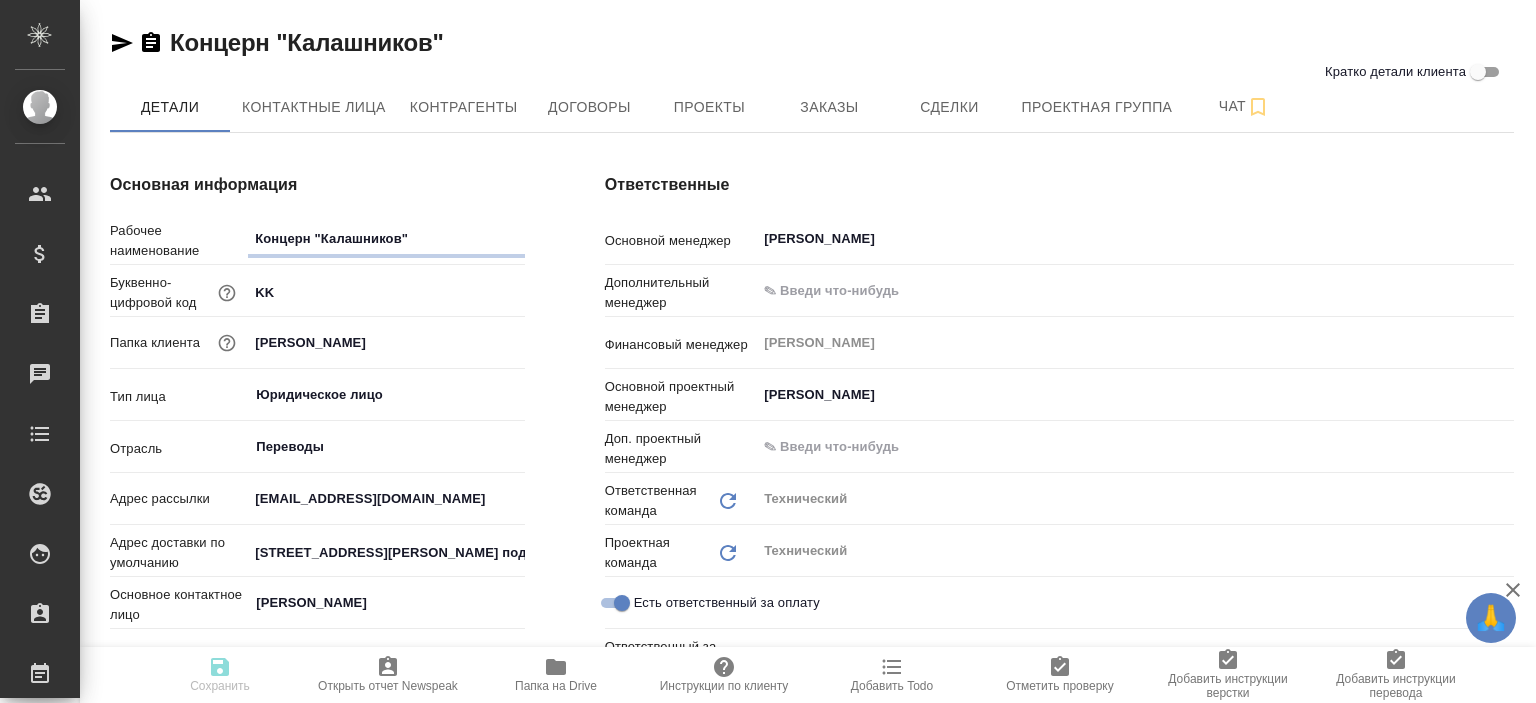 type on "x" 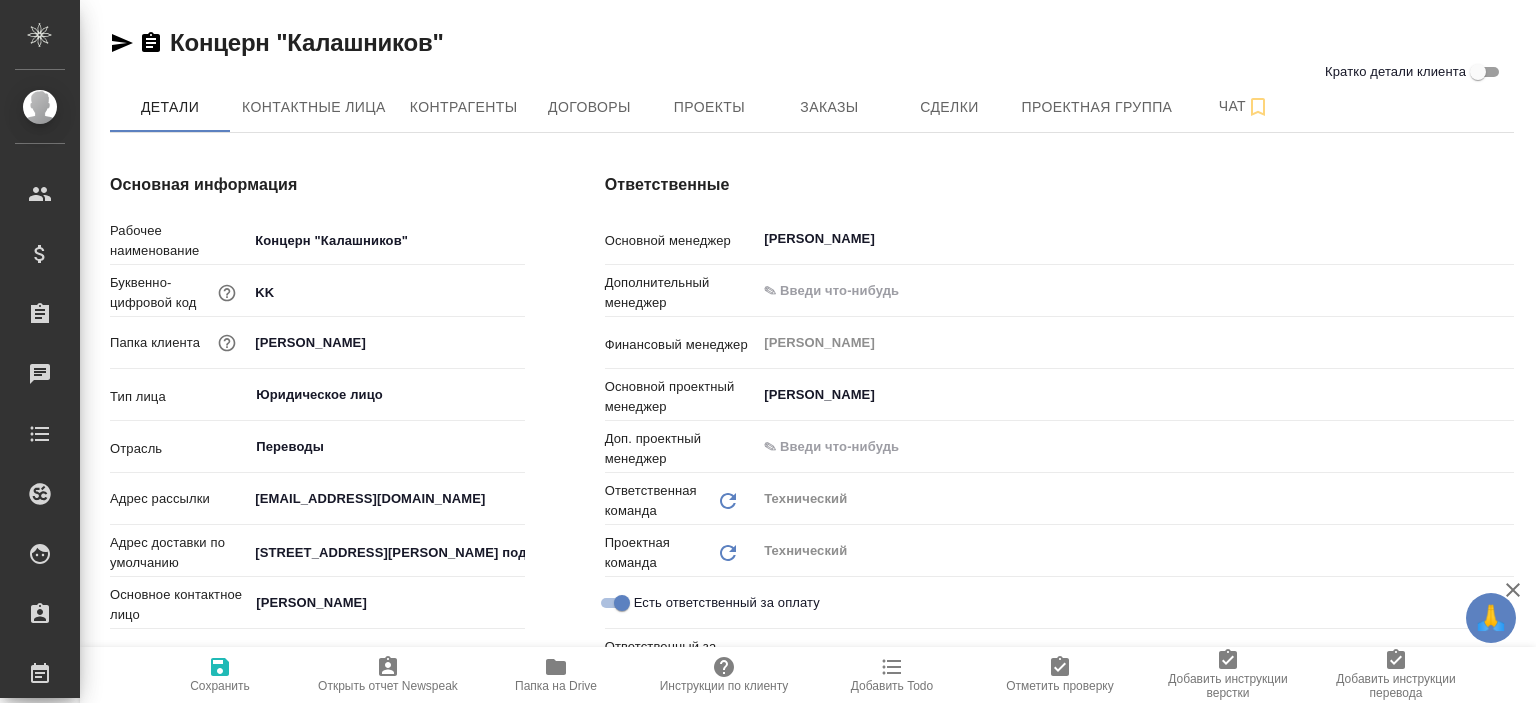 type on "x" 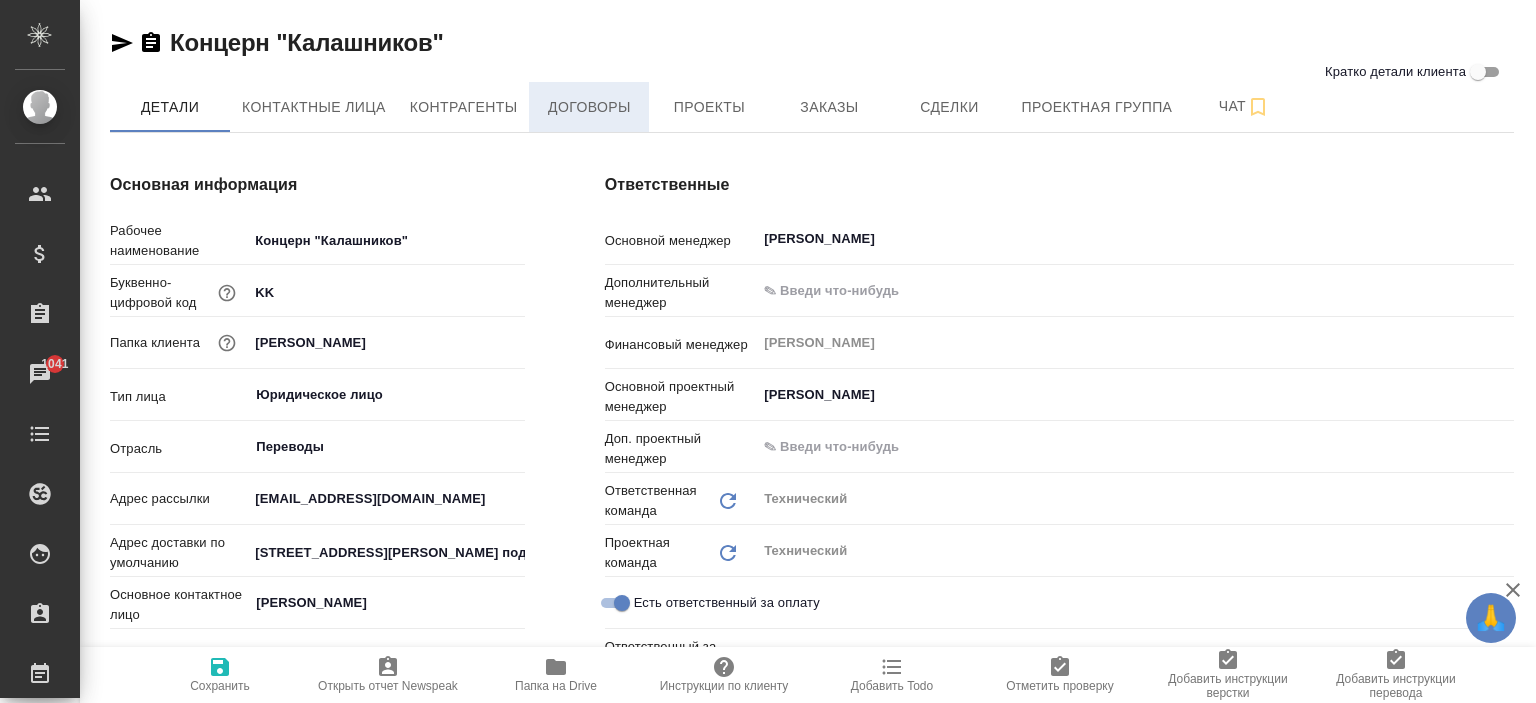 click on "Договоры" at bounding box center [589, 107] 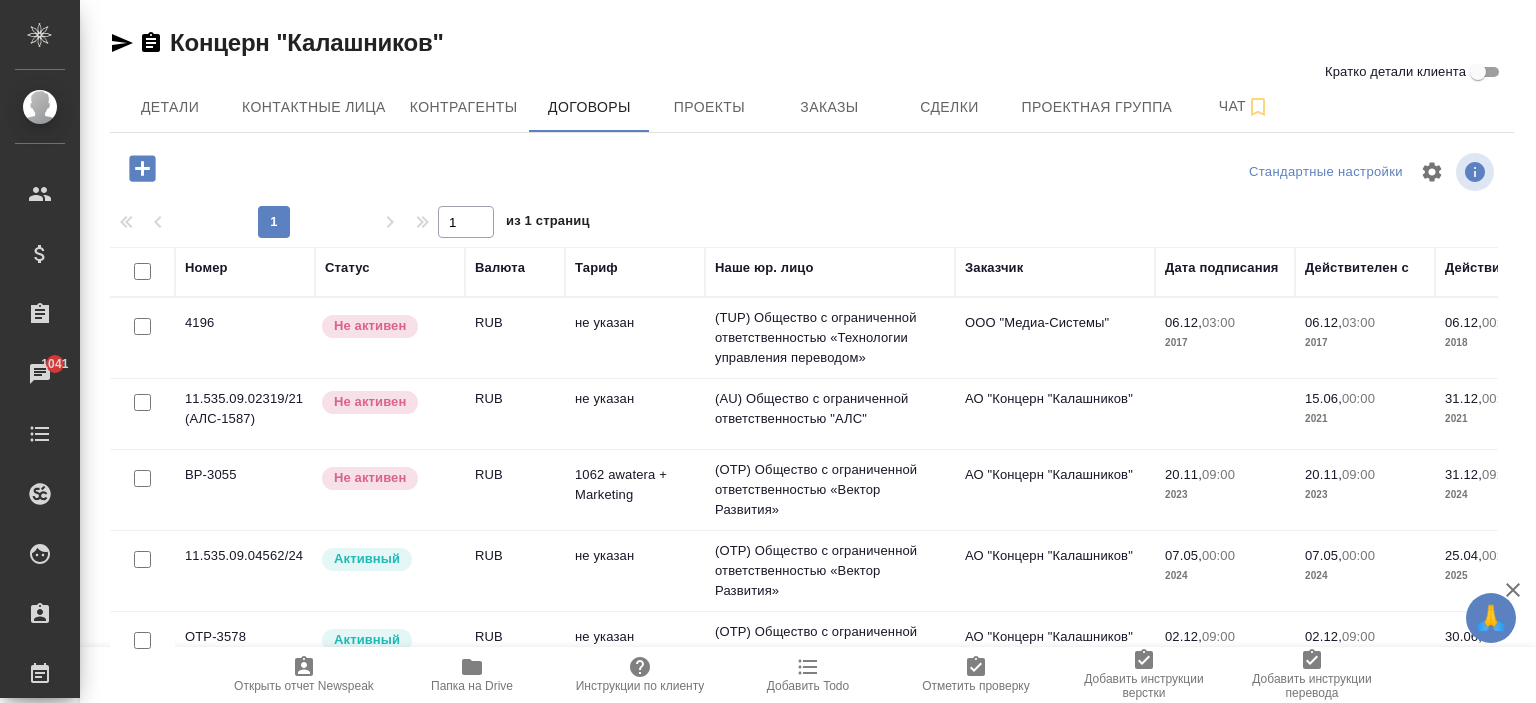 scroll, scrollTop: 44, scrollLeft: 0, axis: vertical 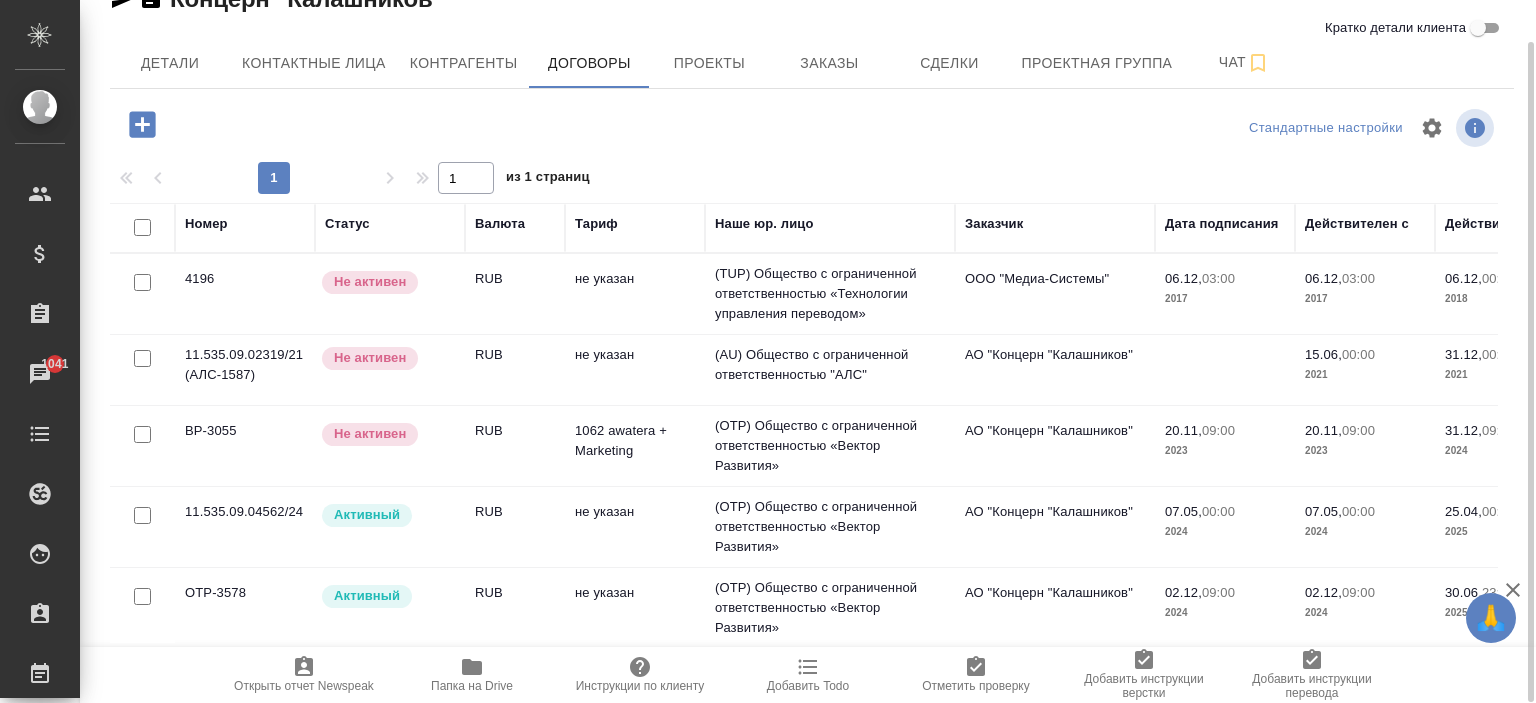 click on "(OTP) Общество с ограниченной ответственностью «Вектор Развития»" at bounding box center (830, 294) 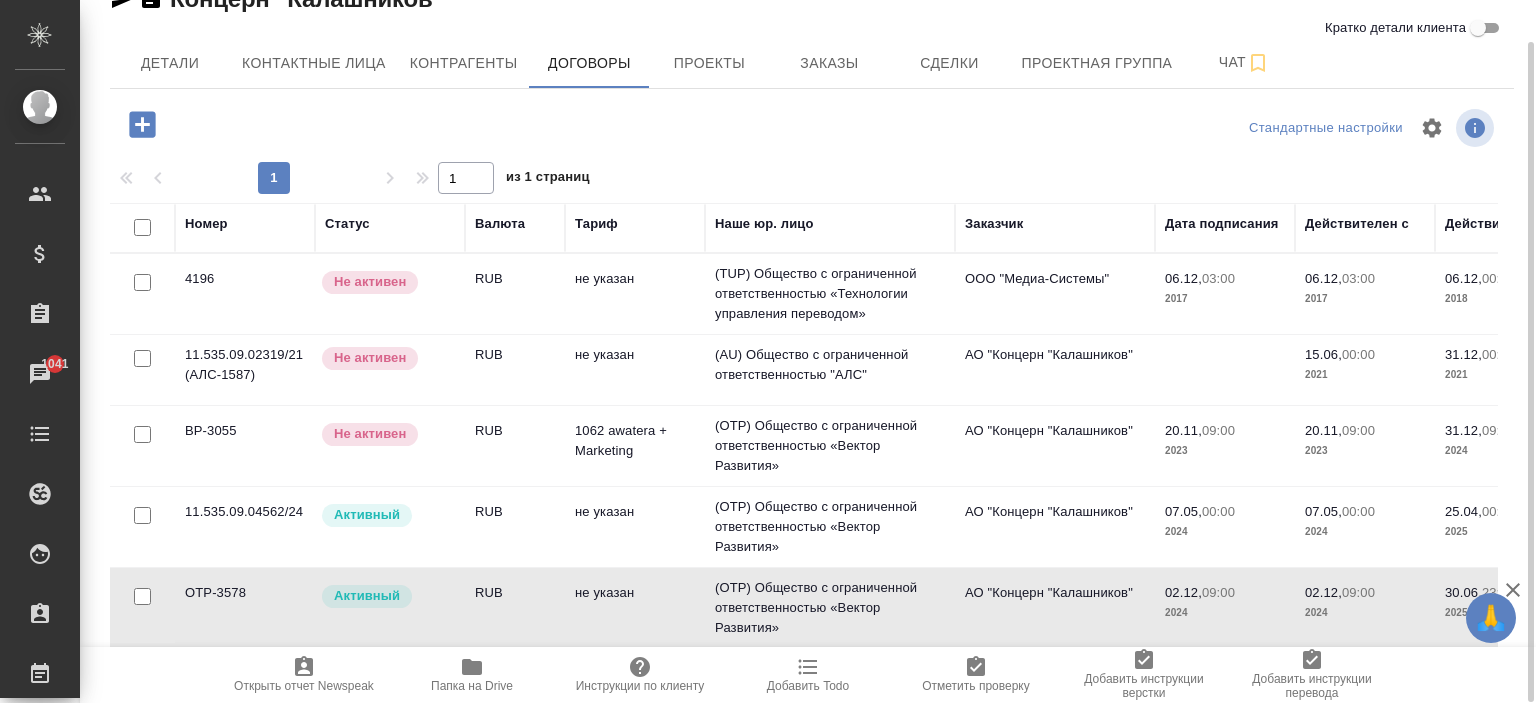 click on "(OTP) Общество с ограниченной ответственностью «Вектор Развития»" at bounding box center (830, 294) 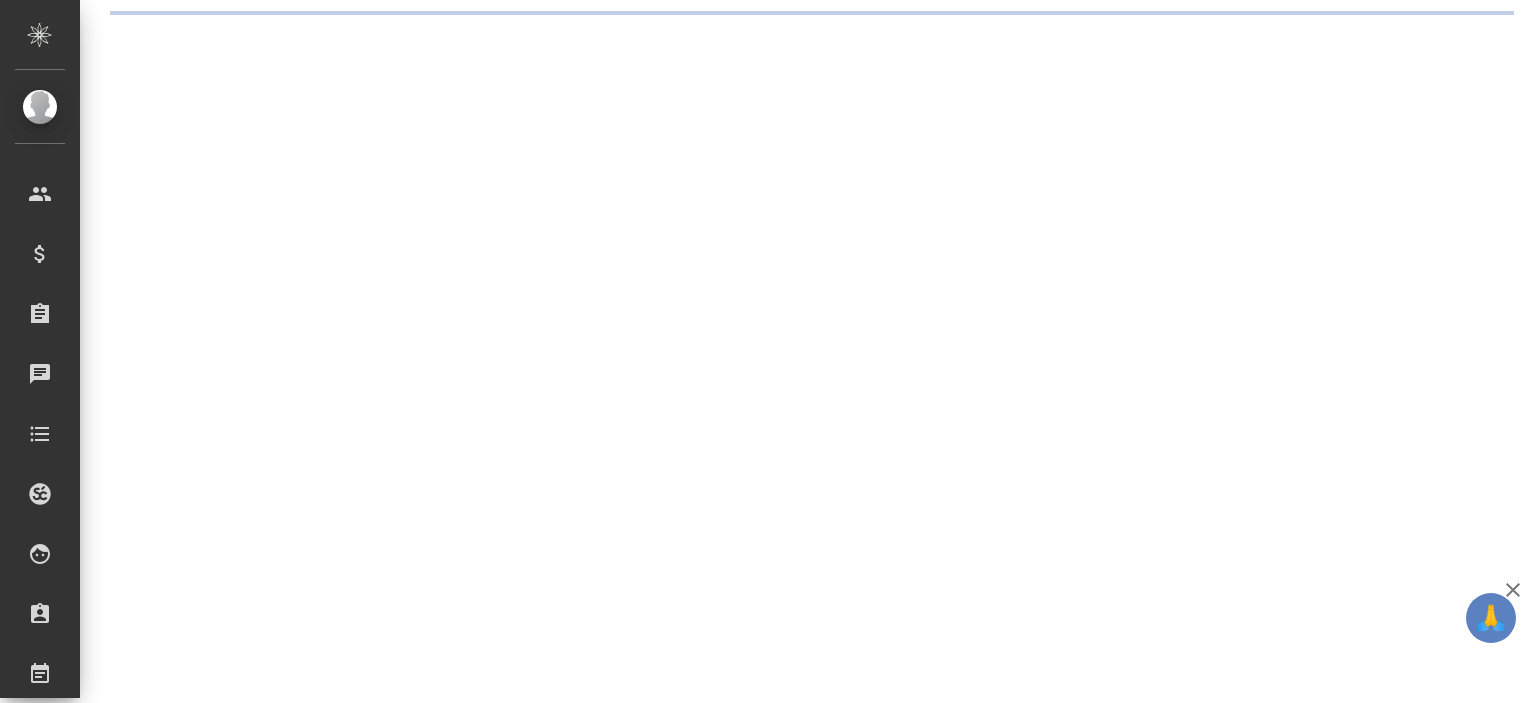 scroll, scrollTop: 0, scrollLeft: 0, axis: both 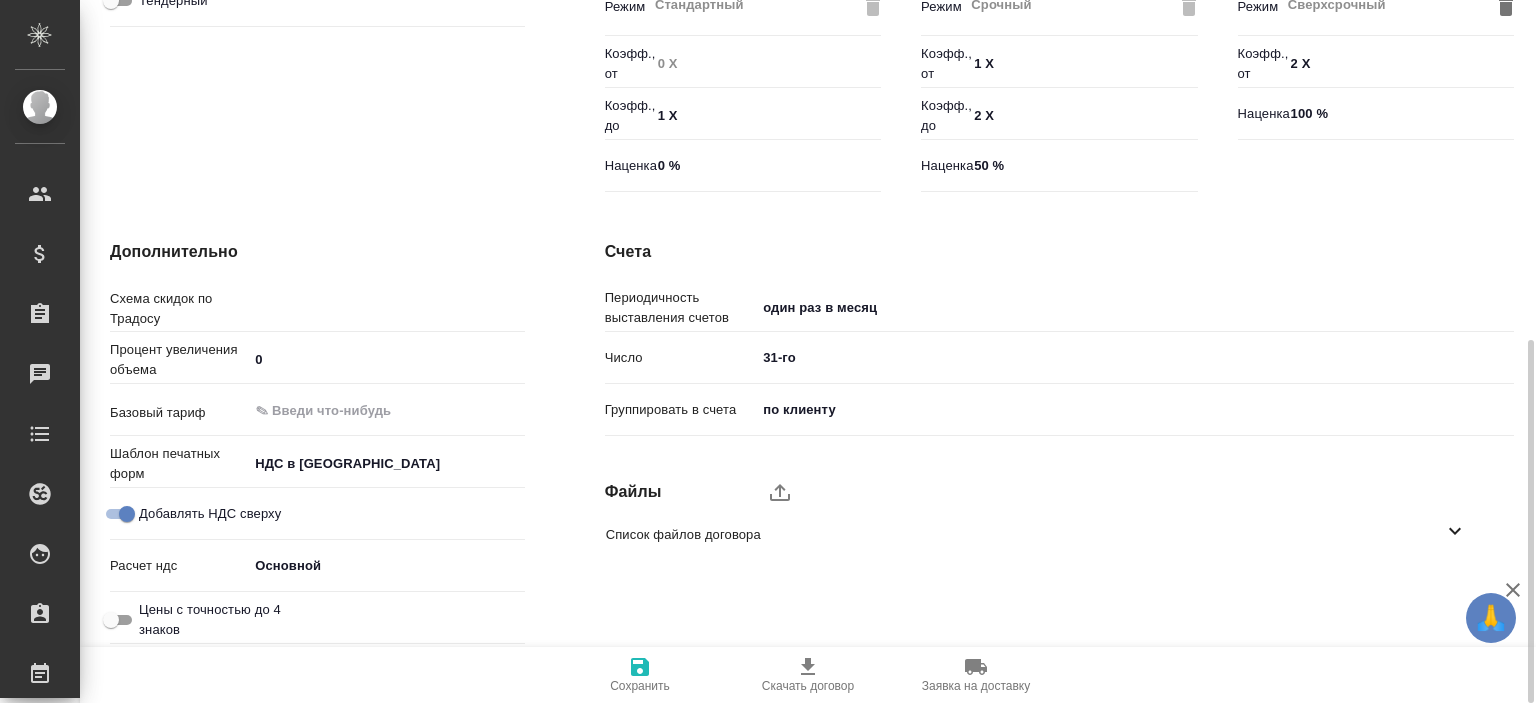 type on "Стандартный шаблон - [PHONE_NUMBER] - ВЫБЕРИ МЕНЯ!" 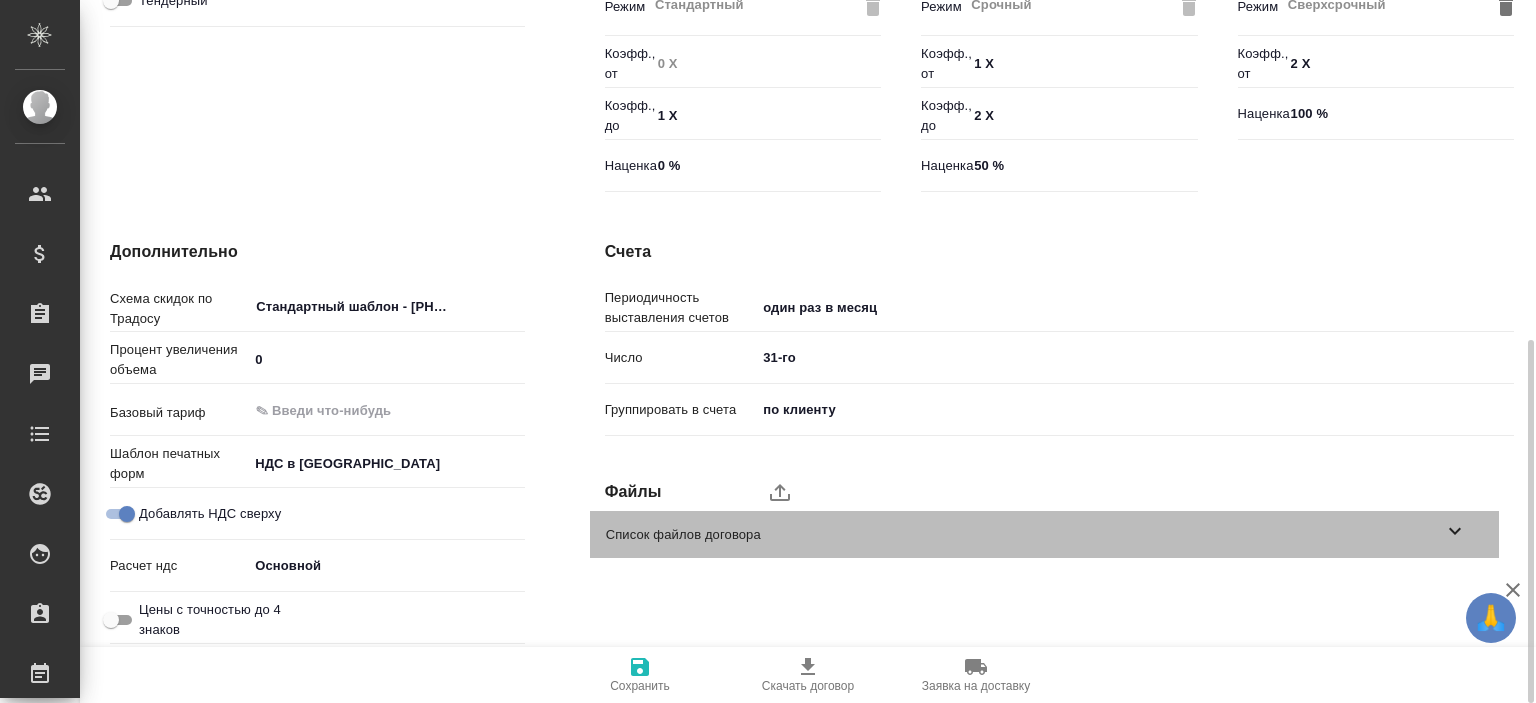 click on "Список файлов договора" at bounding box center [1024, 535] 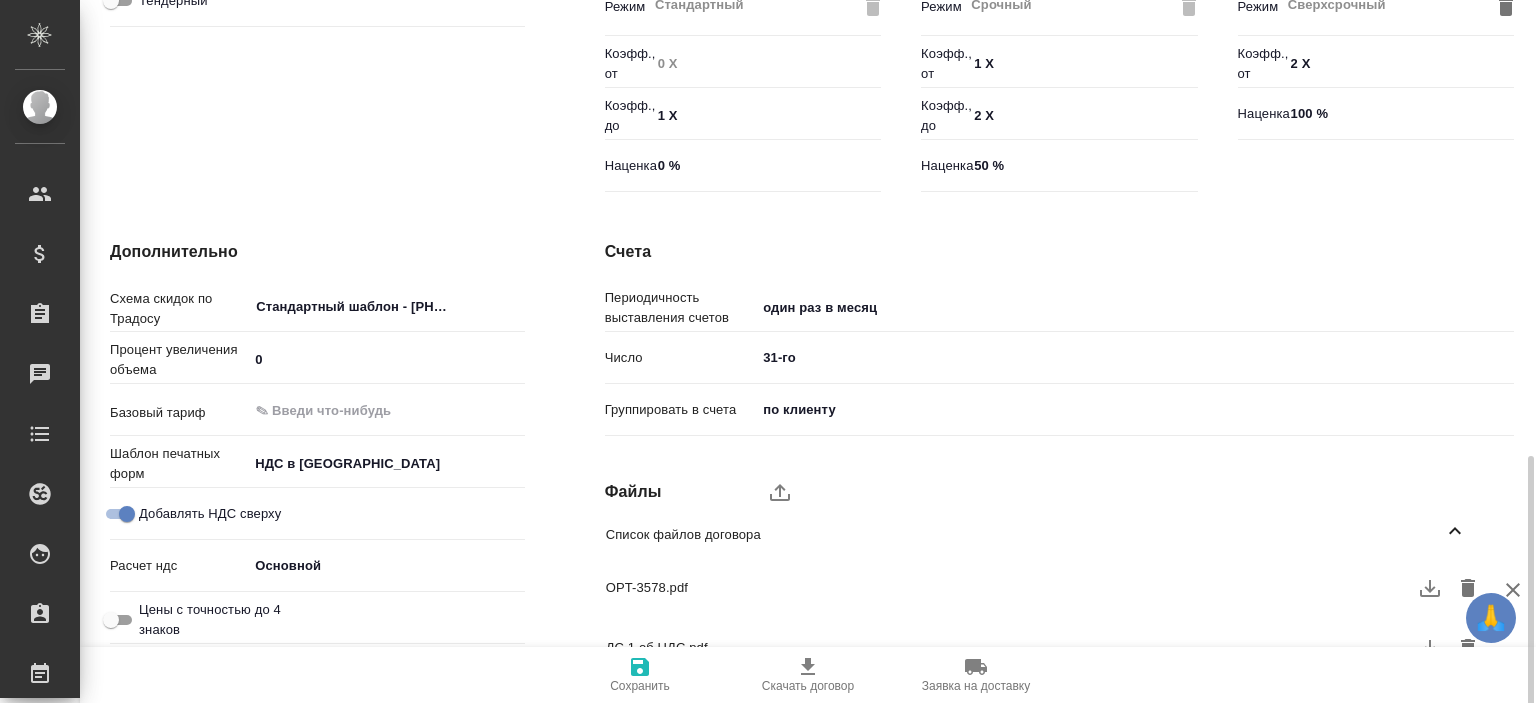 scroll, scrollTop: 750, scrollLeft: 0, axis: vertical 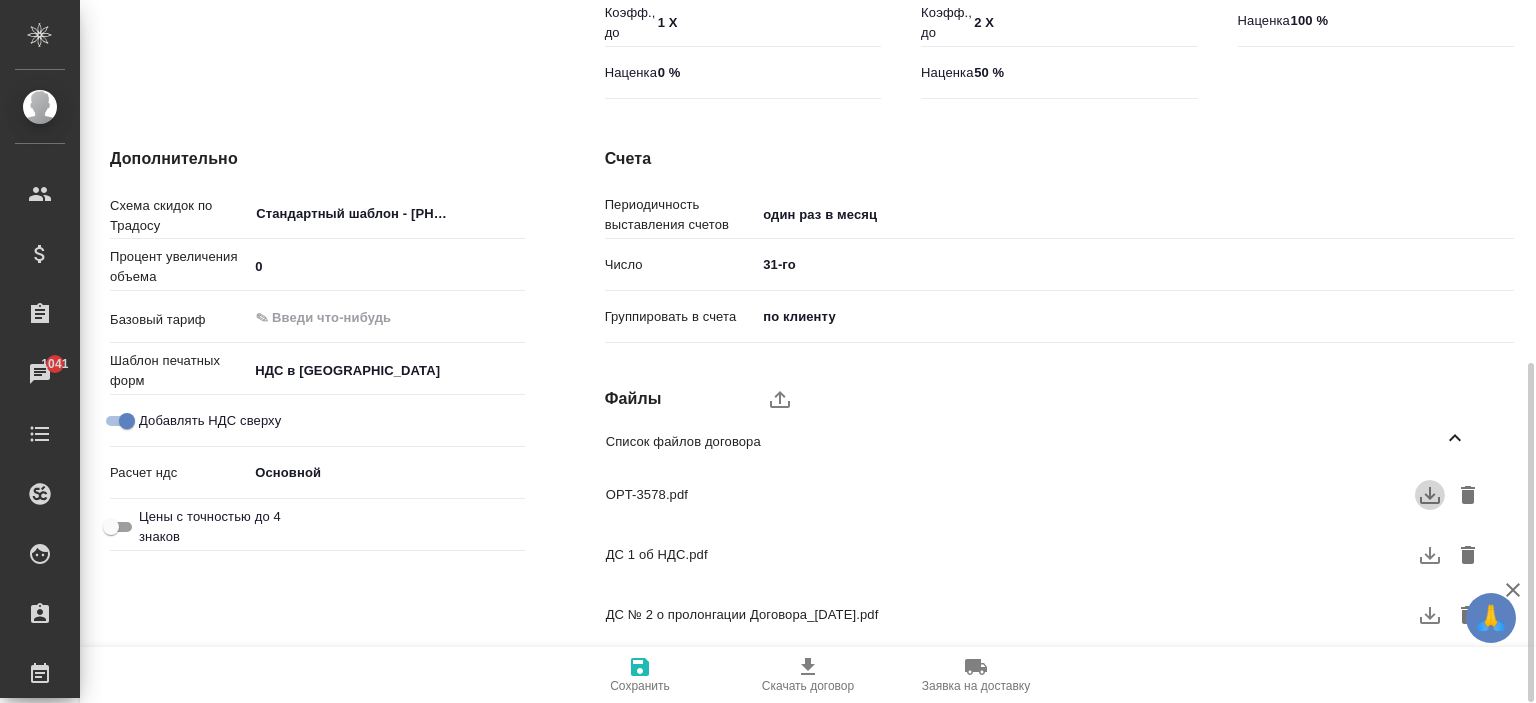 click 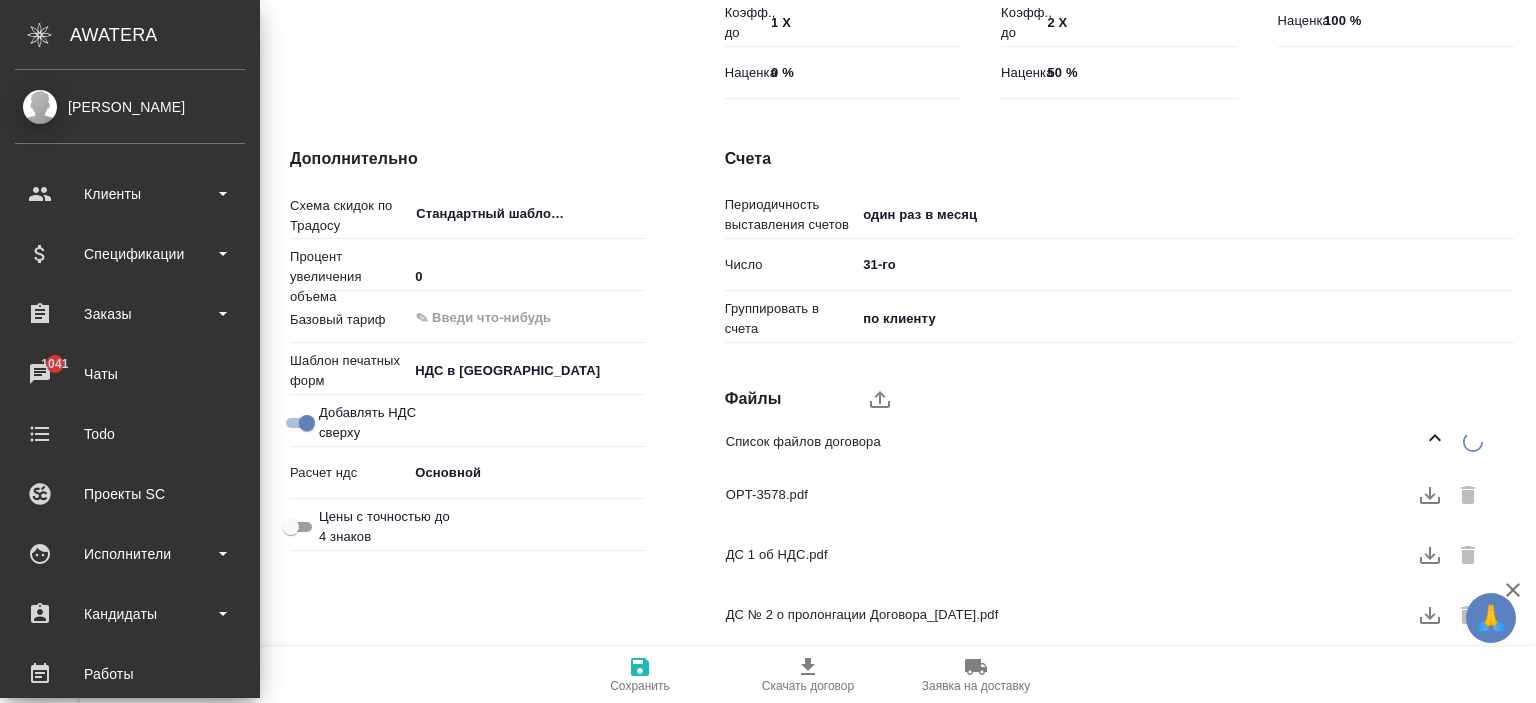 type on "x" 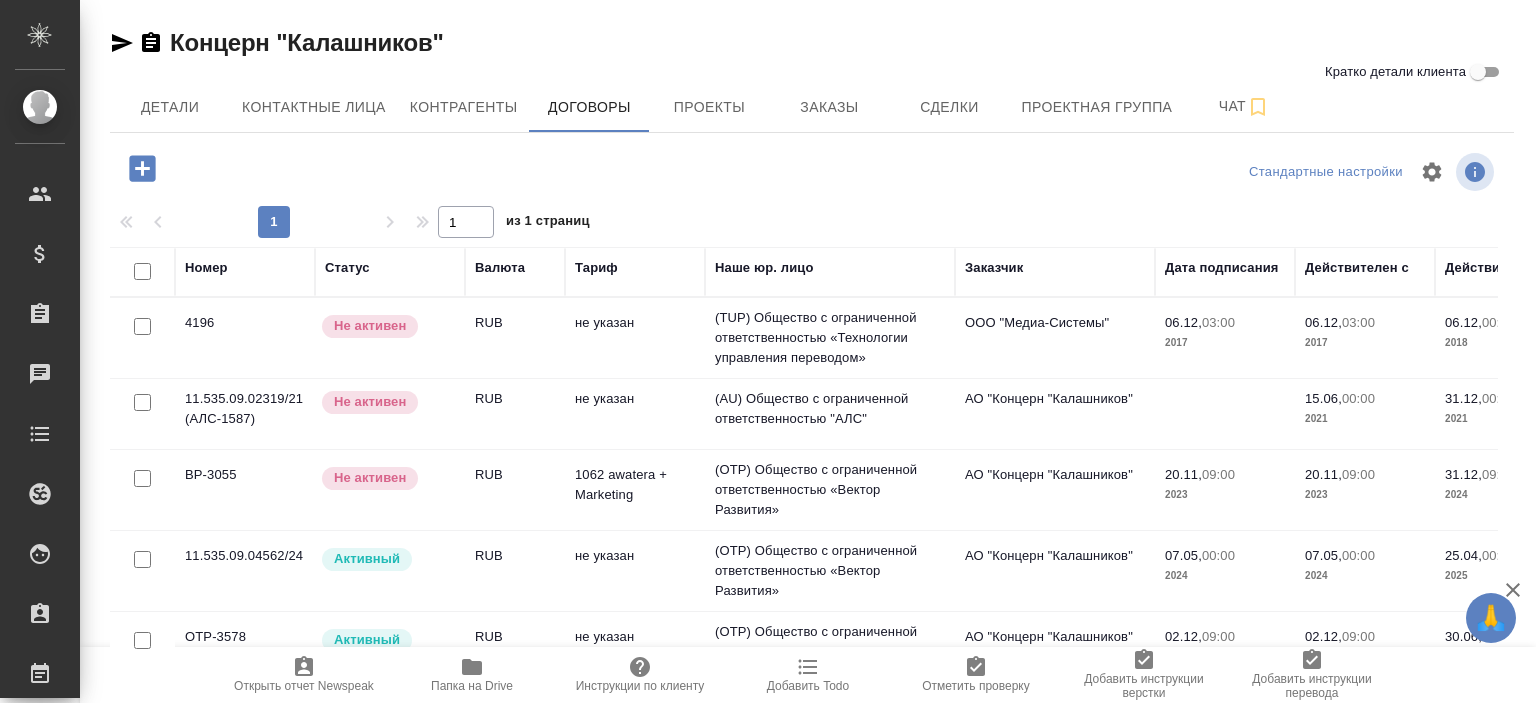 scroll, scrollTop: 0, scrollLeft: 0, axis: both 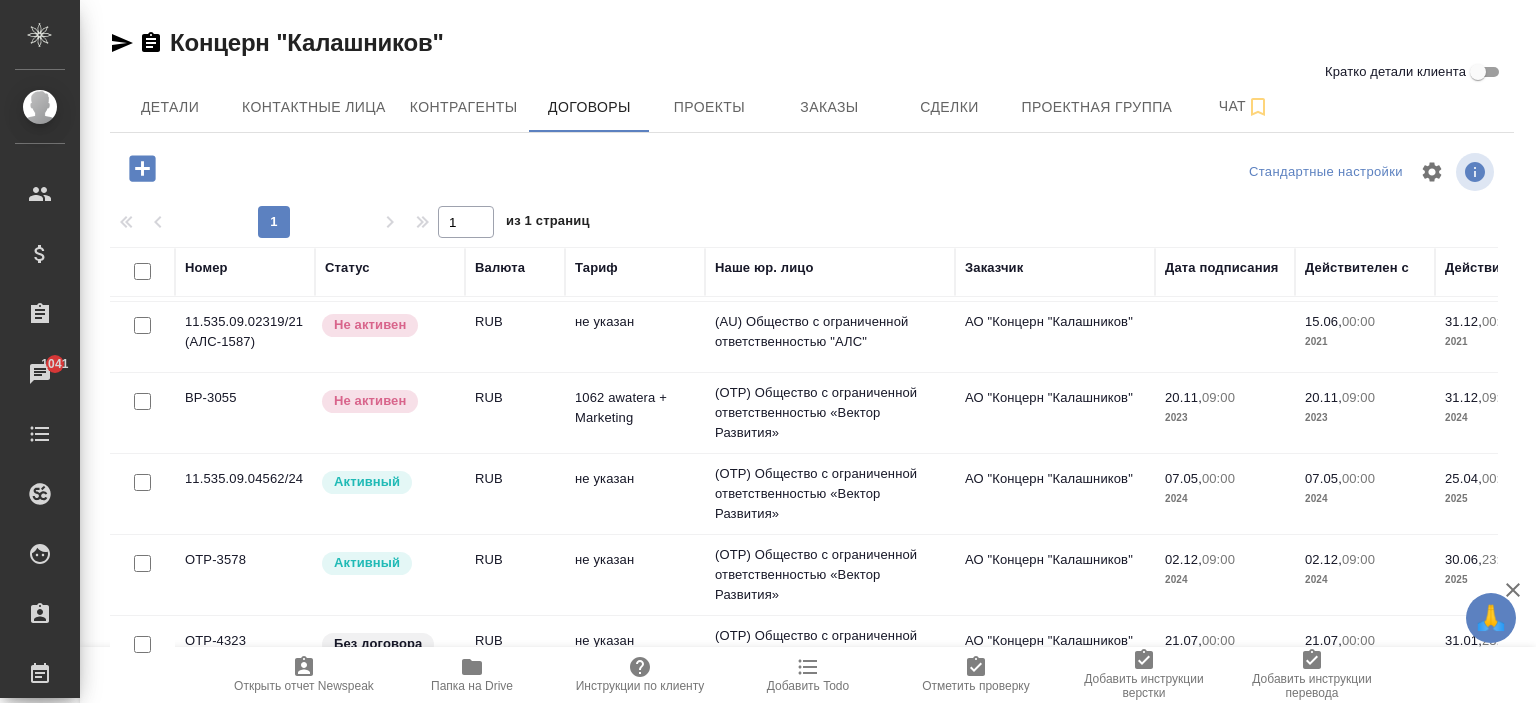 click on "(OTP) Общество с ограниченной ответственностью «Вектор Развития»" at bounding box center [830, 261] 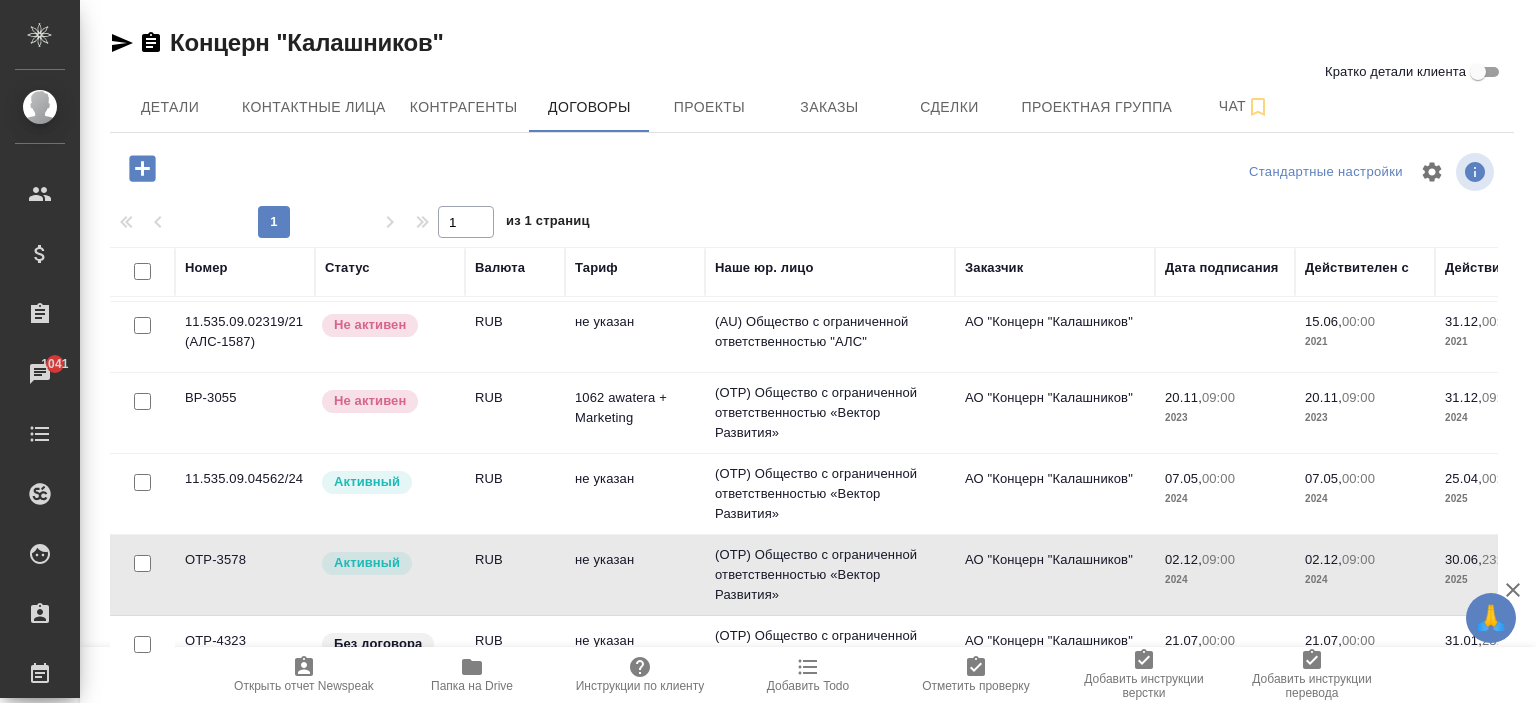 click on "(OTP) Общество с ограниченной ответственностью «Вектор Развития»" at bounding box center (830, 261) 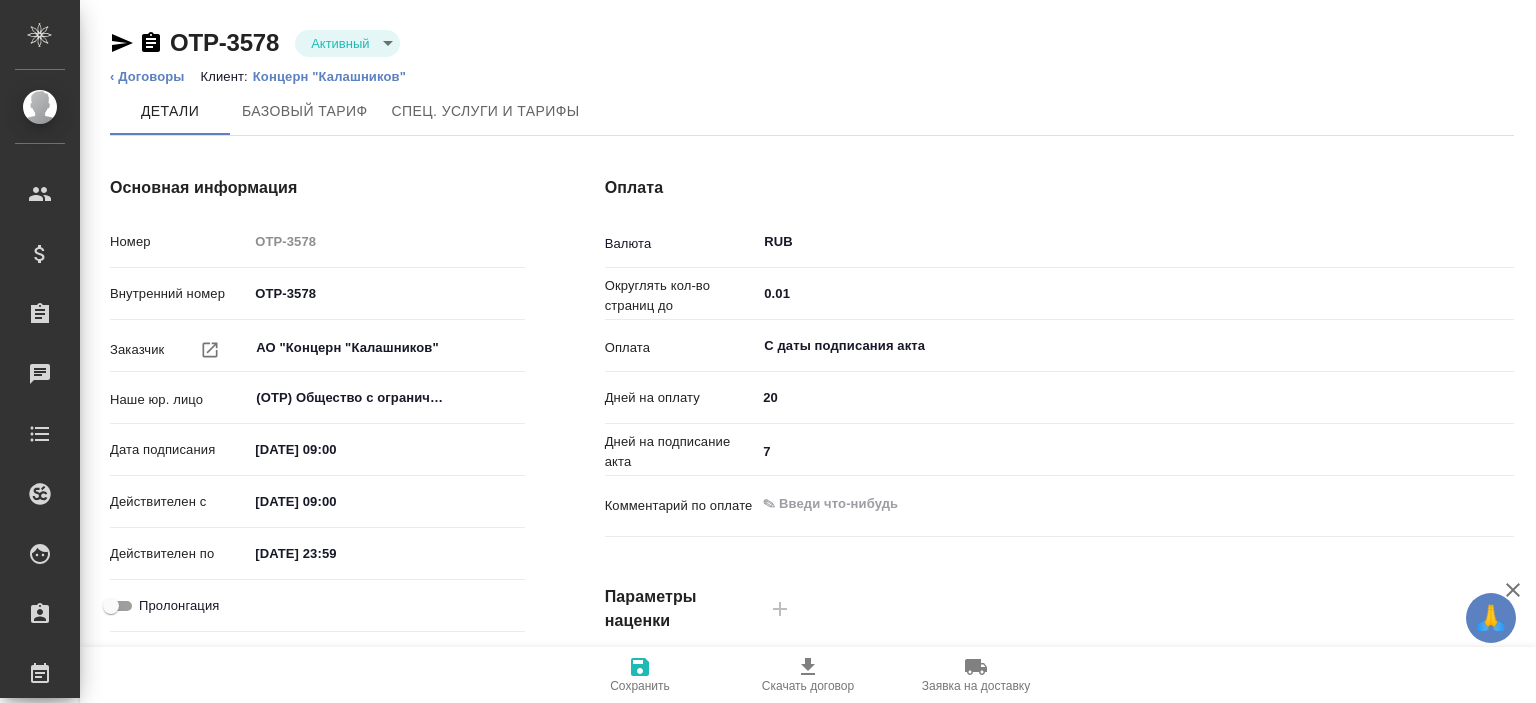 scroll, scrollTop: 0, scrollLeft: 0, axis: both 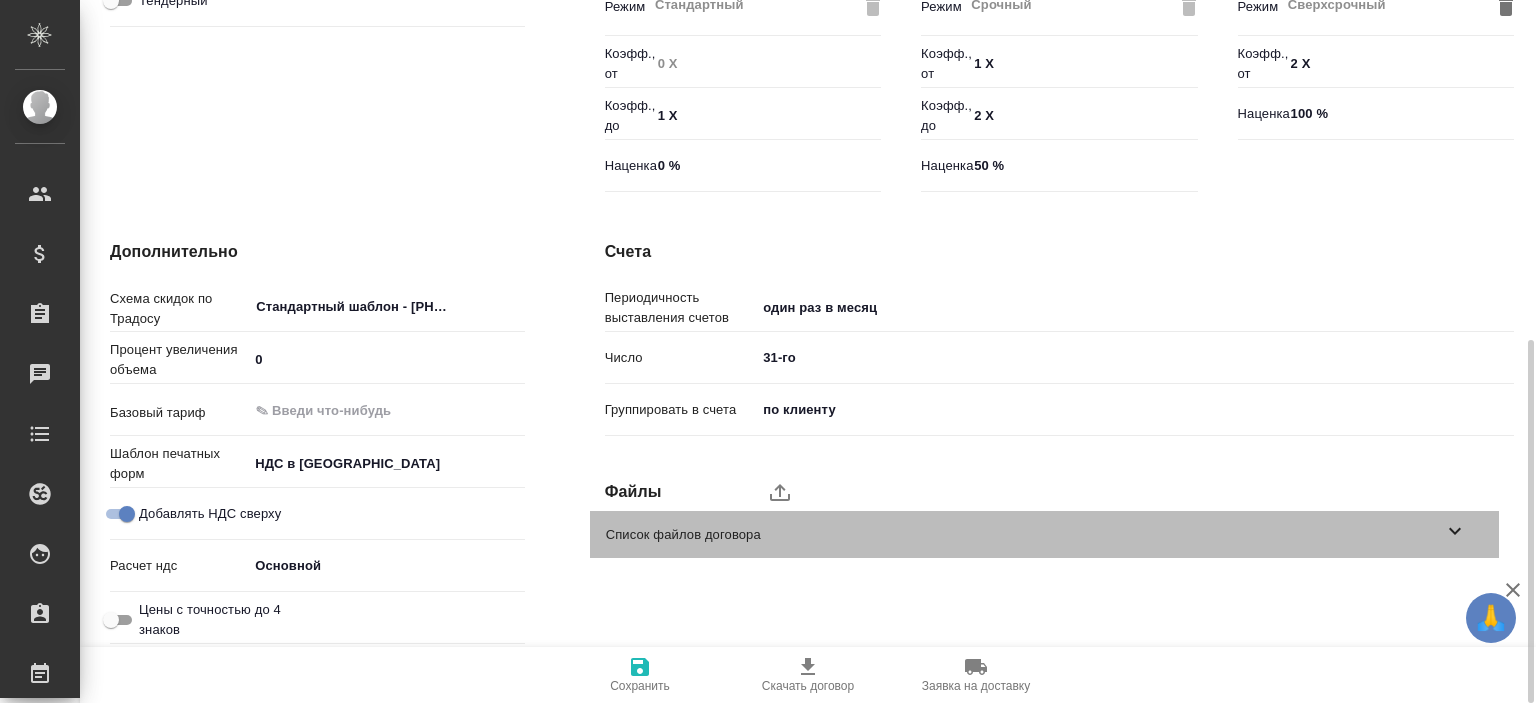 click on "Список файлов договора" at bounding box center (1044, 534) 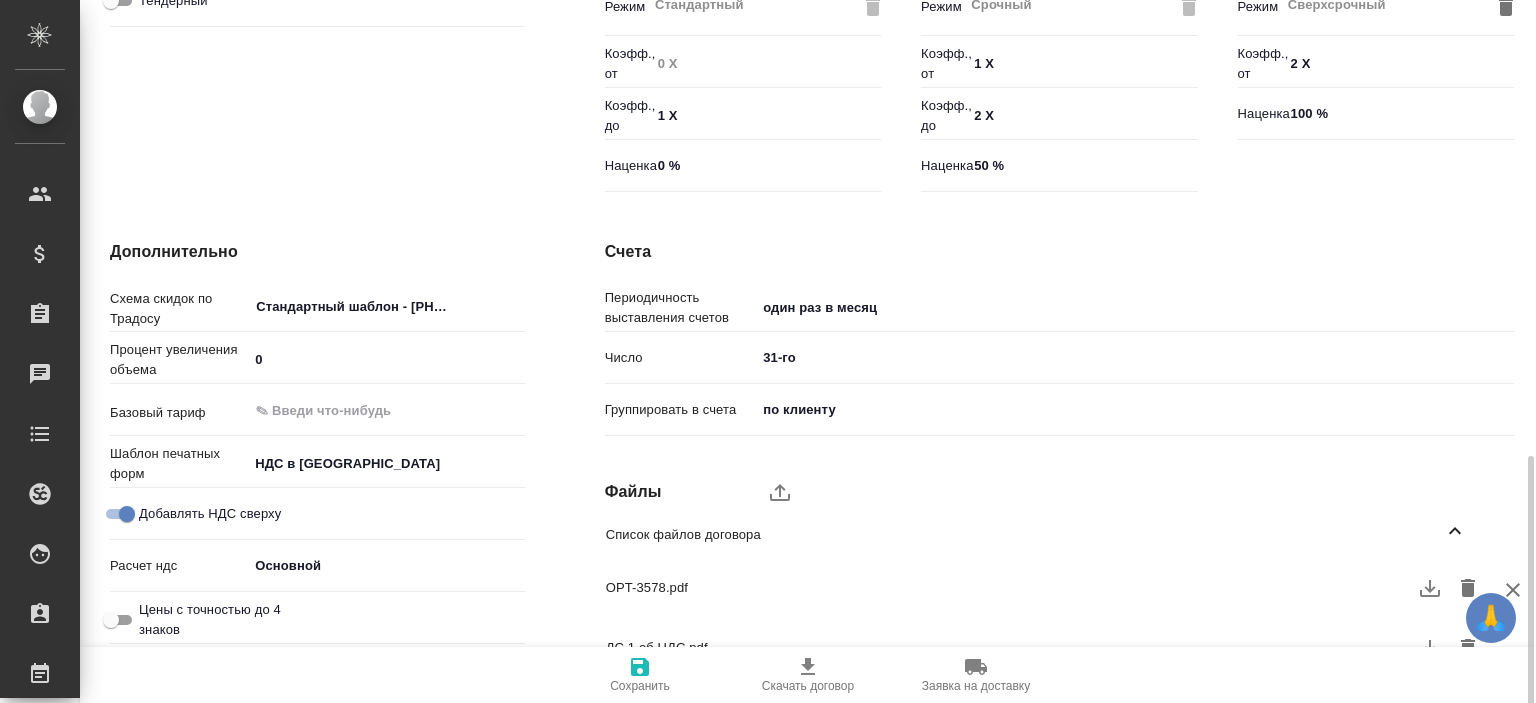 scroll, scrollTop: 750, scrollLeft: 0, axis: vertical 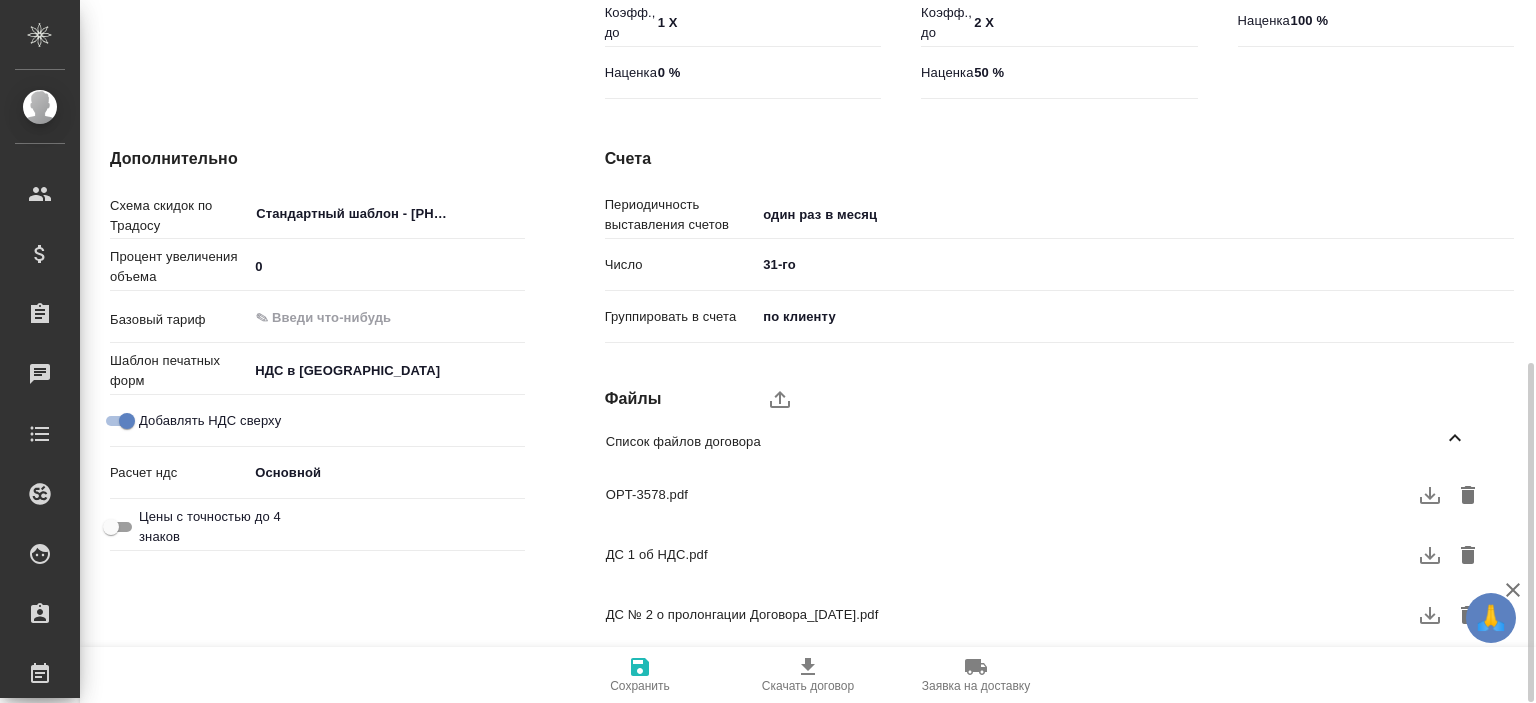 click 